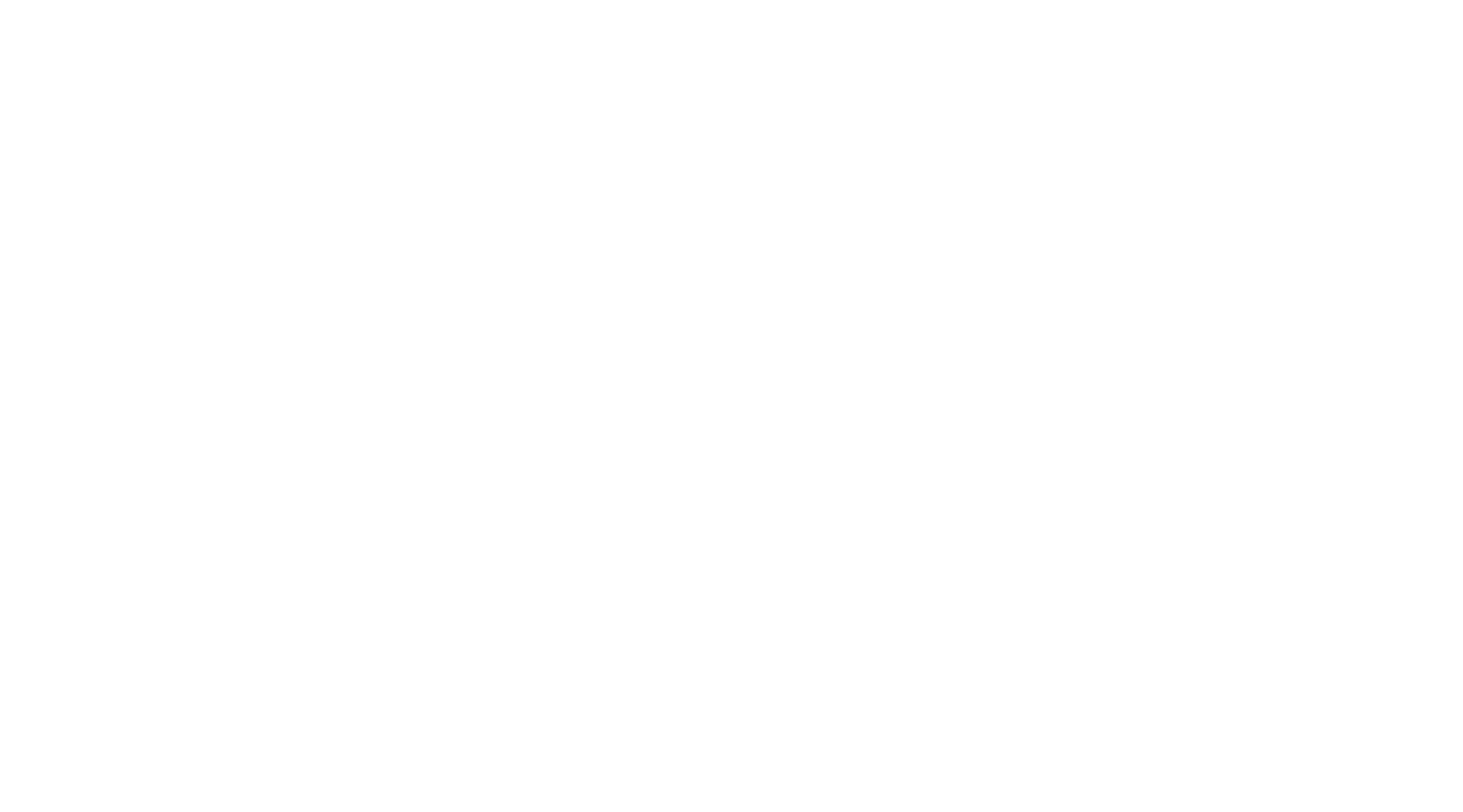 scroll, scrollTop: 0, scrollLeft: 0, axis: both 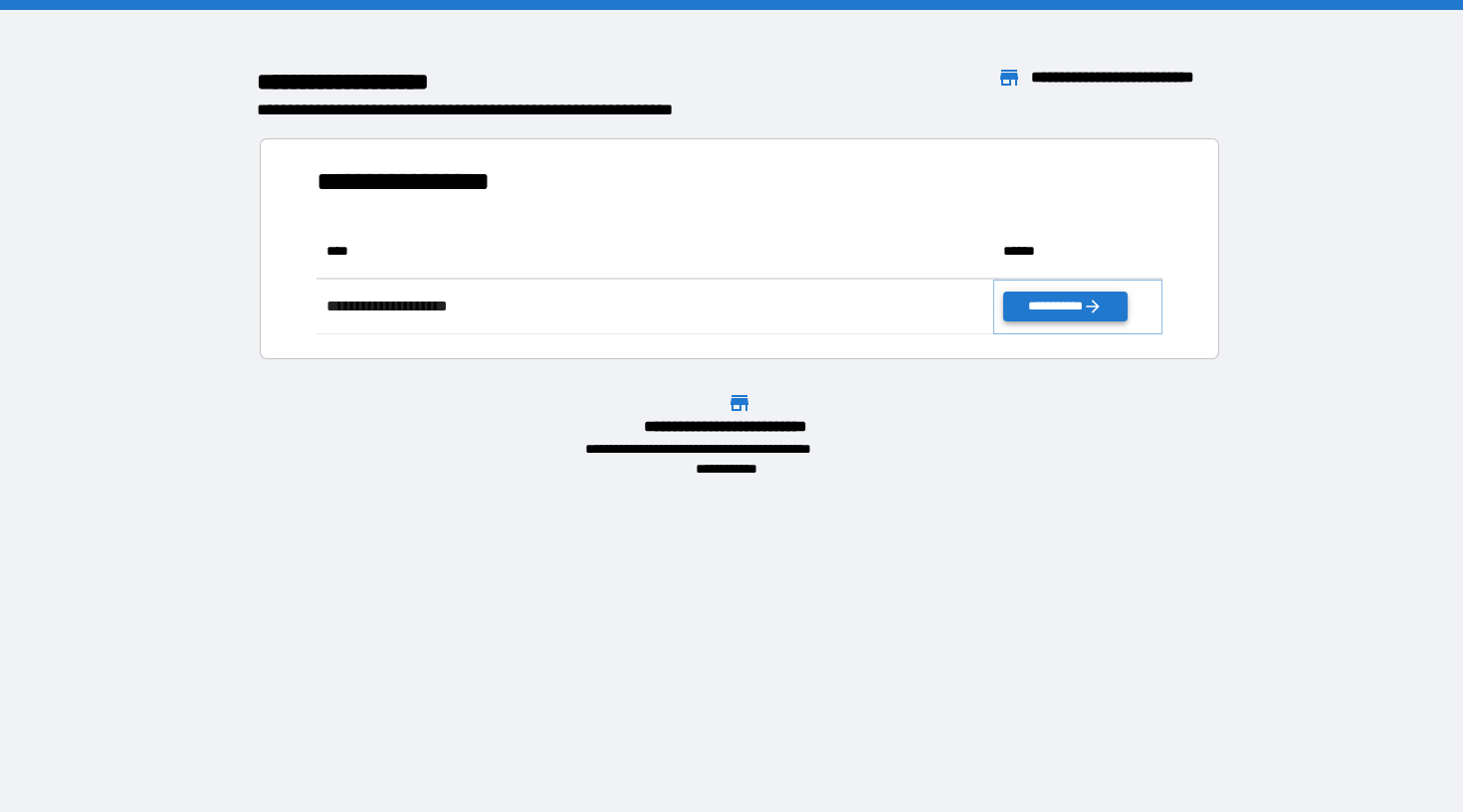 click on "**********" at bounding box center [1065, 306] 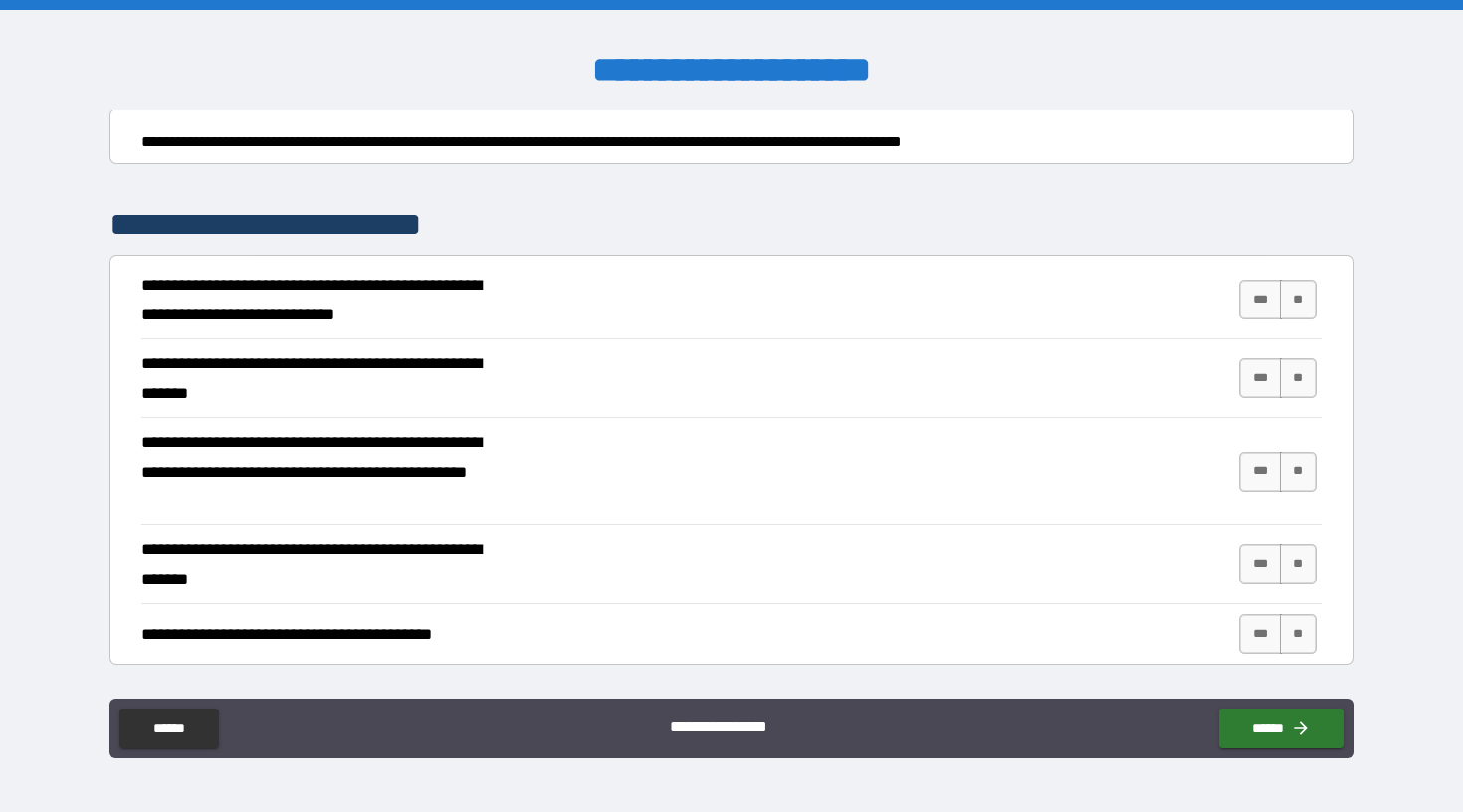 scroll, scrollTop: 255, scrollLeft: 0, axis: vertical 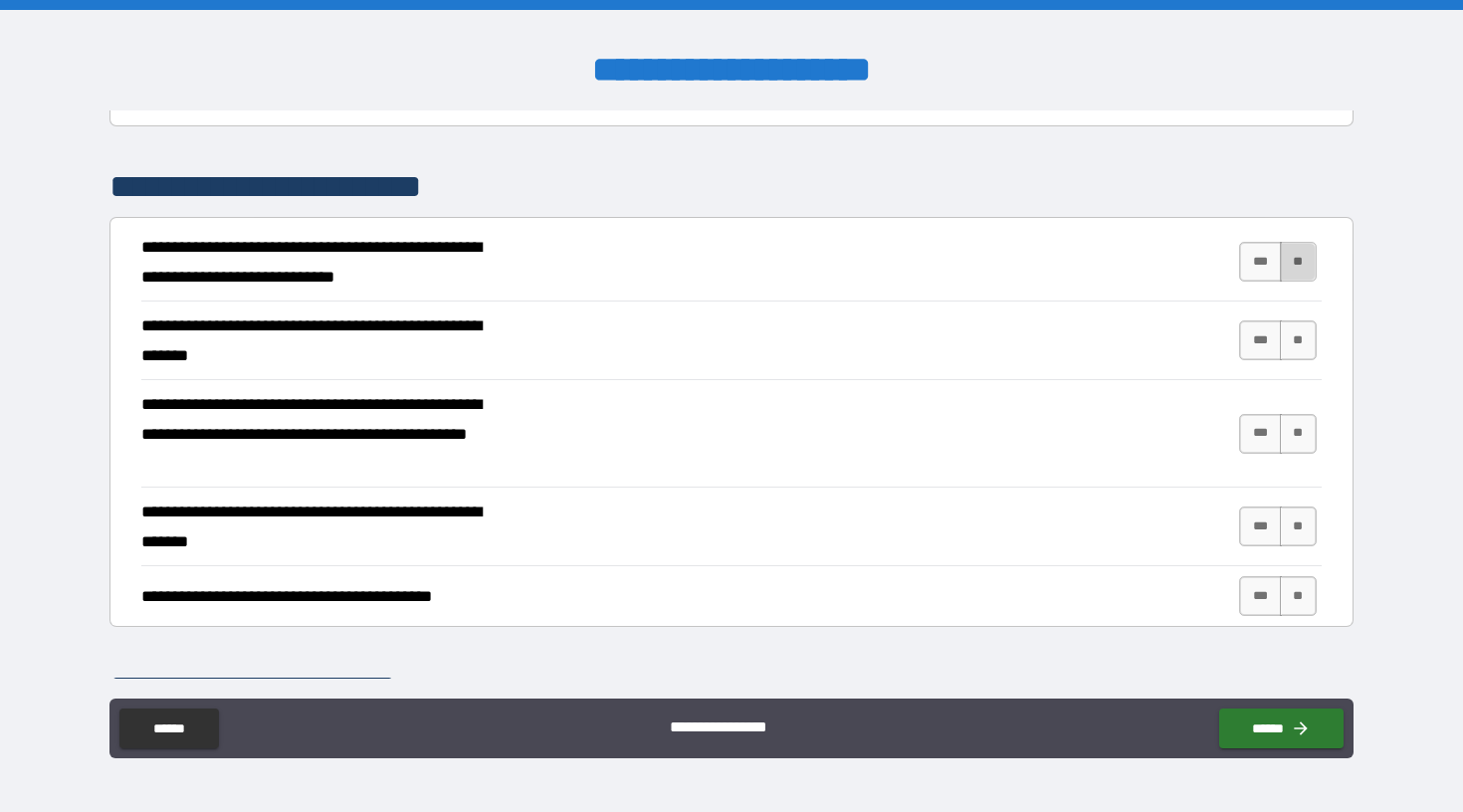 click on "**" at bounding box center [1298, 262] 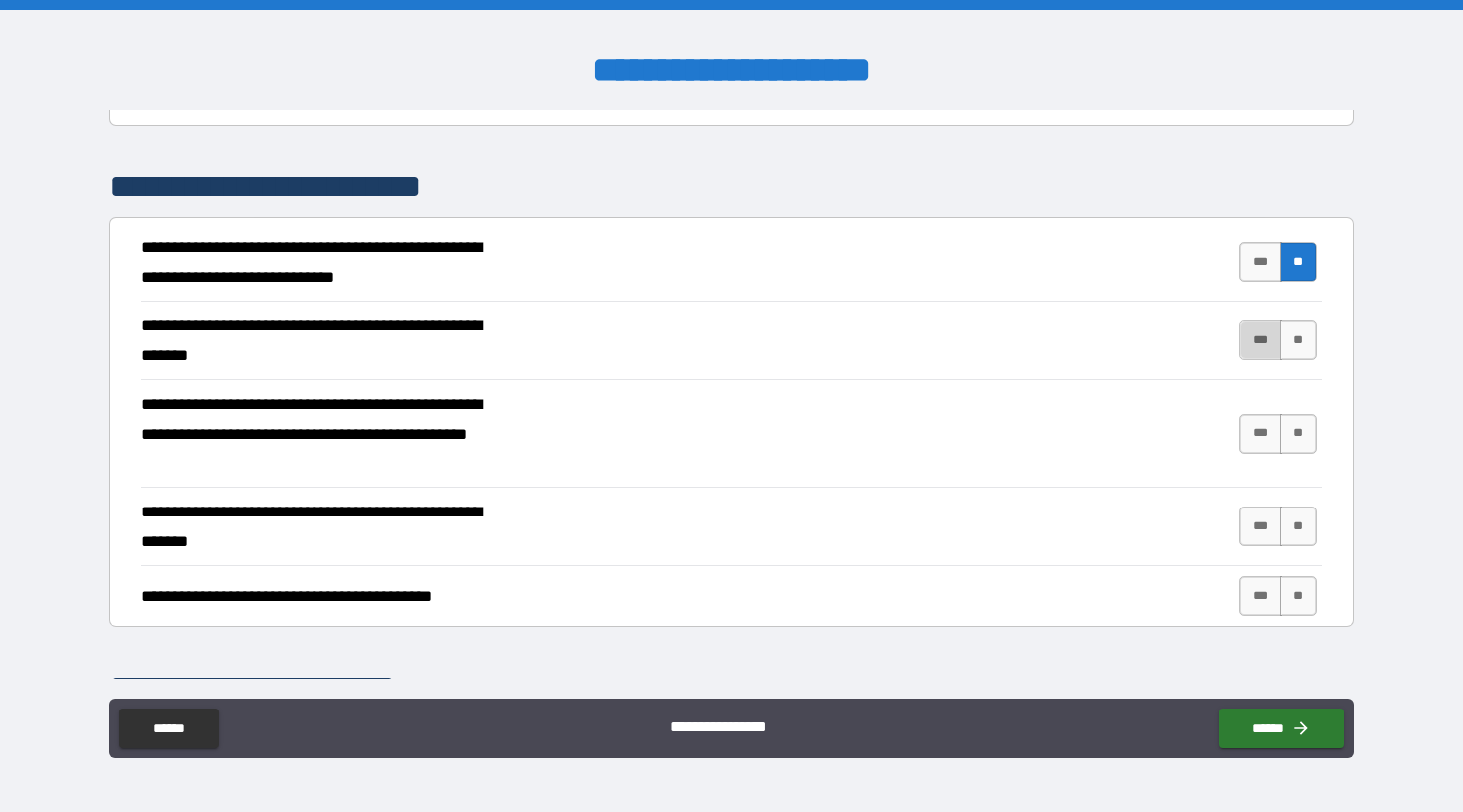 click on "***" at bounding box center (1260, 340) 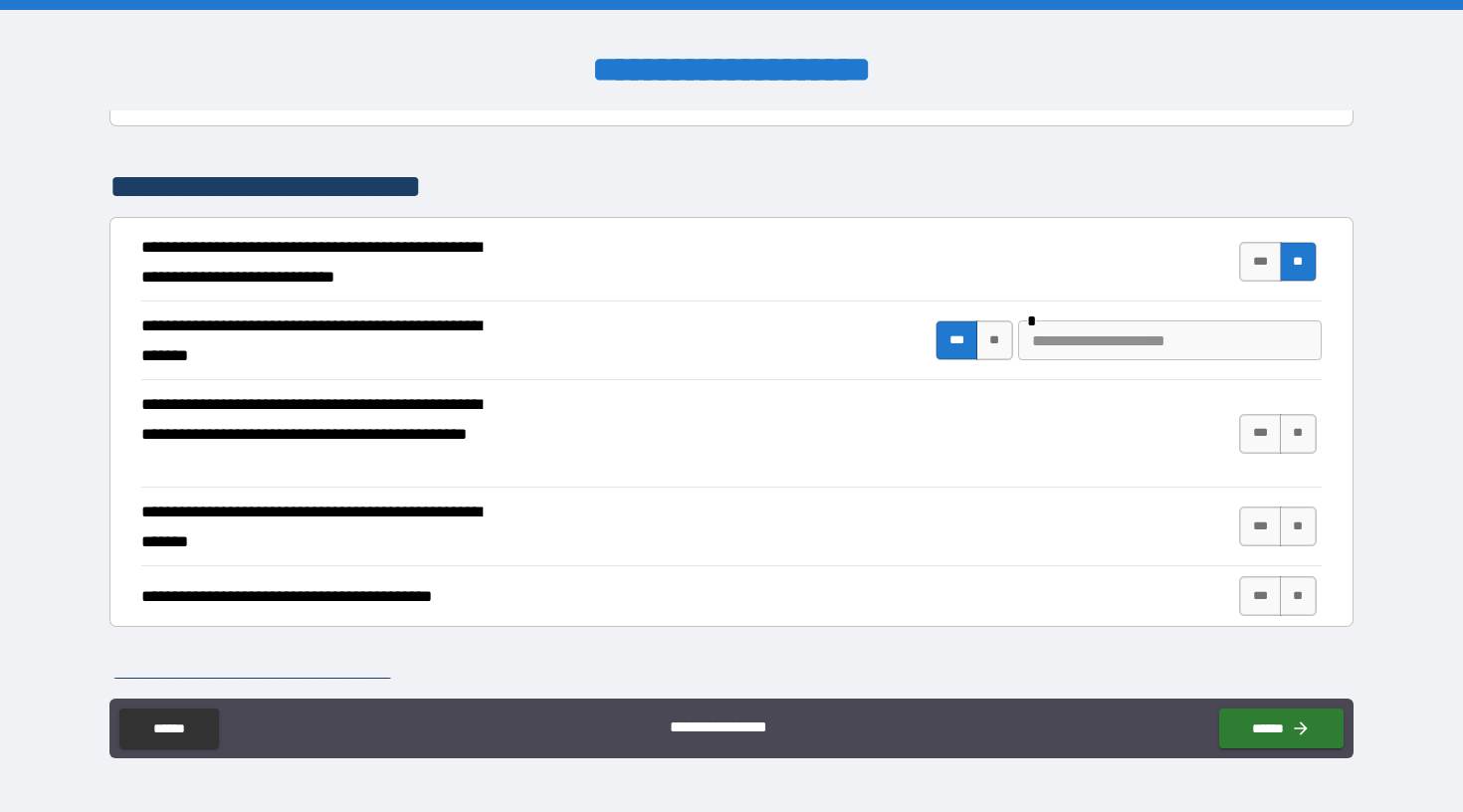 click at bounding box center [1169, 340] 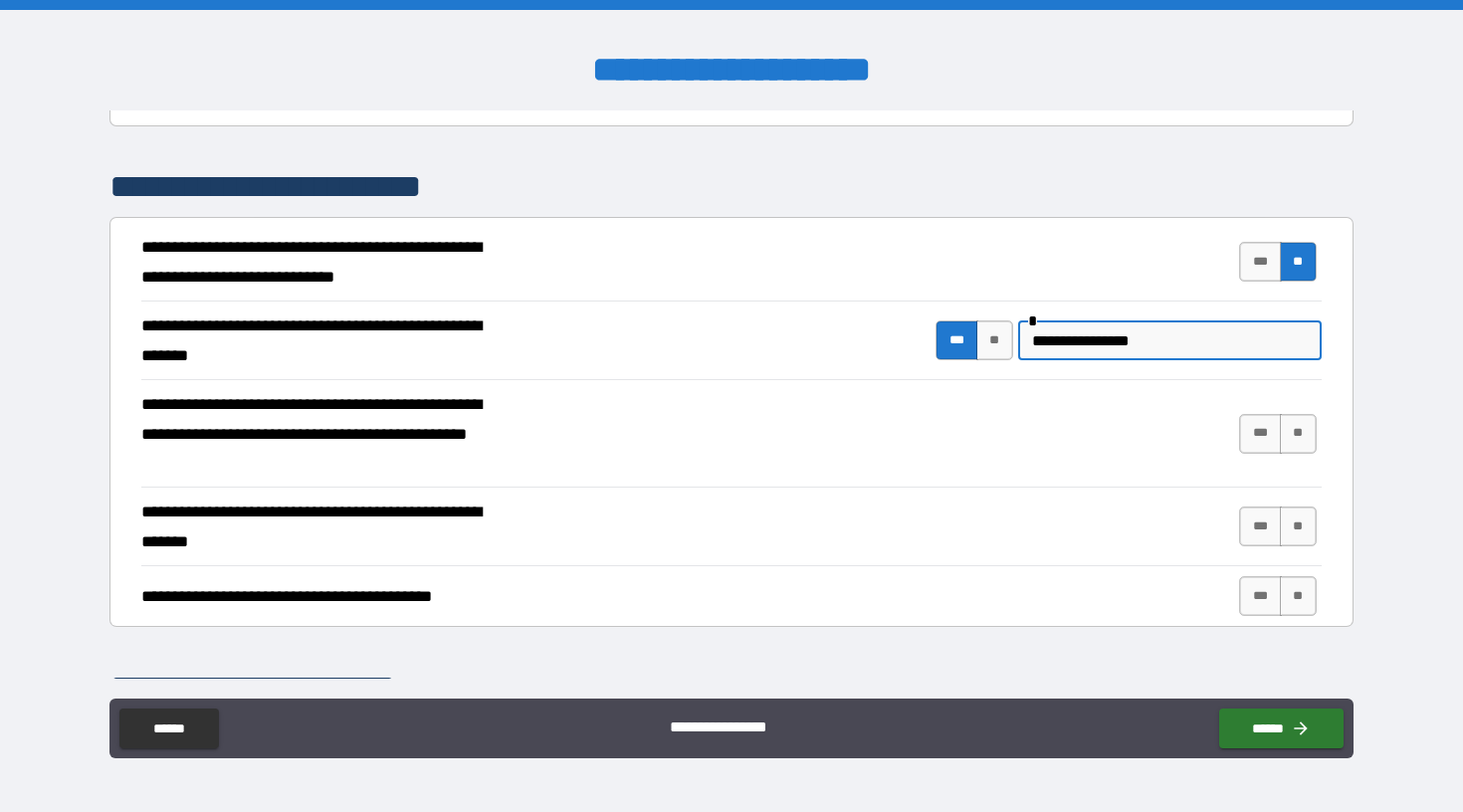 type on "**********" 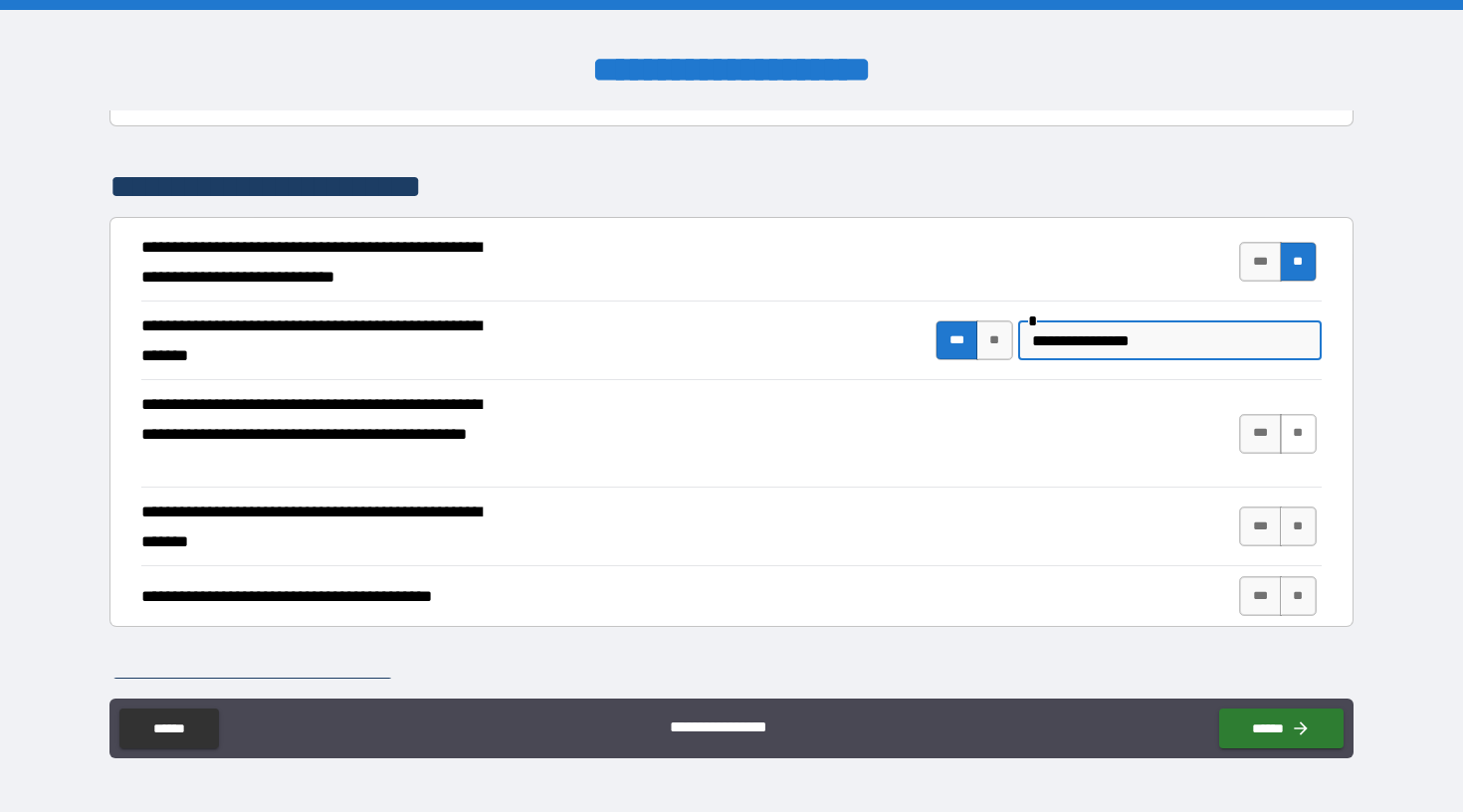 click on "**" at bounding box center (1298, 434) 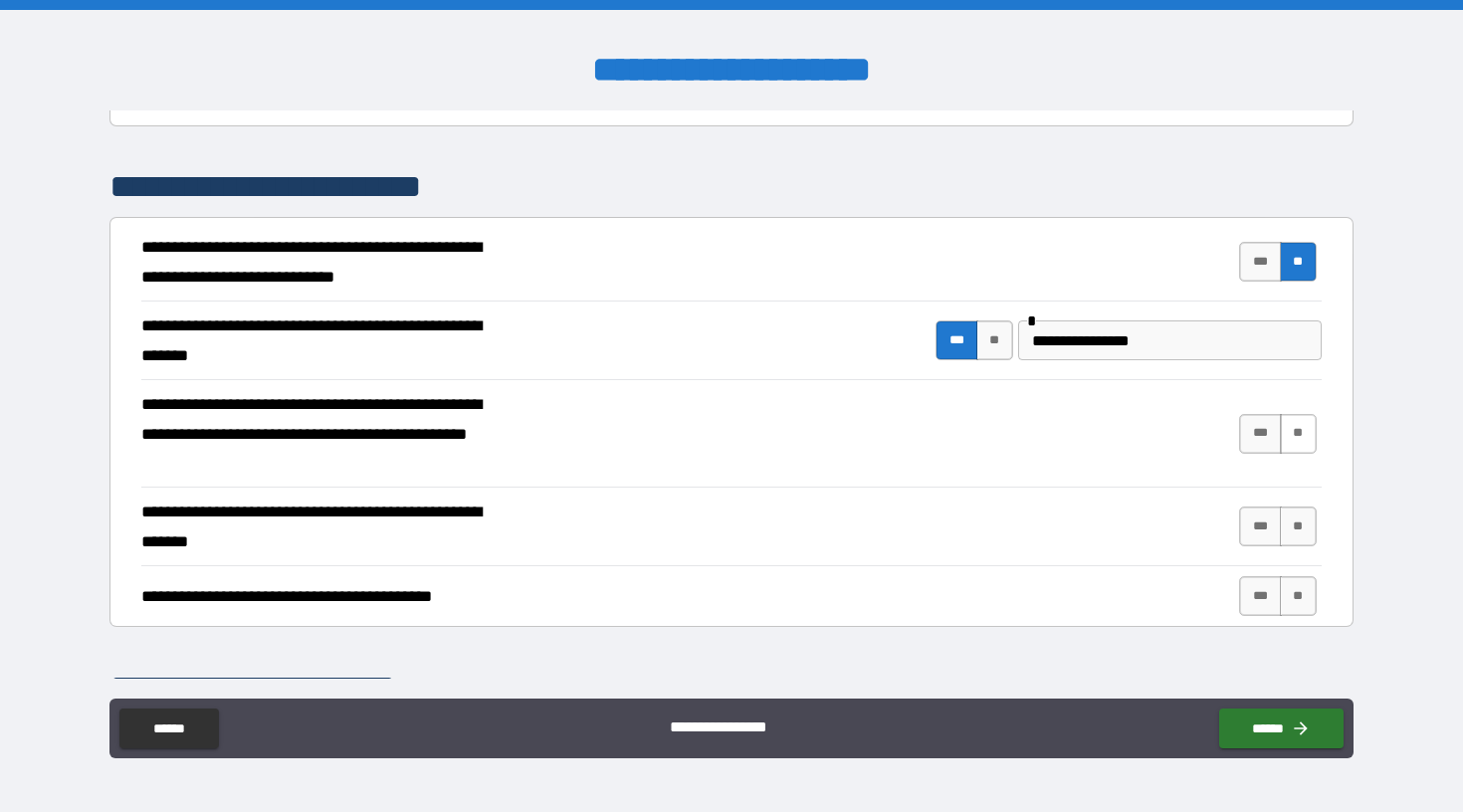 click on "**" at bounding box center [1298, 434] 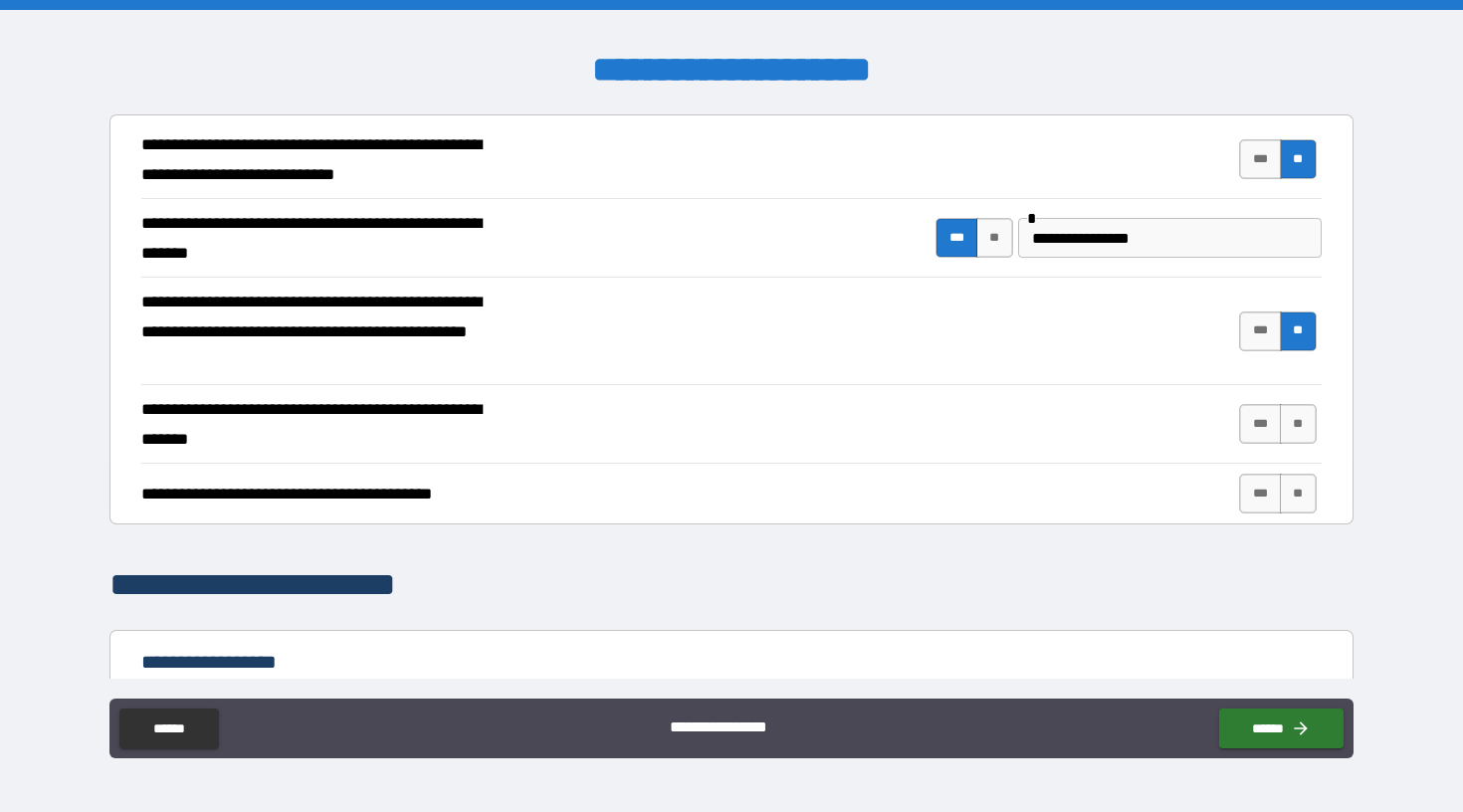 scroll, scrollTop: 371, scrollLeft: 0, axis: vertical 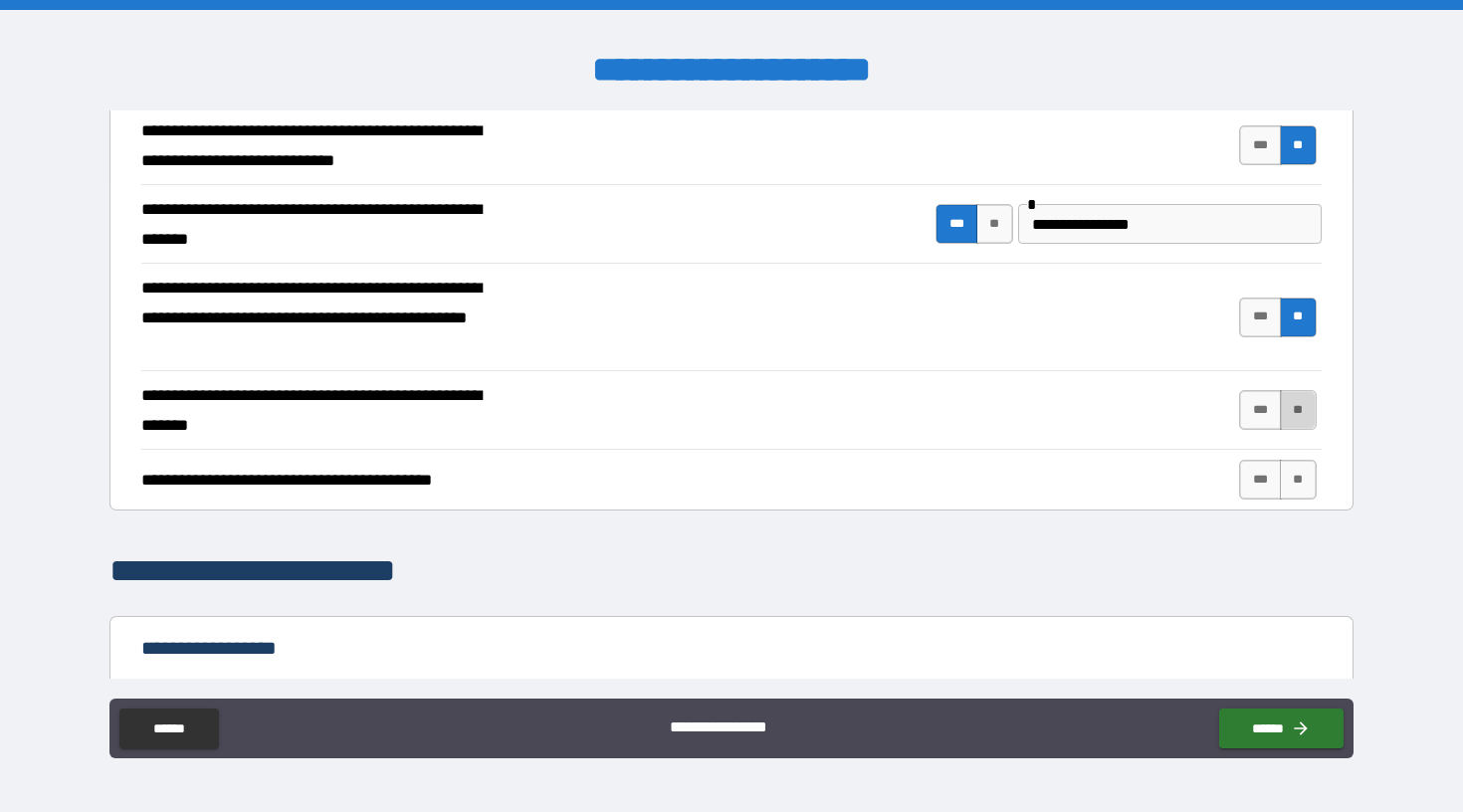 click on "**" at bounding box center (1298, 410) 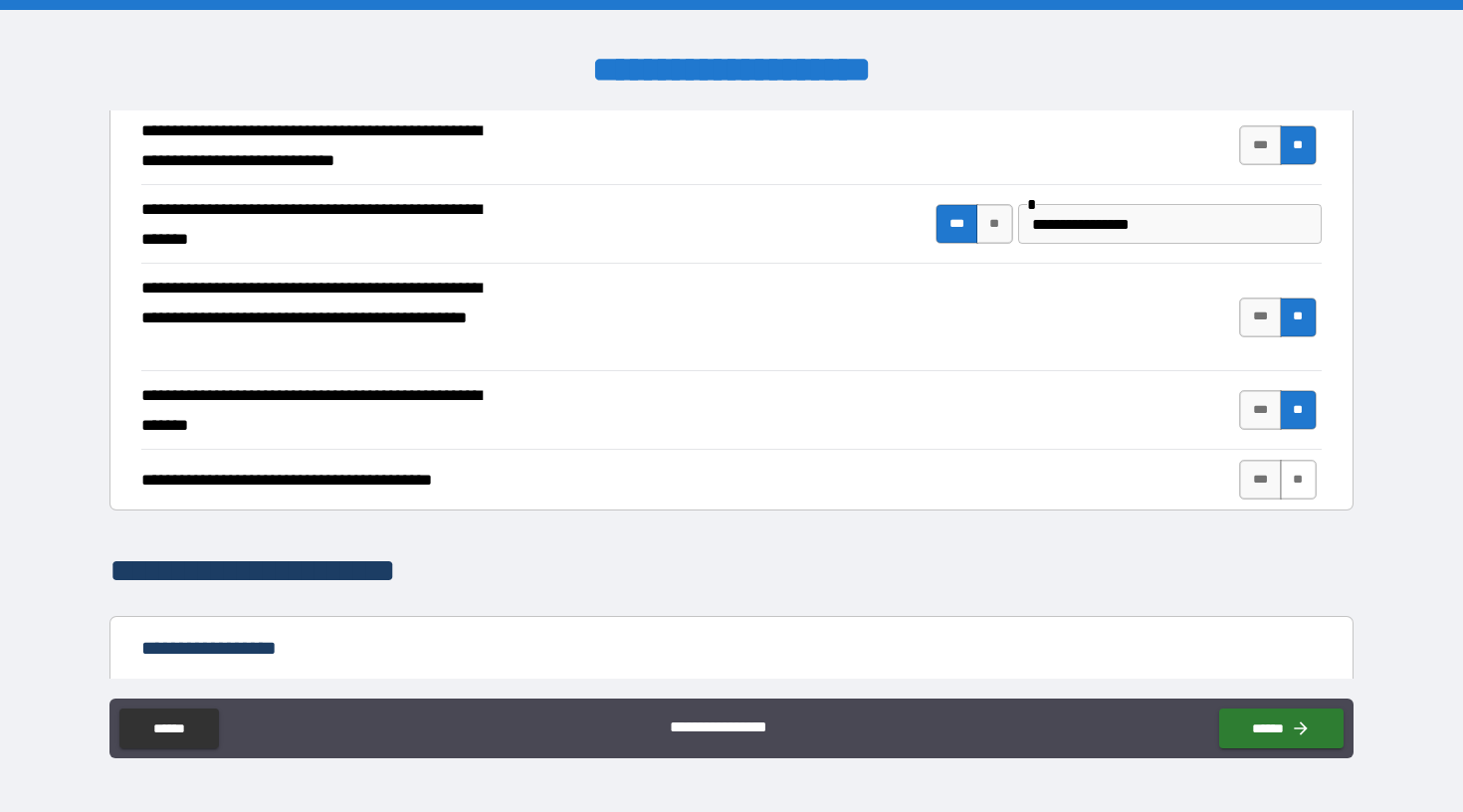 click on "**" at bounding box center [1298, 480] 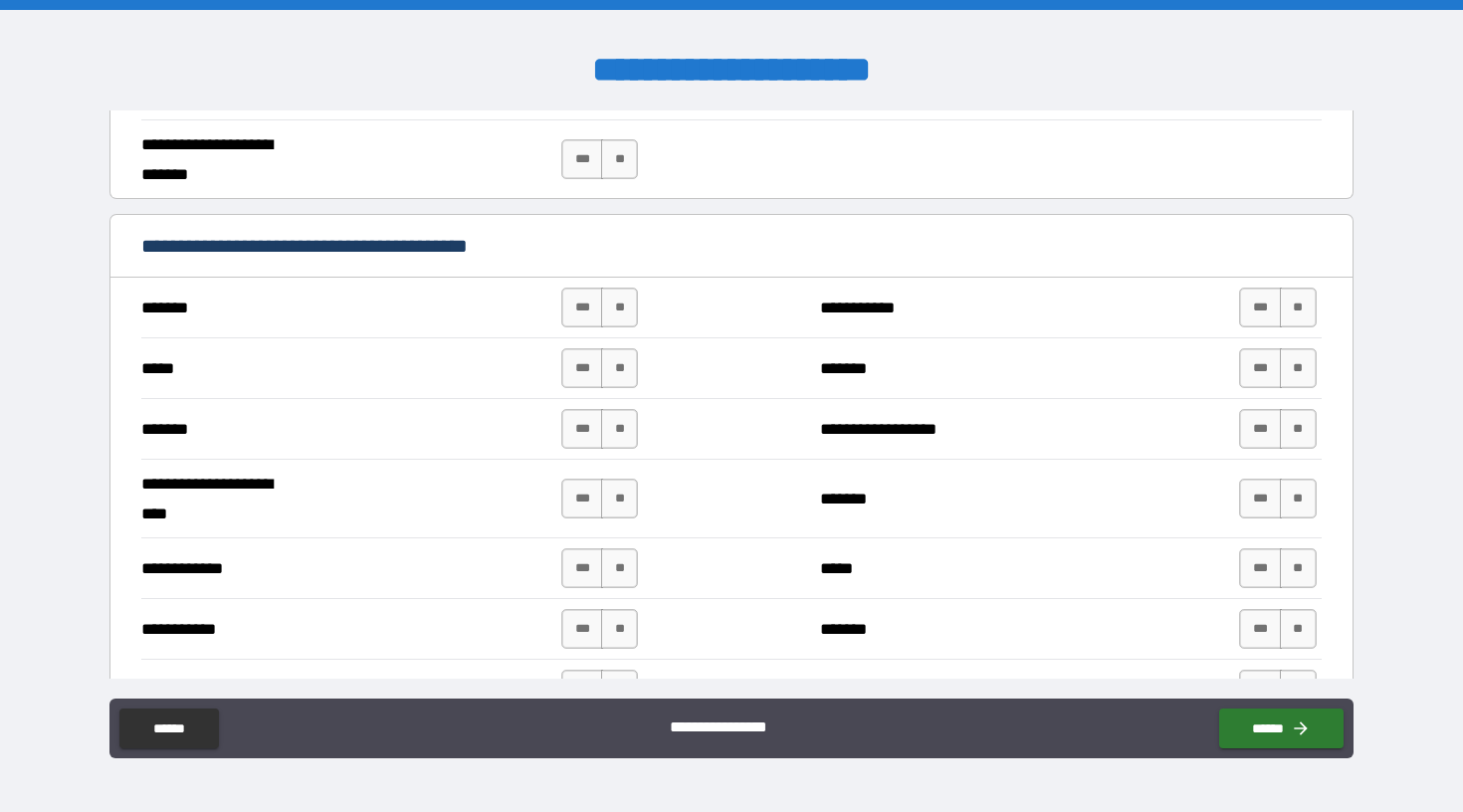 scroll, scrollTop: 992, scrollLeft: 0, axis: vertical 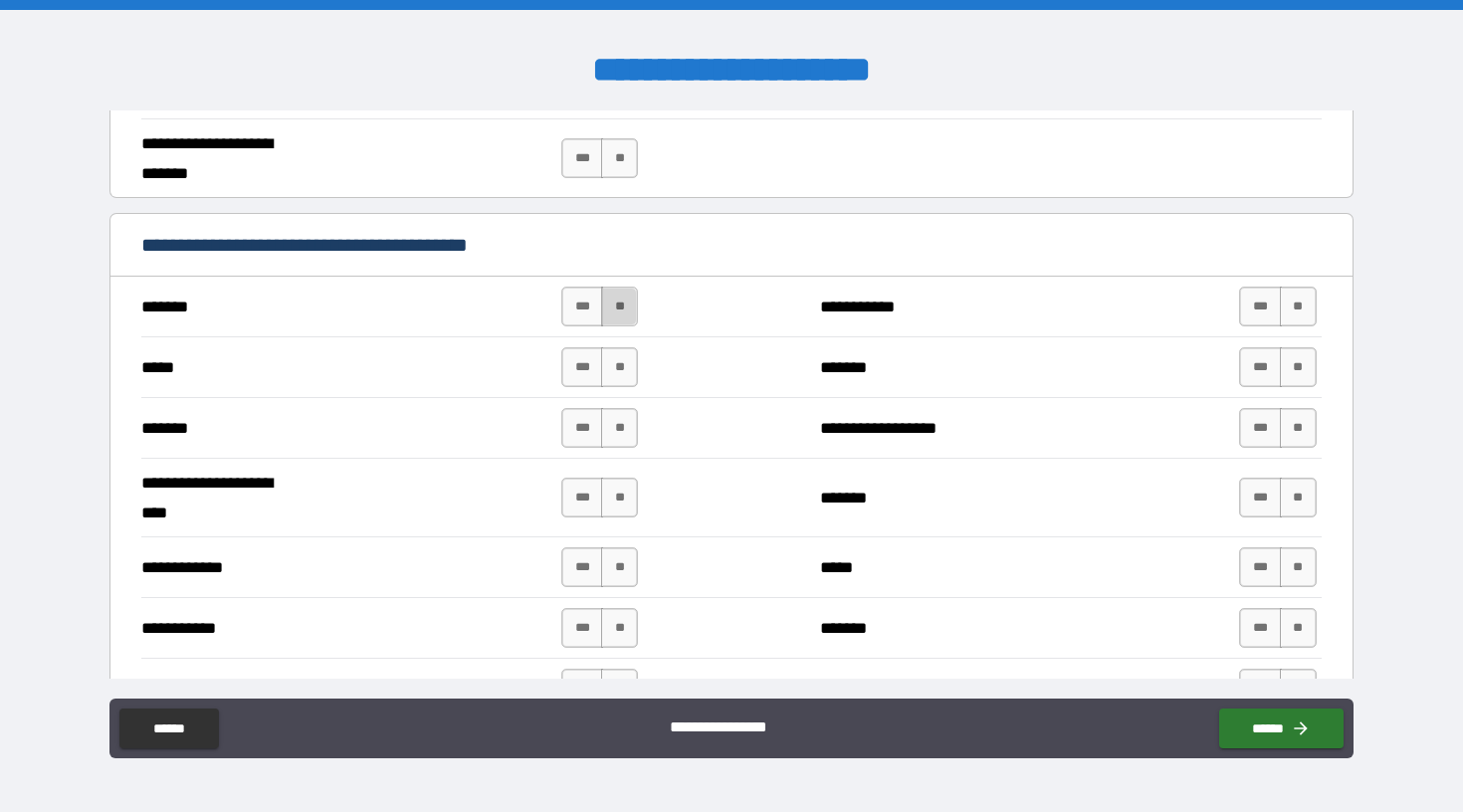 click on "**" at bounding box center [619, 306] 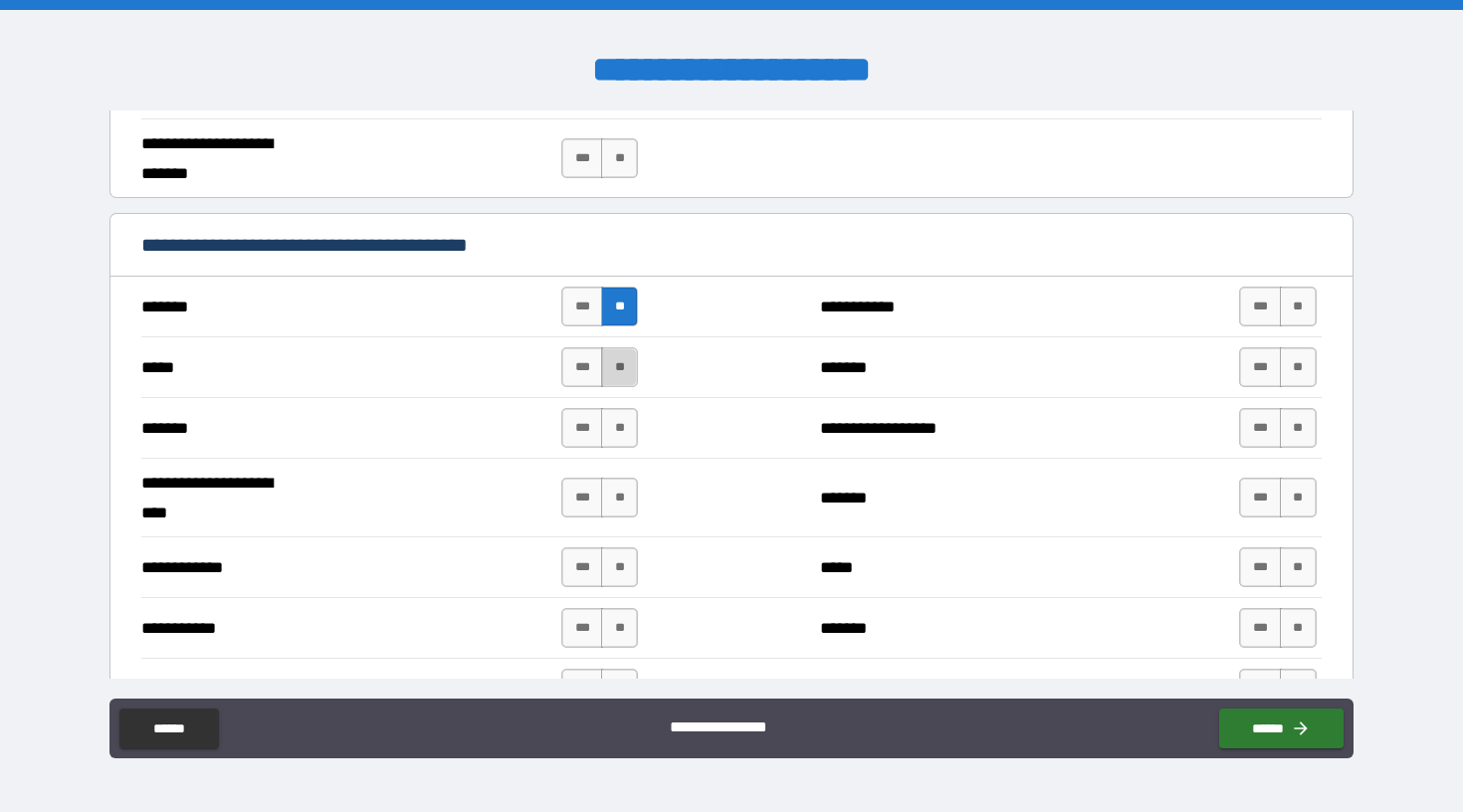 click on "**" at bounding box center (619, 367) 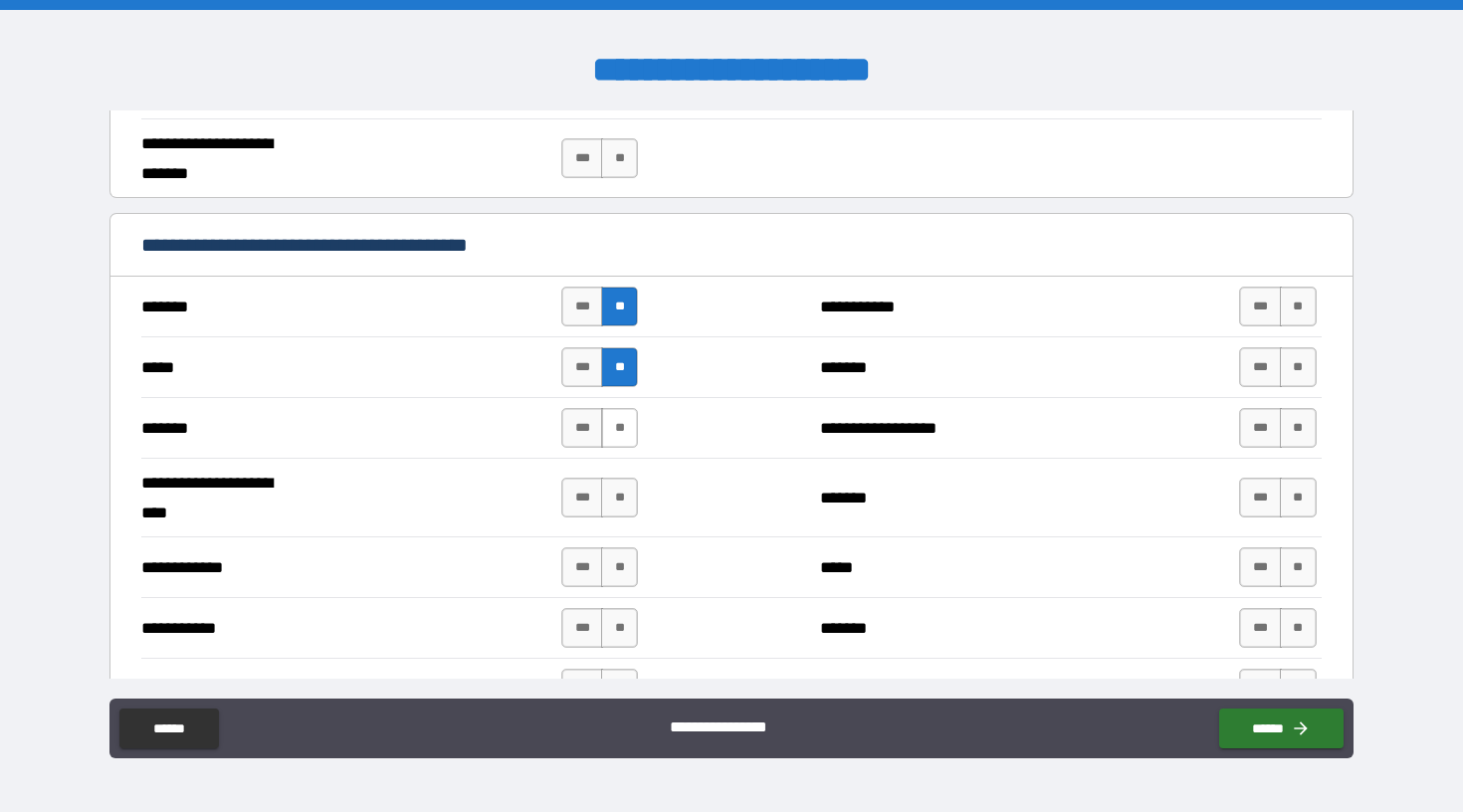 click on "**" at bounding box center [619, 428] 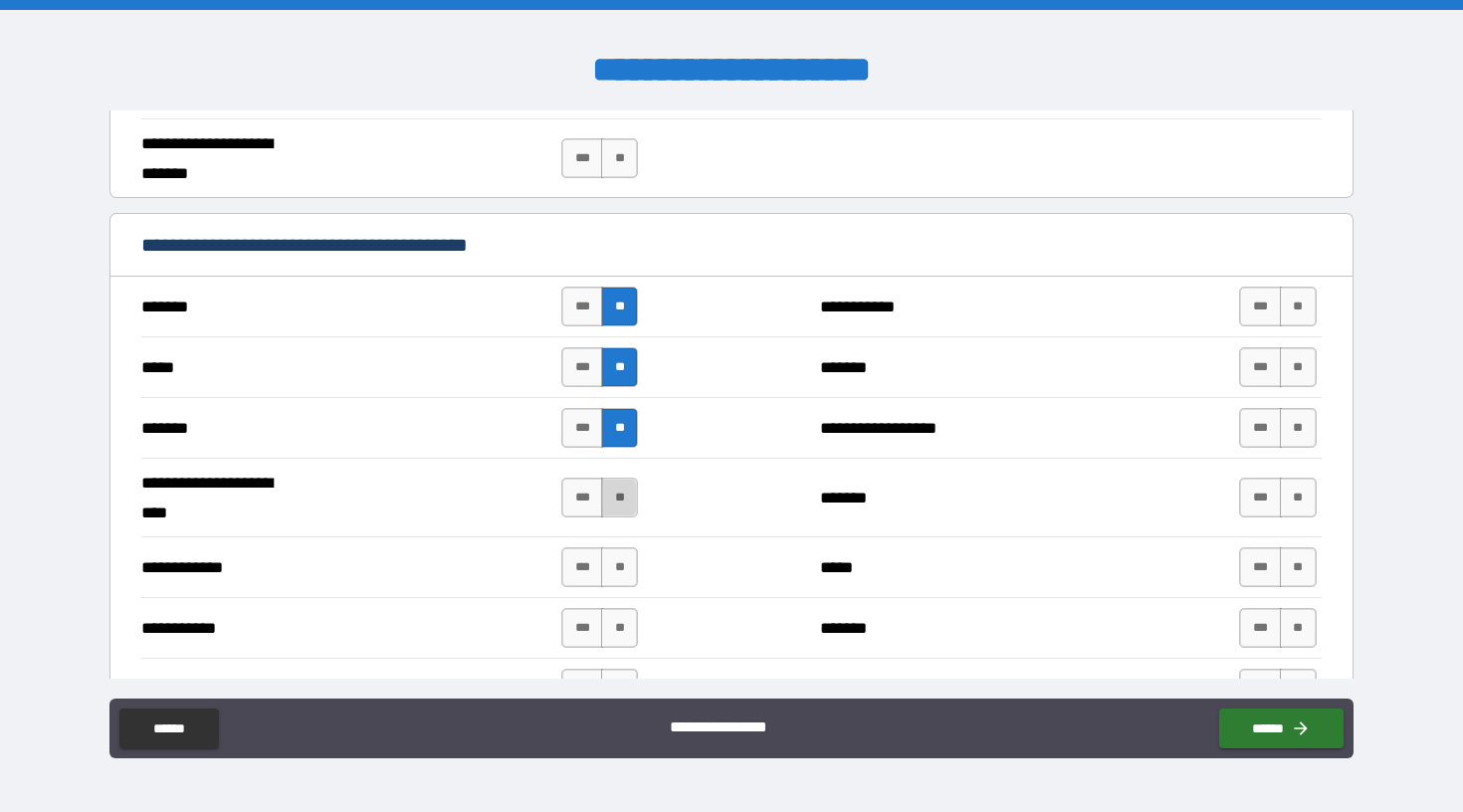 click on "**" at bounding box center (619, 498) 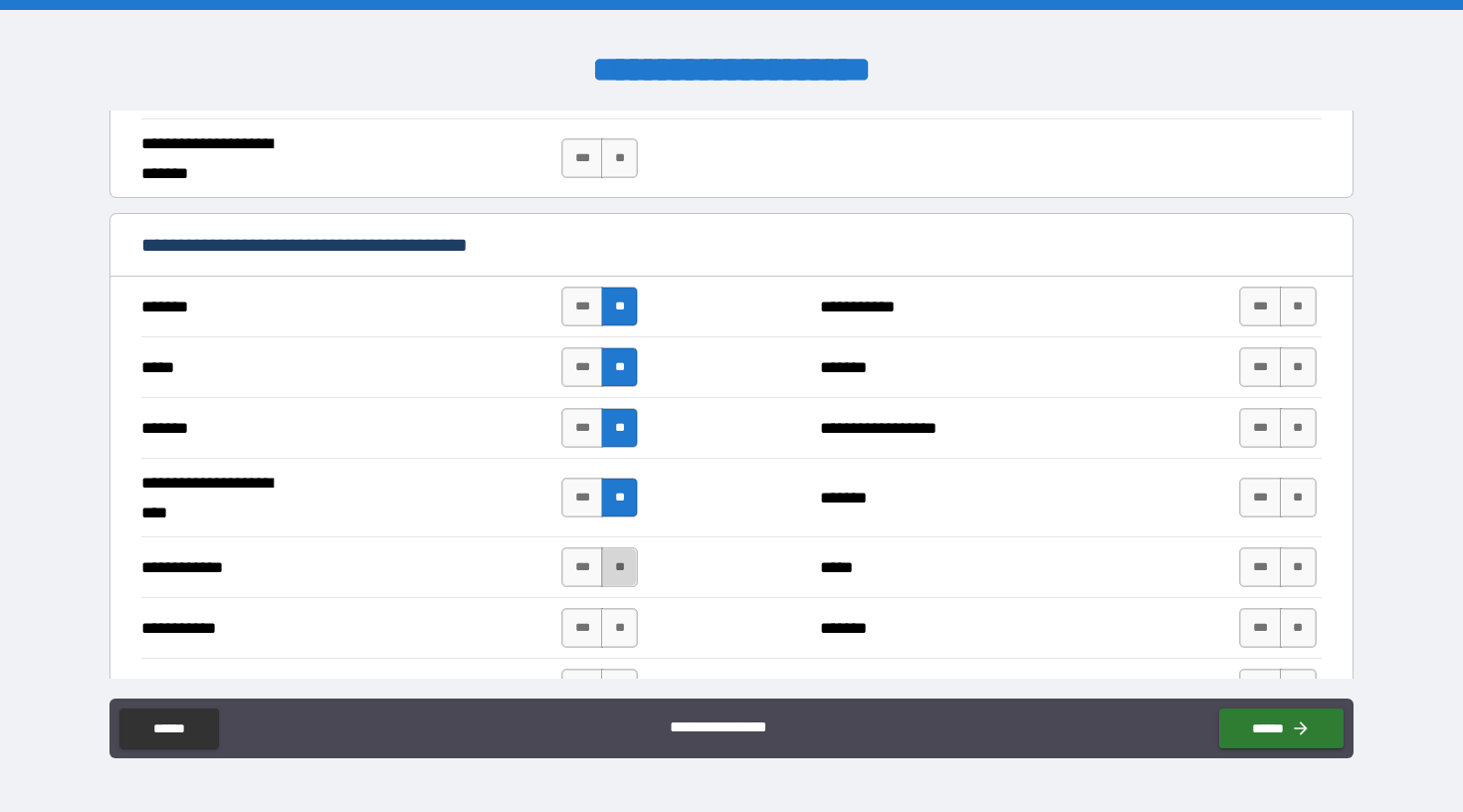 click on "**" at bounding box center (619, 567) 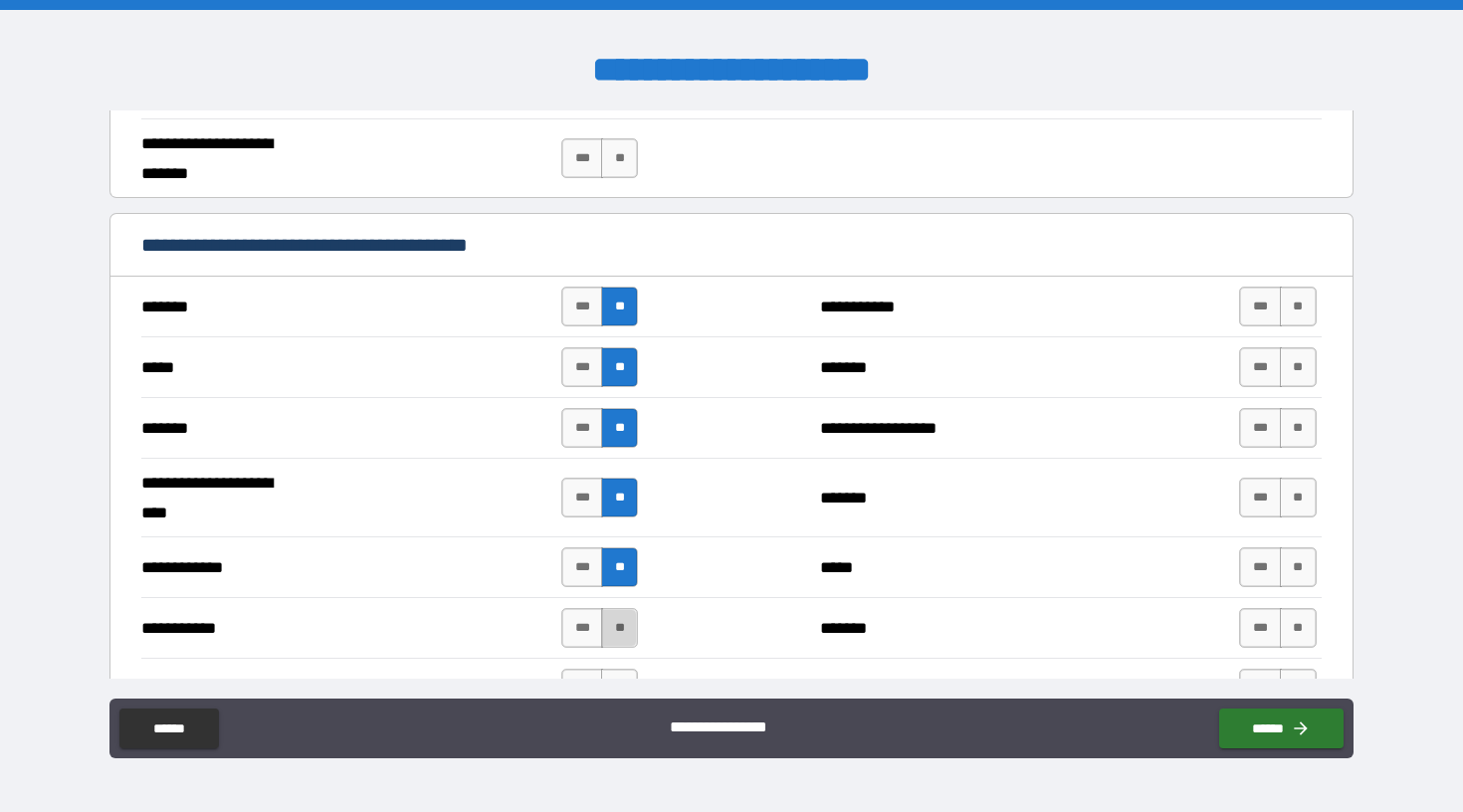 click on "**" at bounding box center [619, 628] 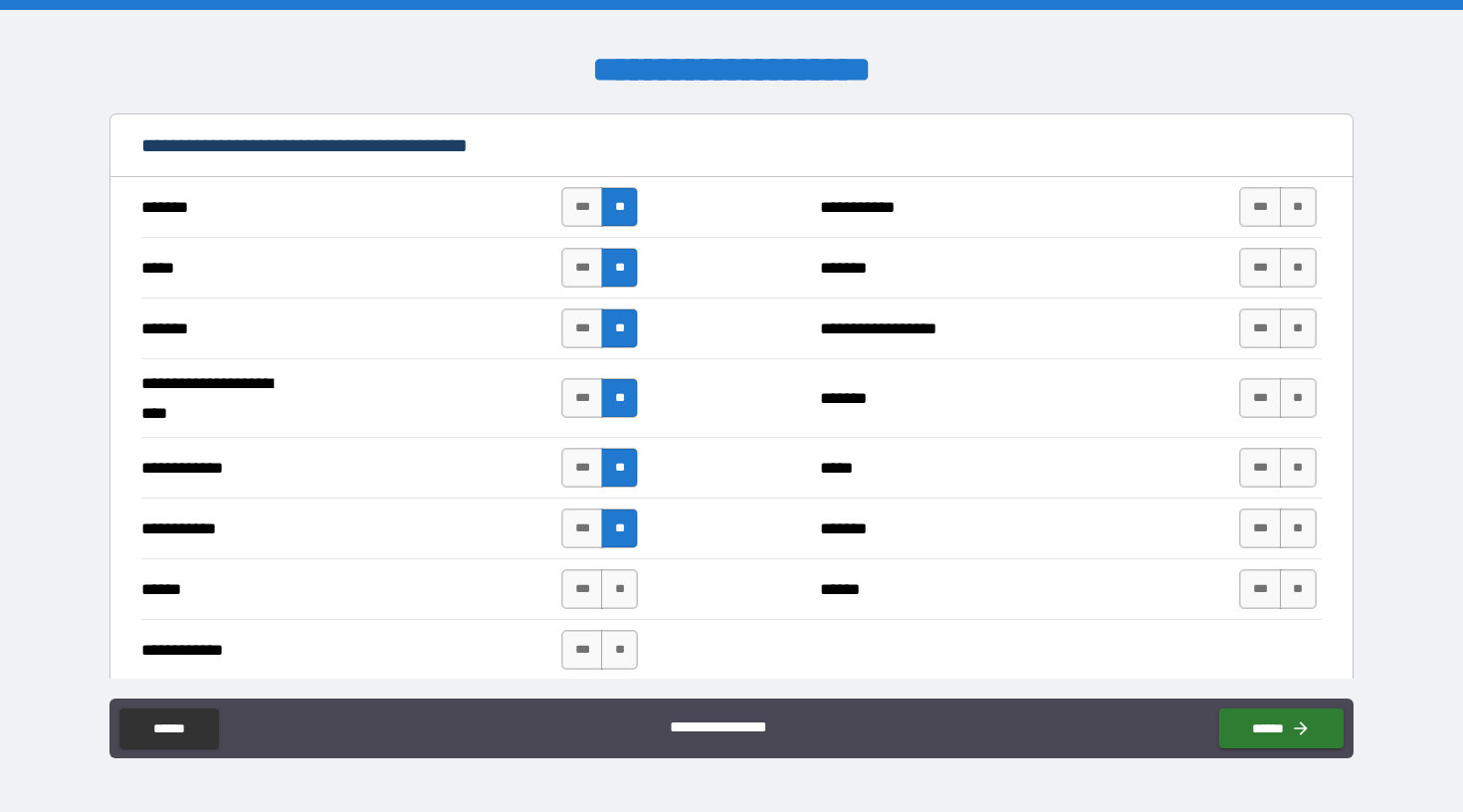 scroll, scrollTop: 1092, scrollLeft: 0, axis: vertical 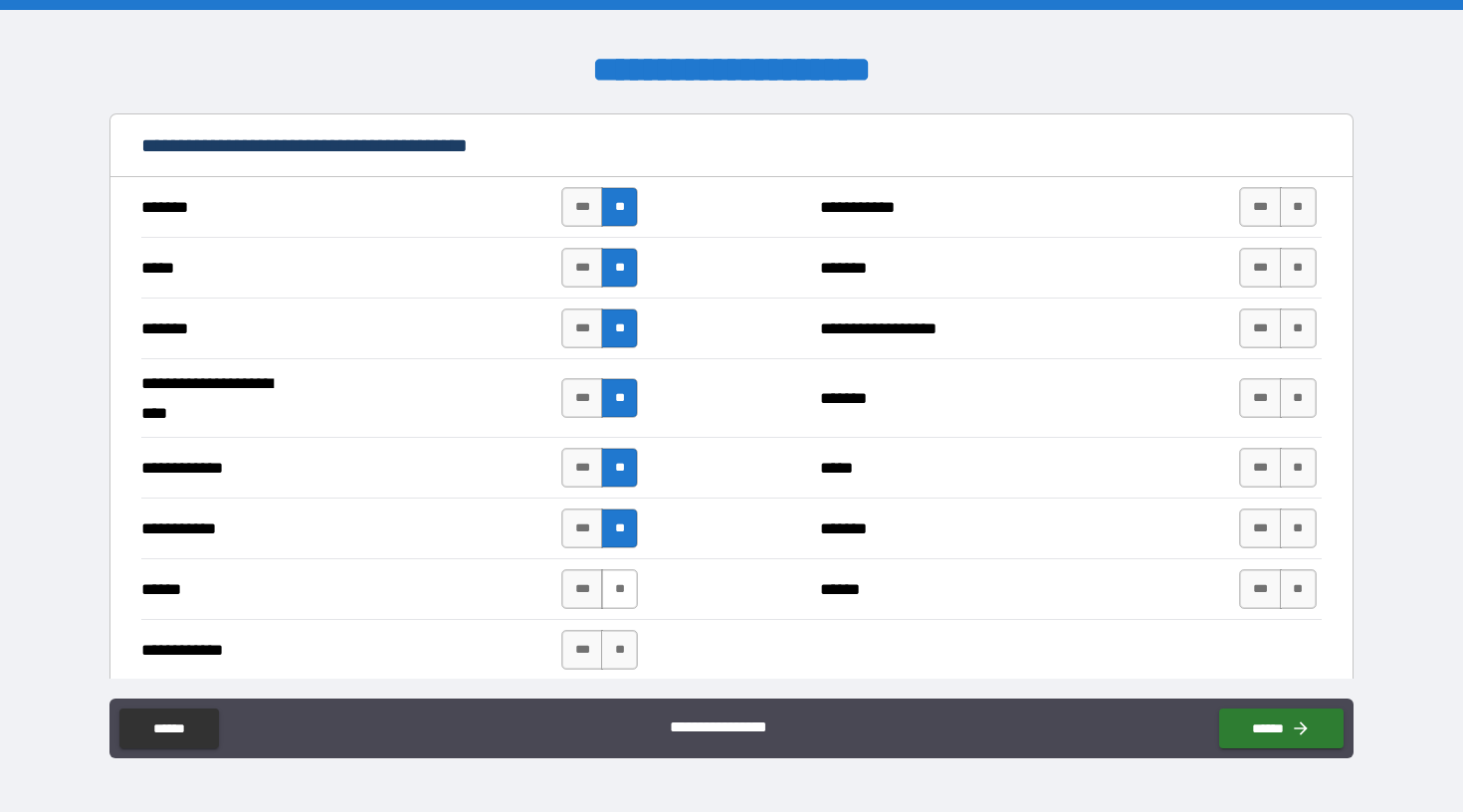click on "**" at bounding box center [619, 589] 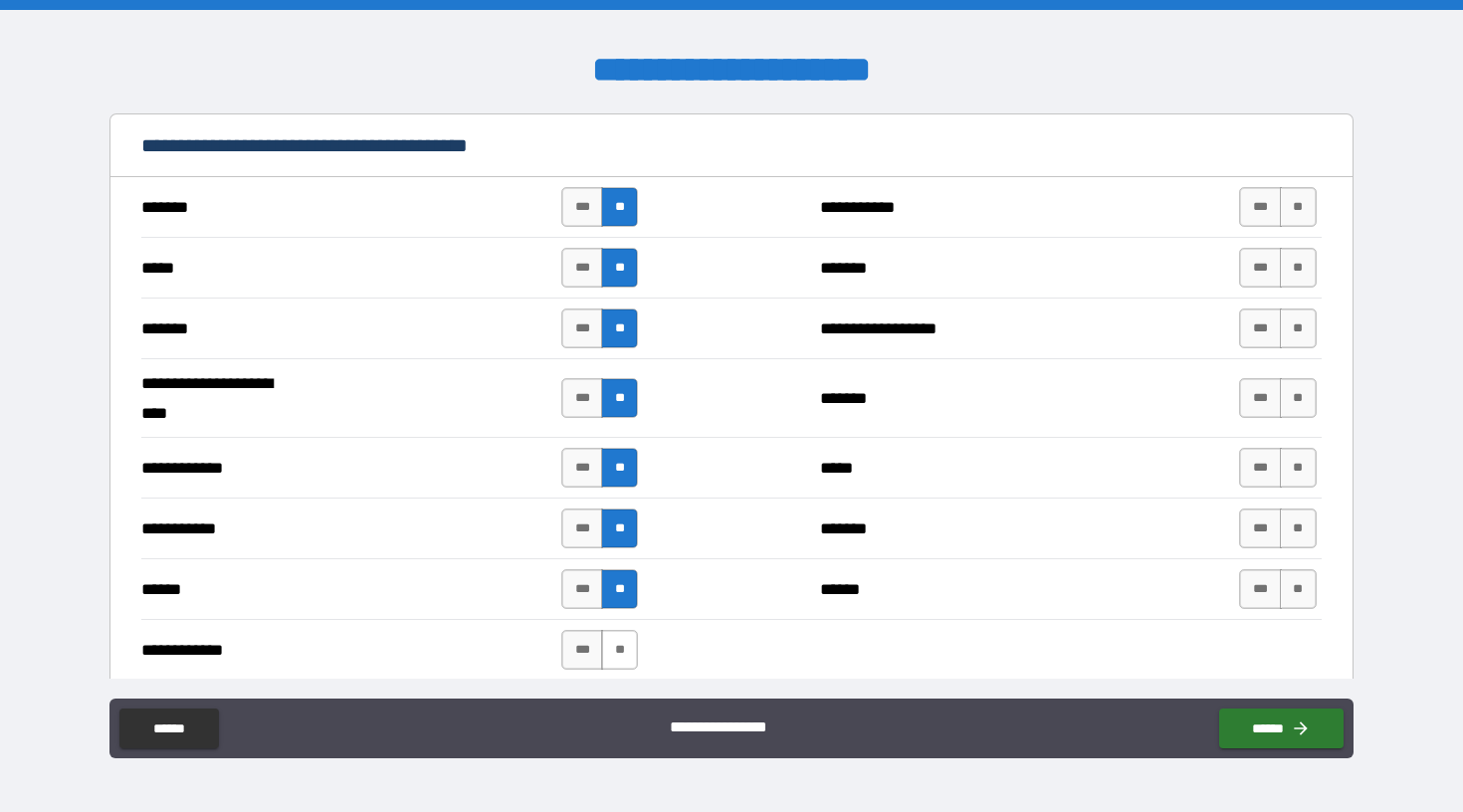 click on "**" at bounding box center (619, 650) 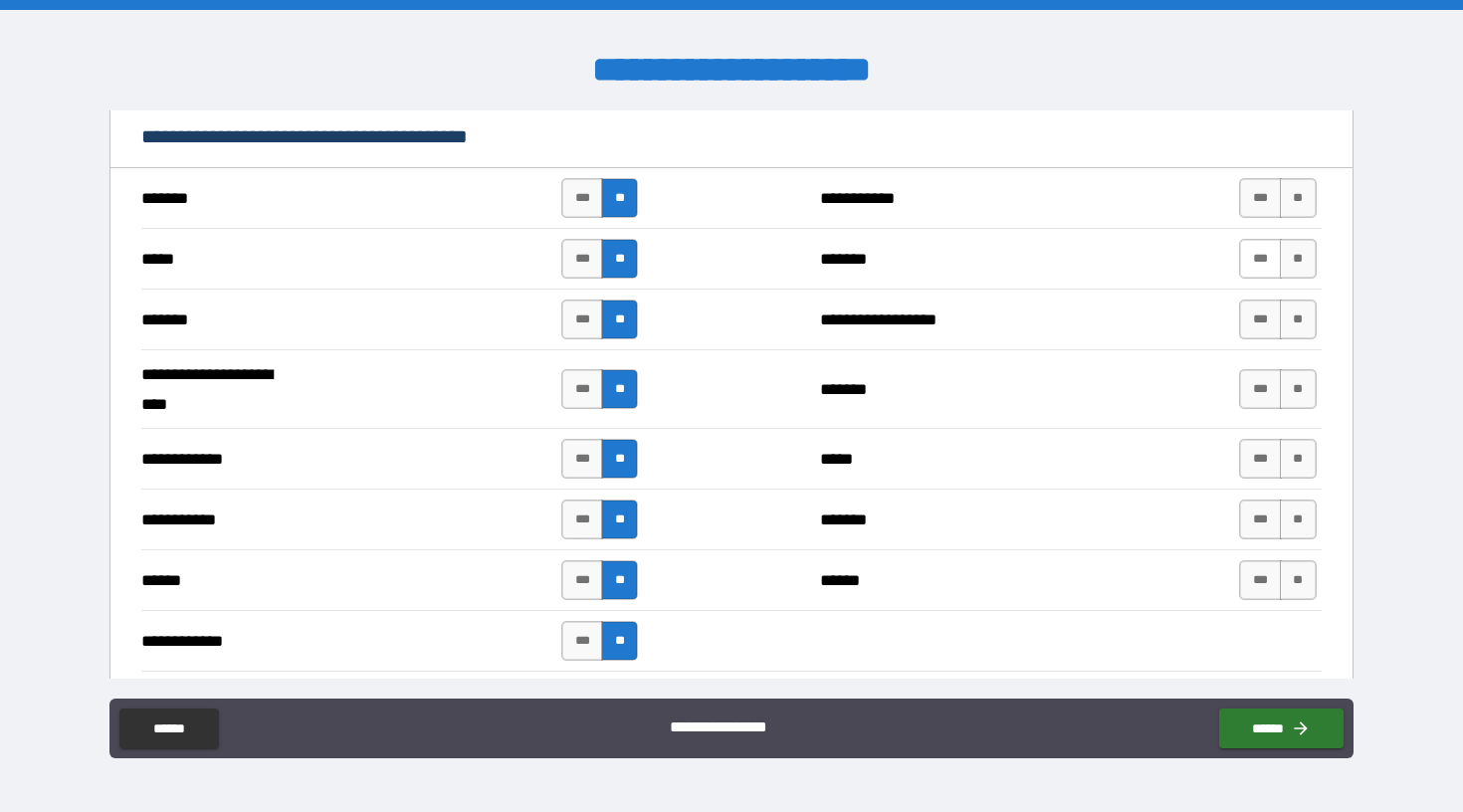 scroll, scrollTop: 1097, scrollLeft: 0, axis: vertical 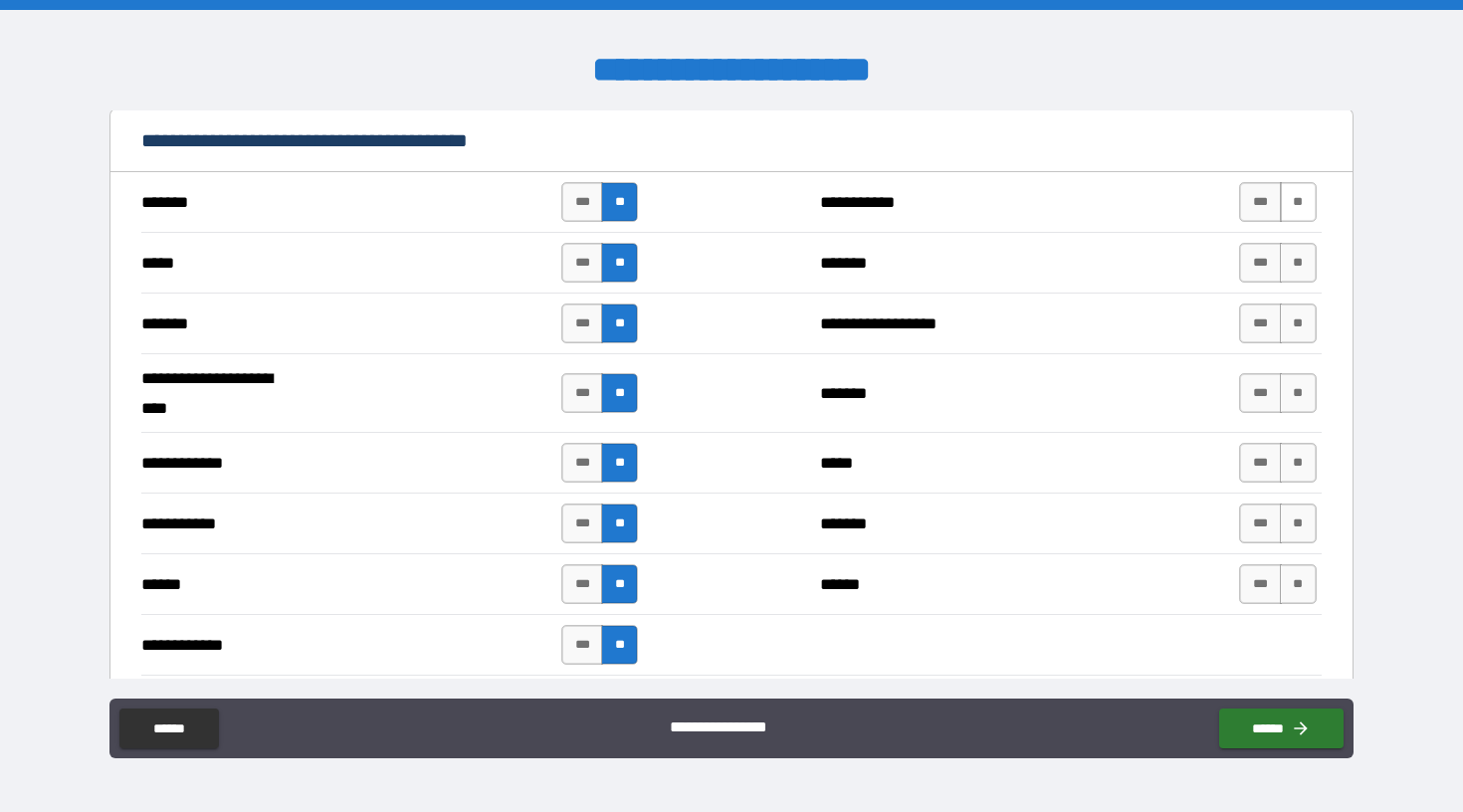click on "**" at bounding box center (1298, 202) 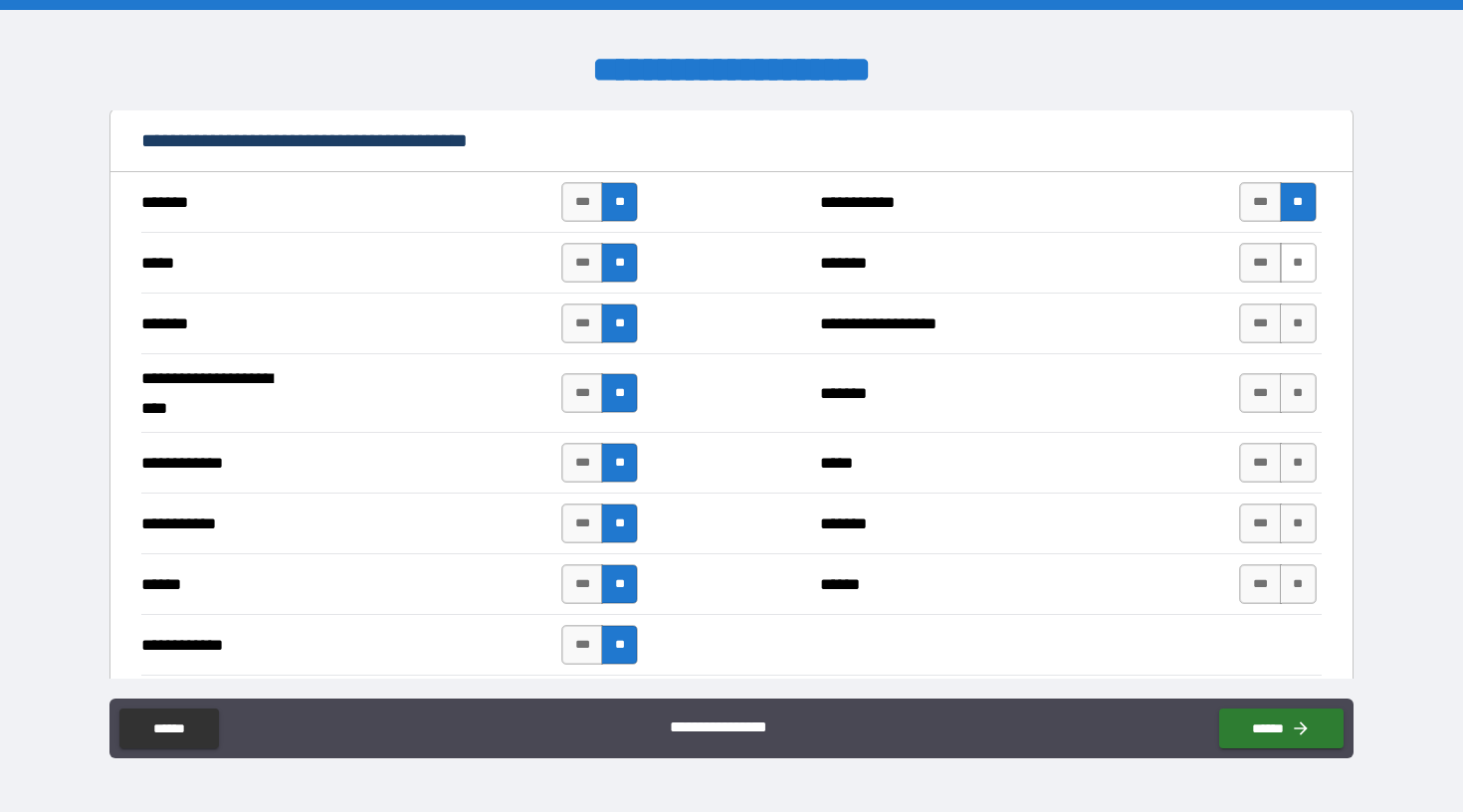 click on "**" at bounding box center (1298, 263) 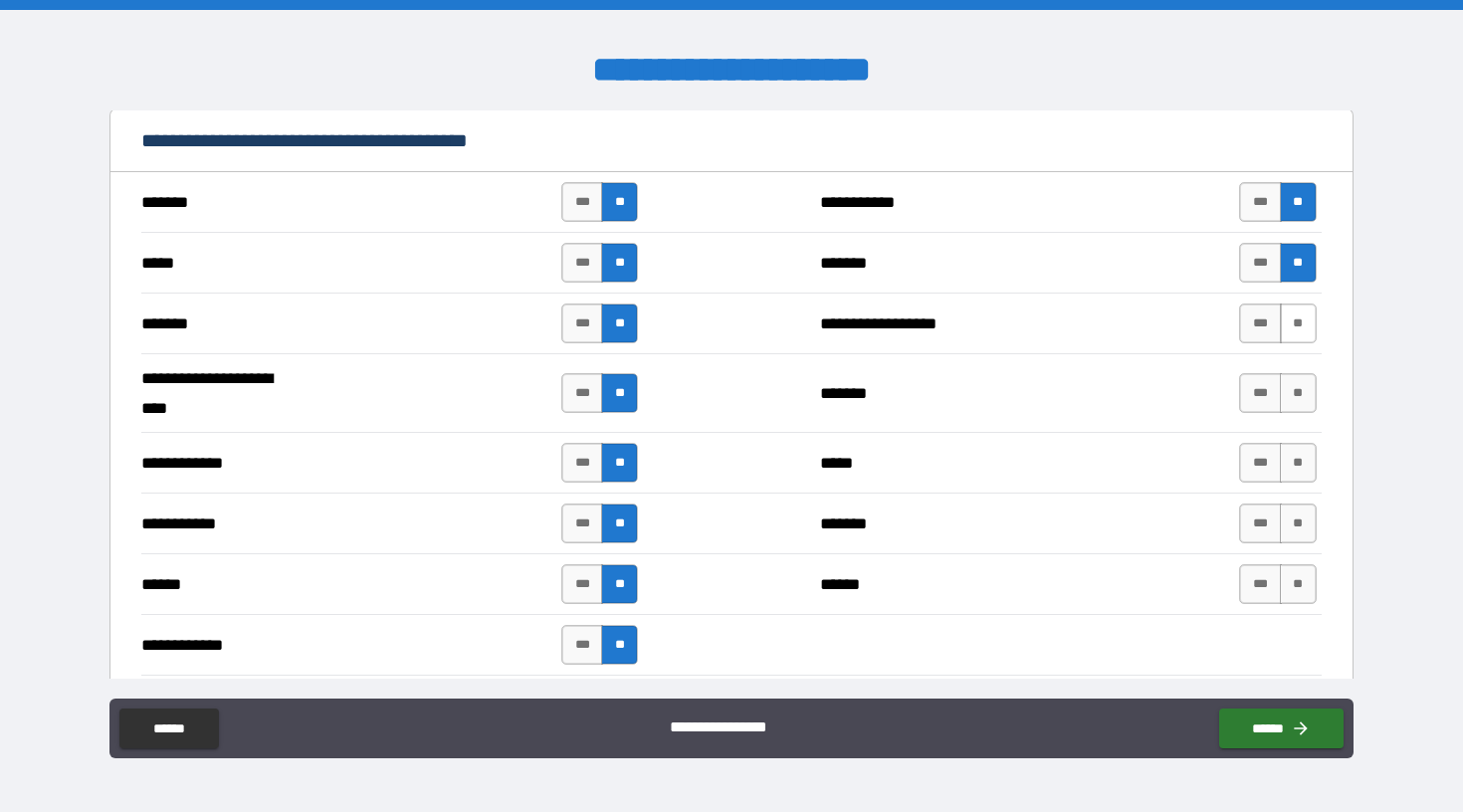 click on "**" at bounding box center (1298, 323) 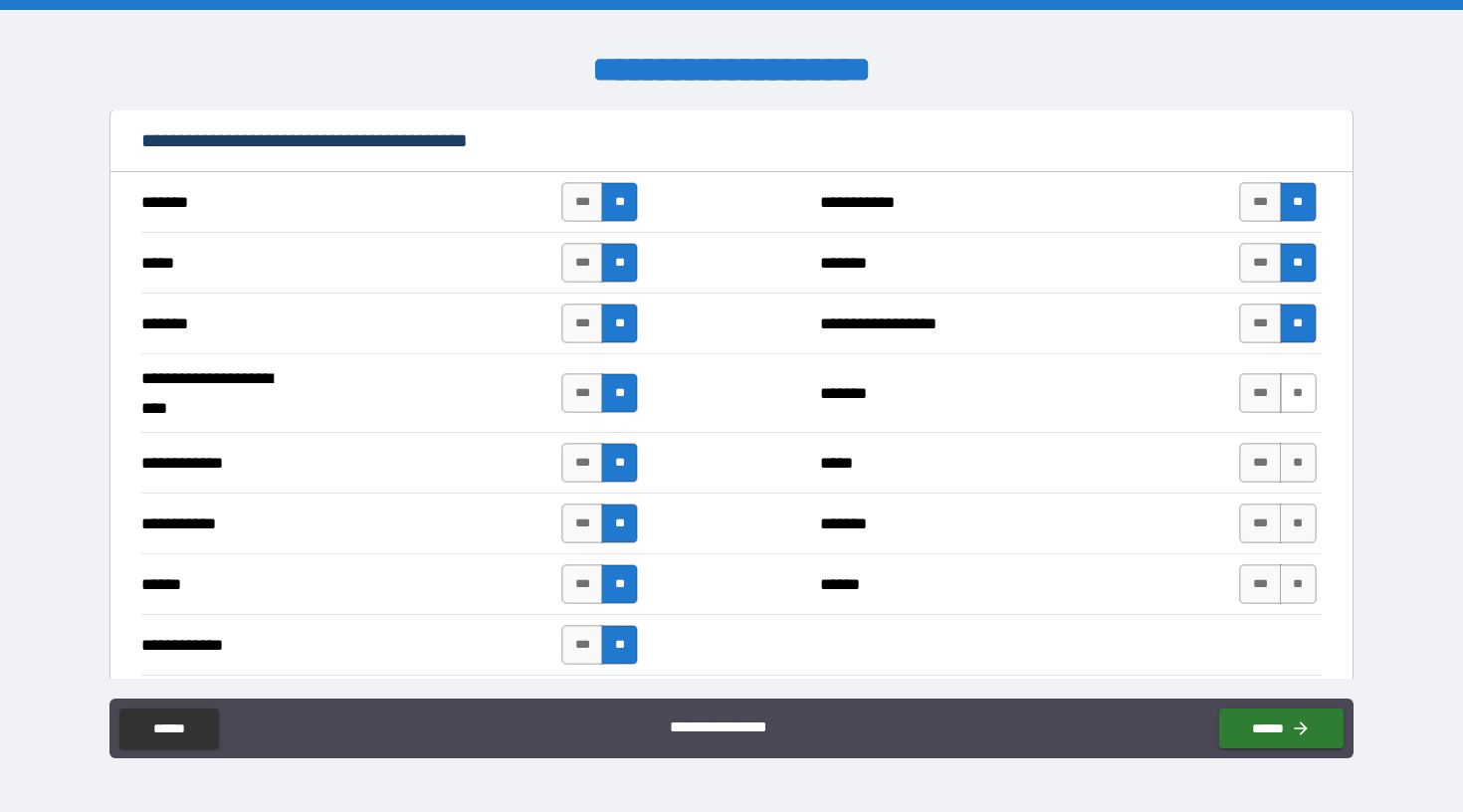 click on "**" at bounding box center (1298, 393) 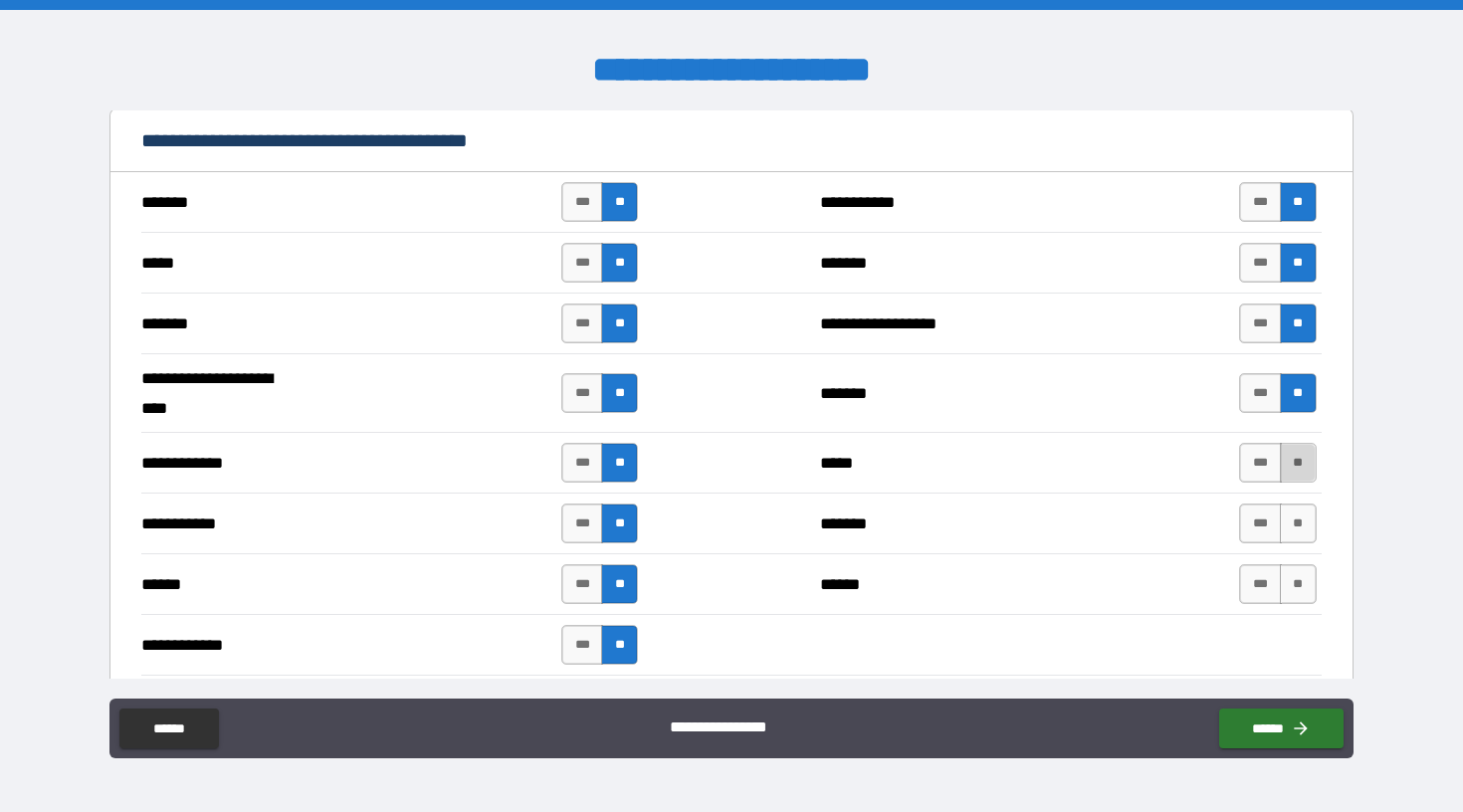 click on "**" at bounding box center [1298, 463] 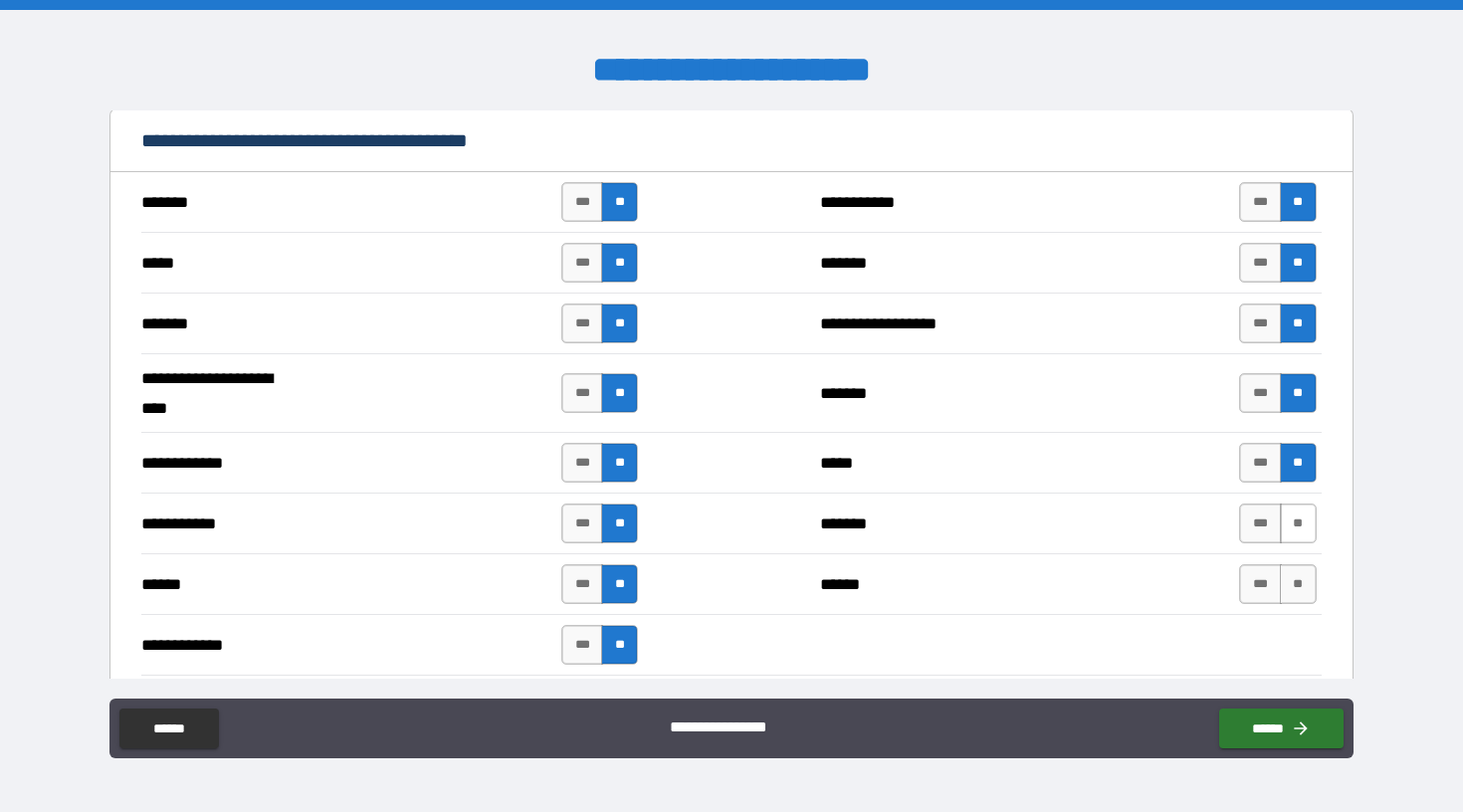 click on "**" at bounding box center (1298, 523) 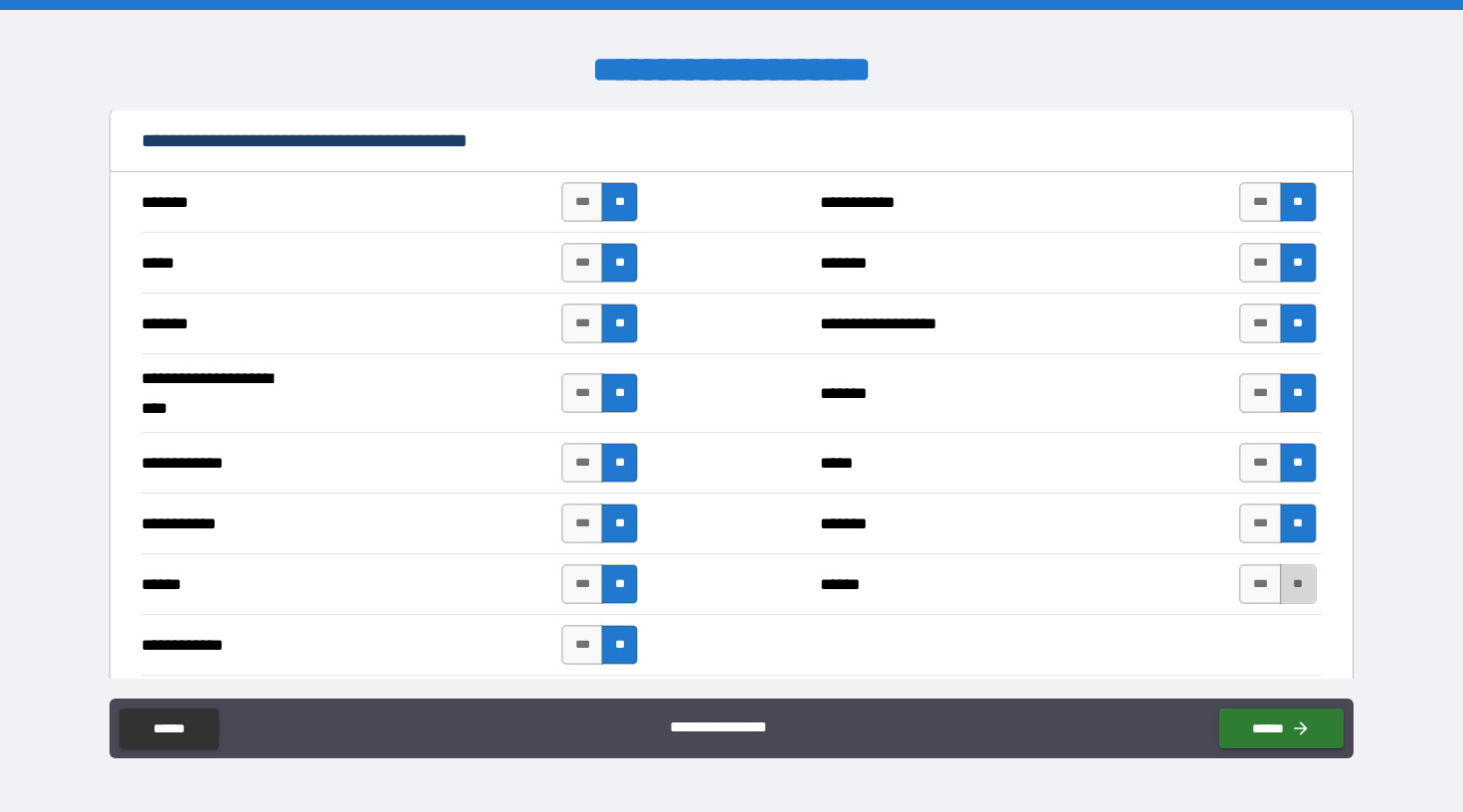 click on "**" at bounding box center (1298, 584) 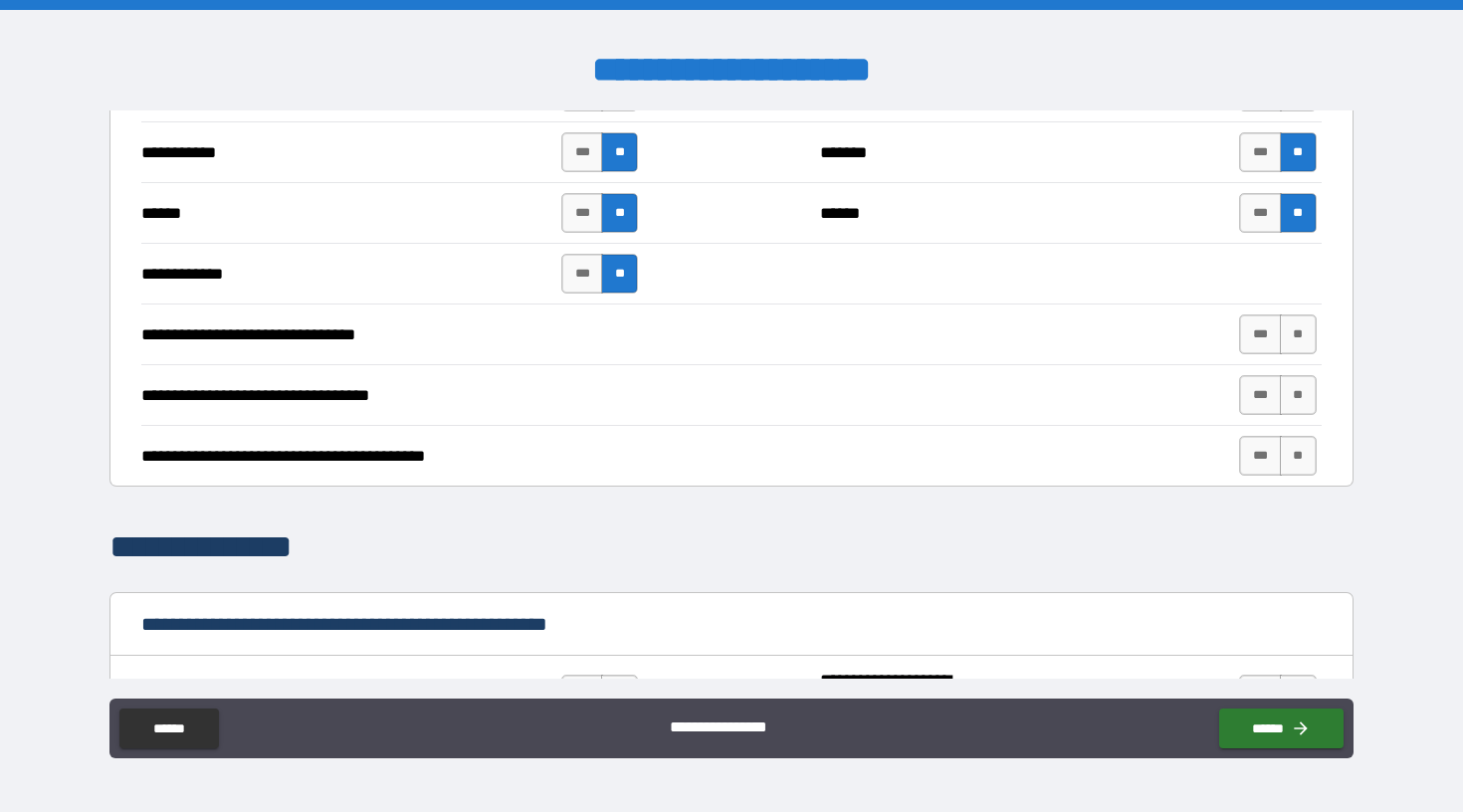 scroll, scrollTop: 1530, scrollLeft: 0, axis: vertical 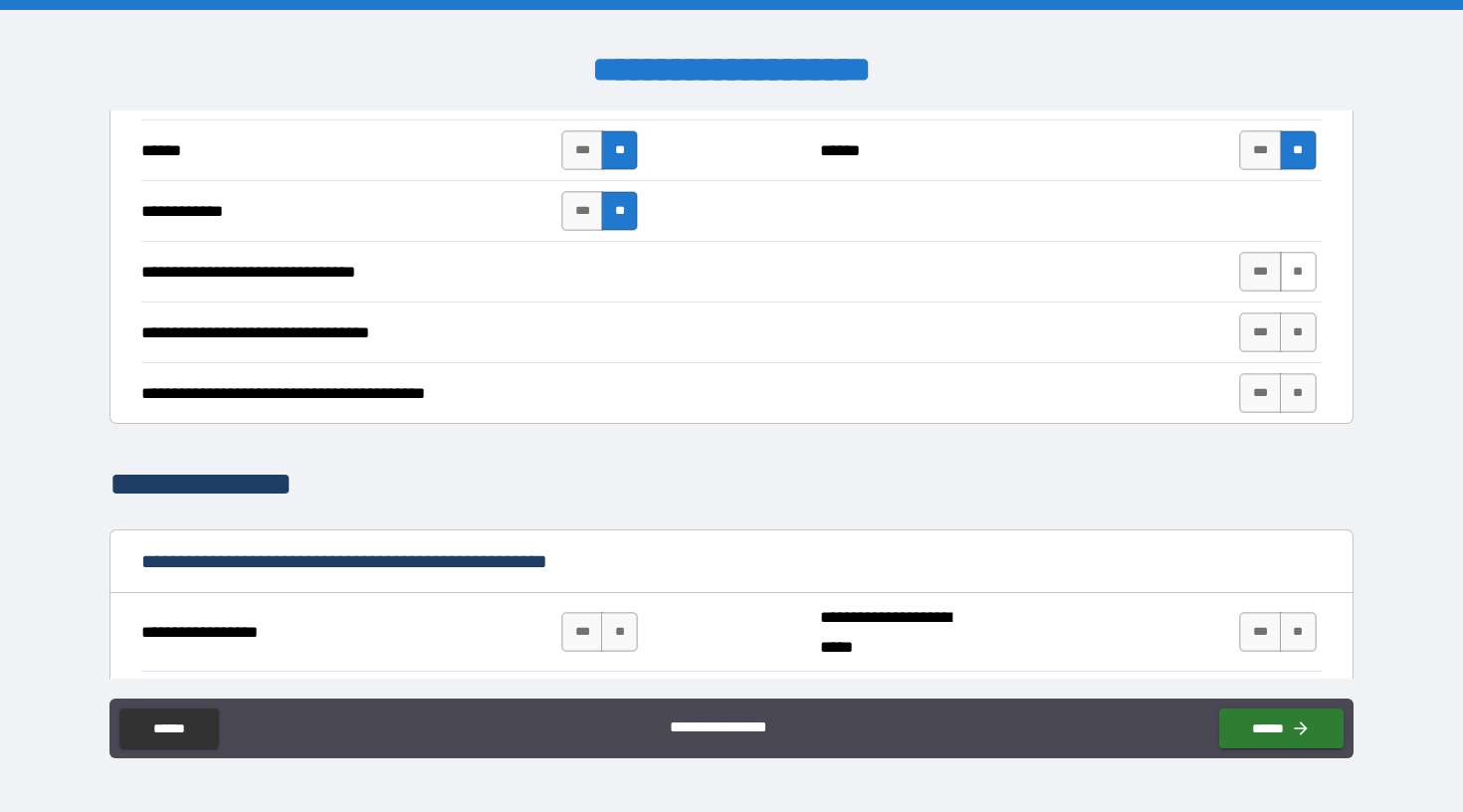 click on "**" at bounding box center [1298, 272] 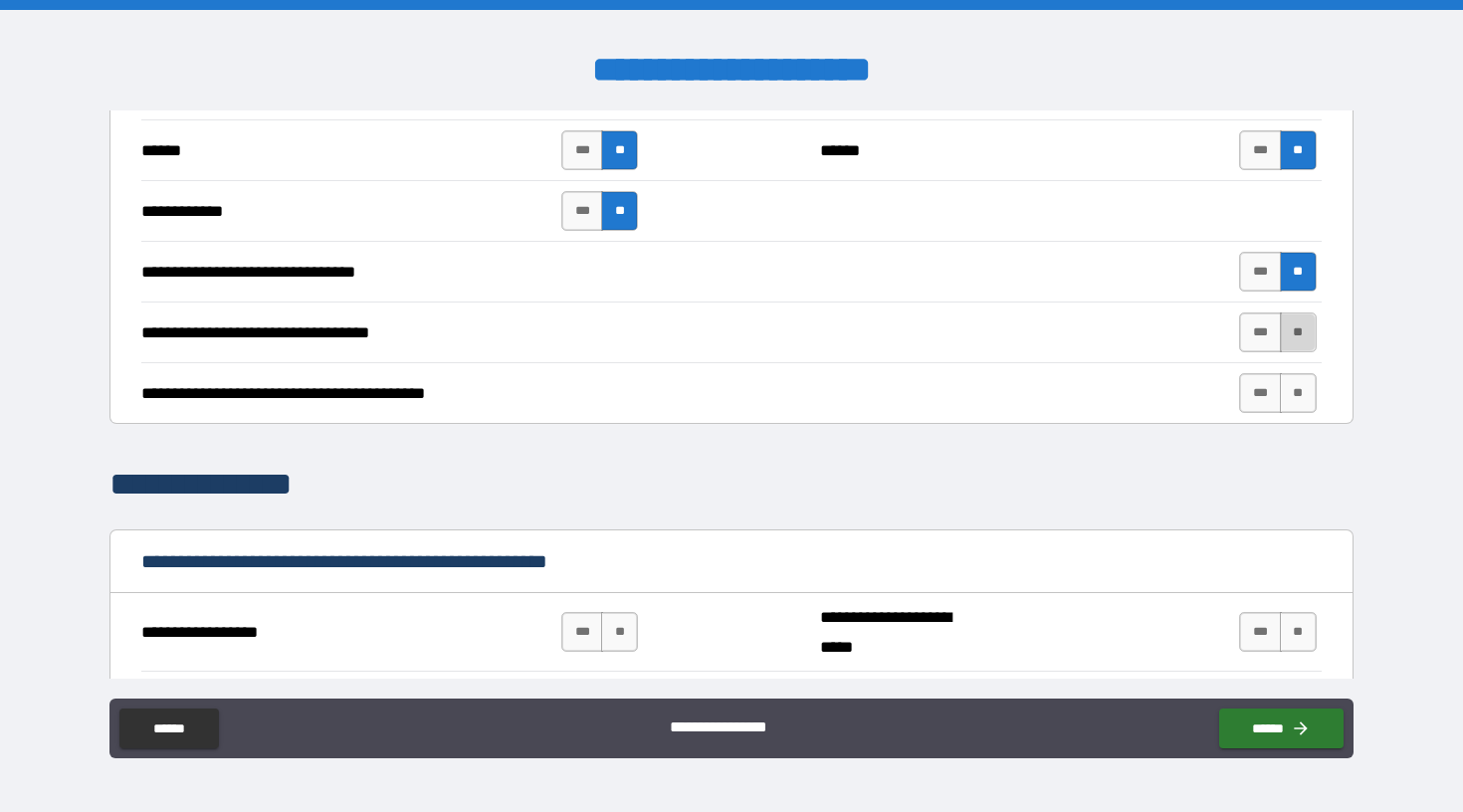 click on "**" at bounding box center (1298, 332) 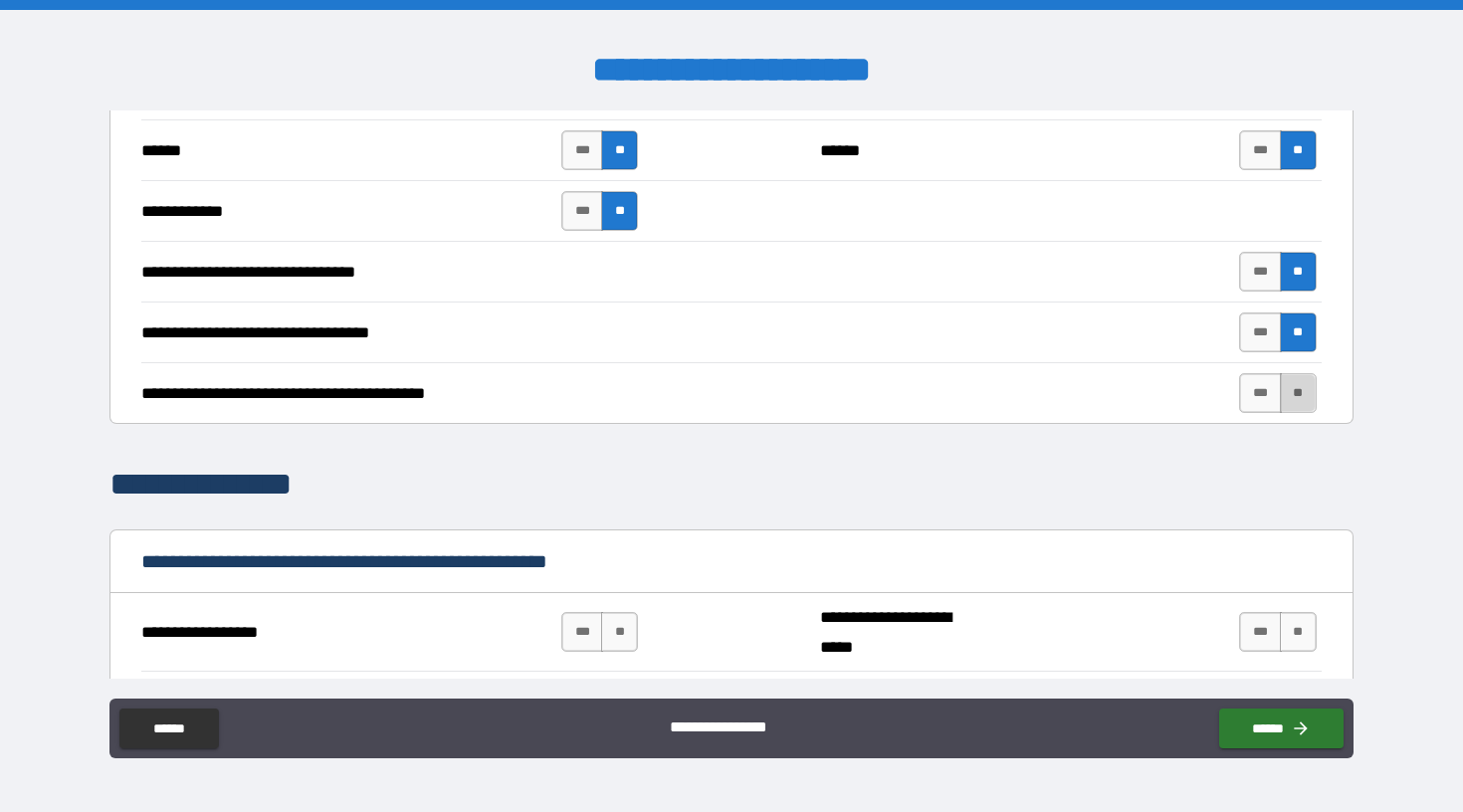 click on "**" at bounding box center (1298, 393) 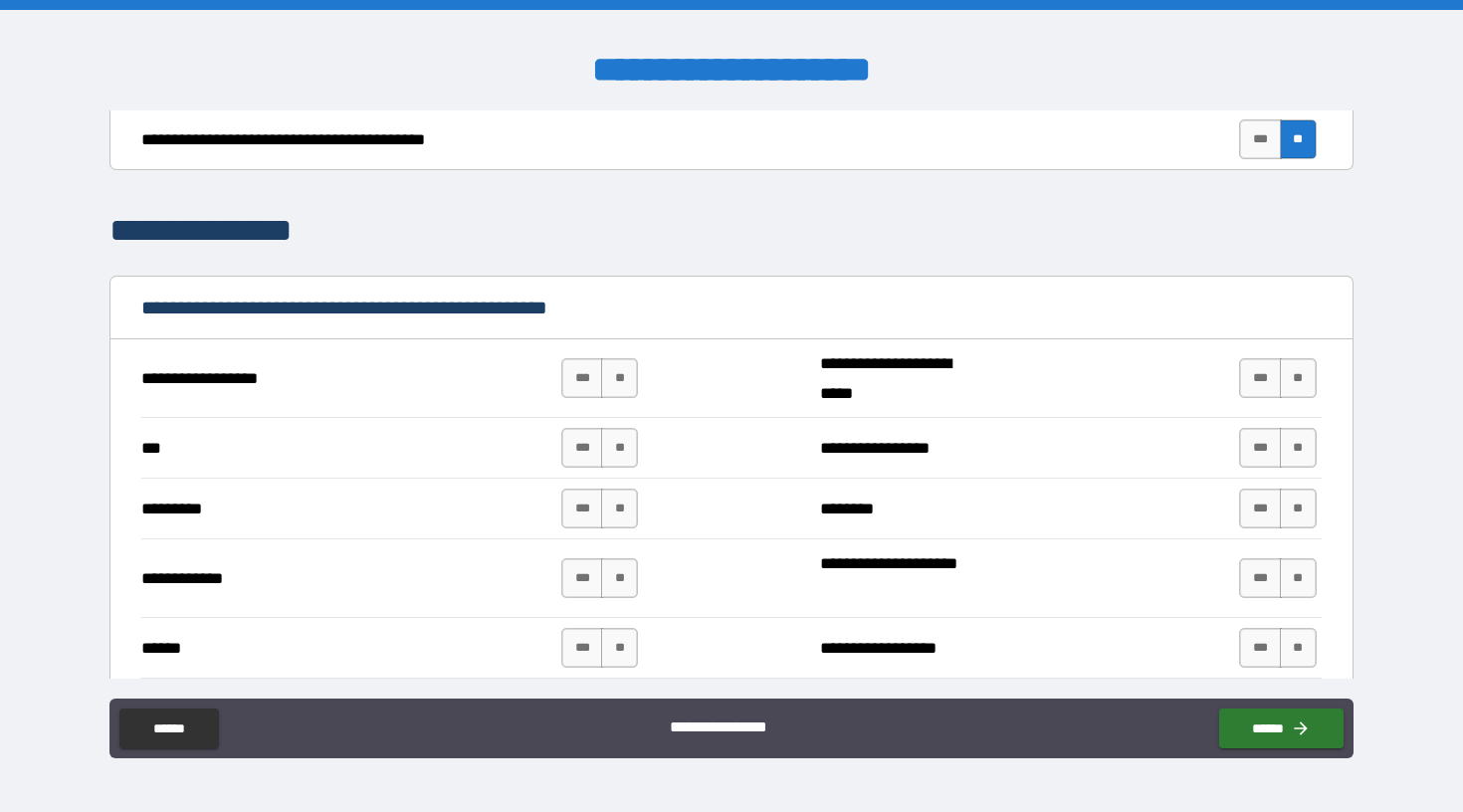 scroll, scrollTop: 1785, scrollLeft: 0, axis: vertical 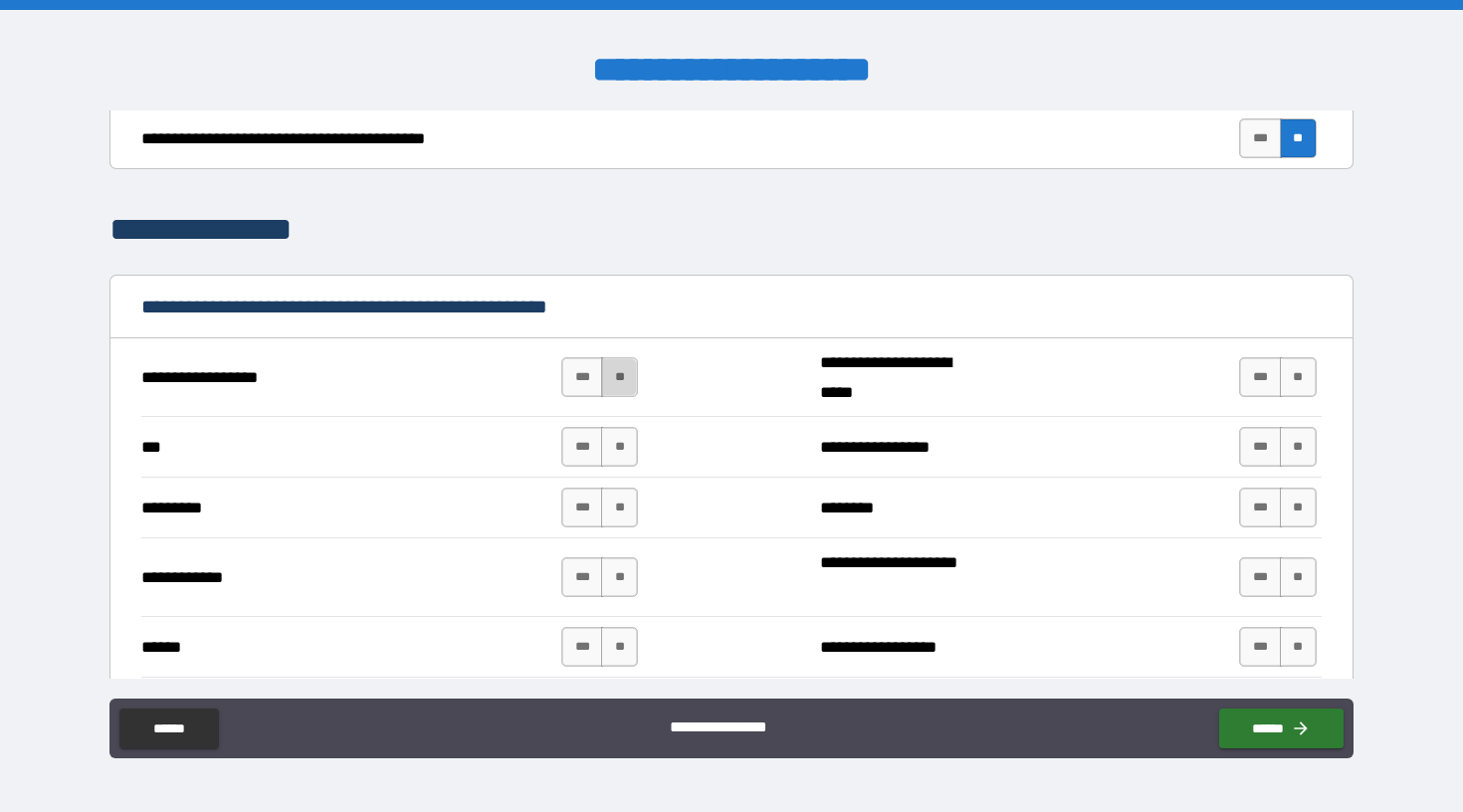 click on "**" at bounding box center (619, 377) 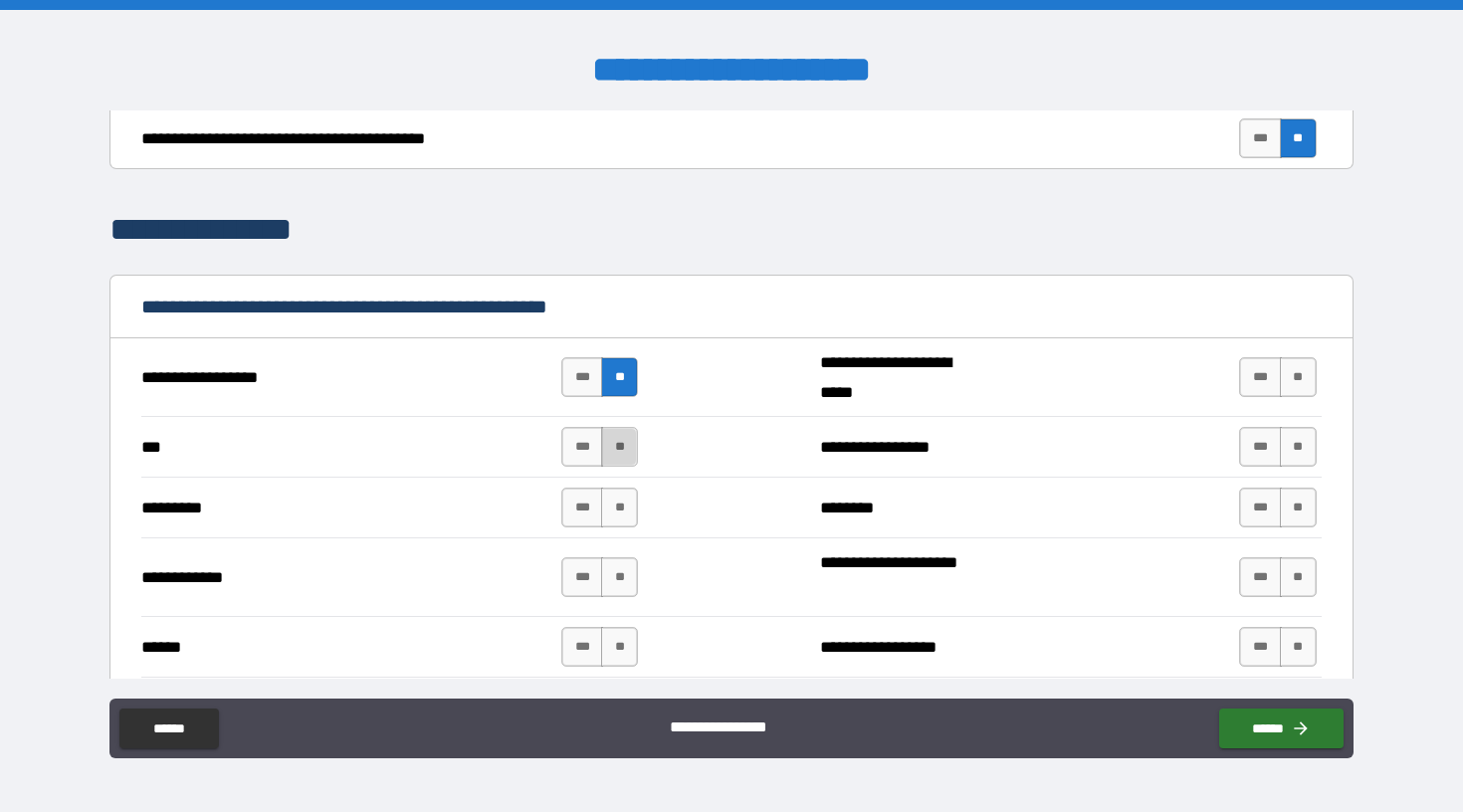 click on "**" at bounding box center [619, 447] 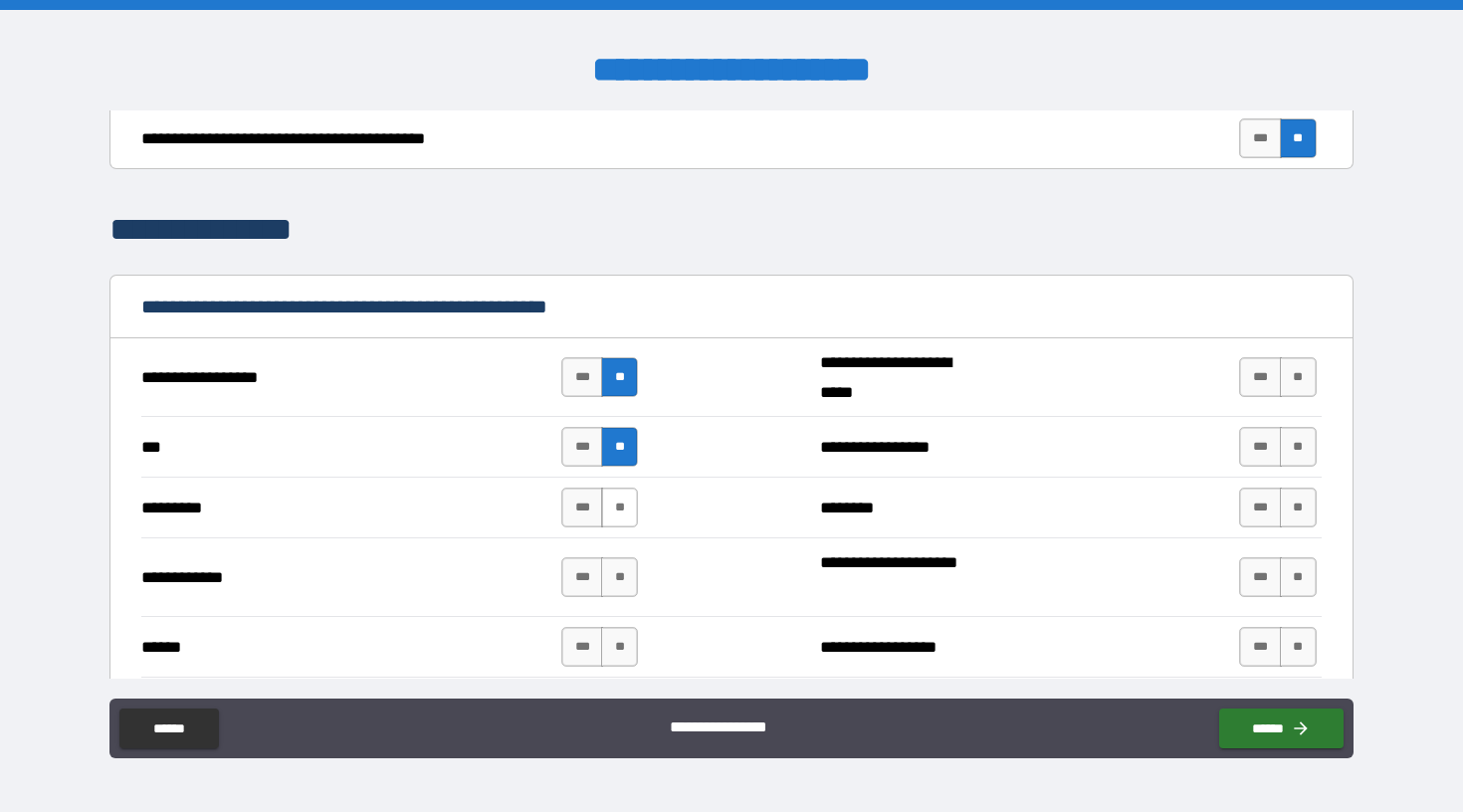 click on "**" at bounding box center [619, 508] 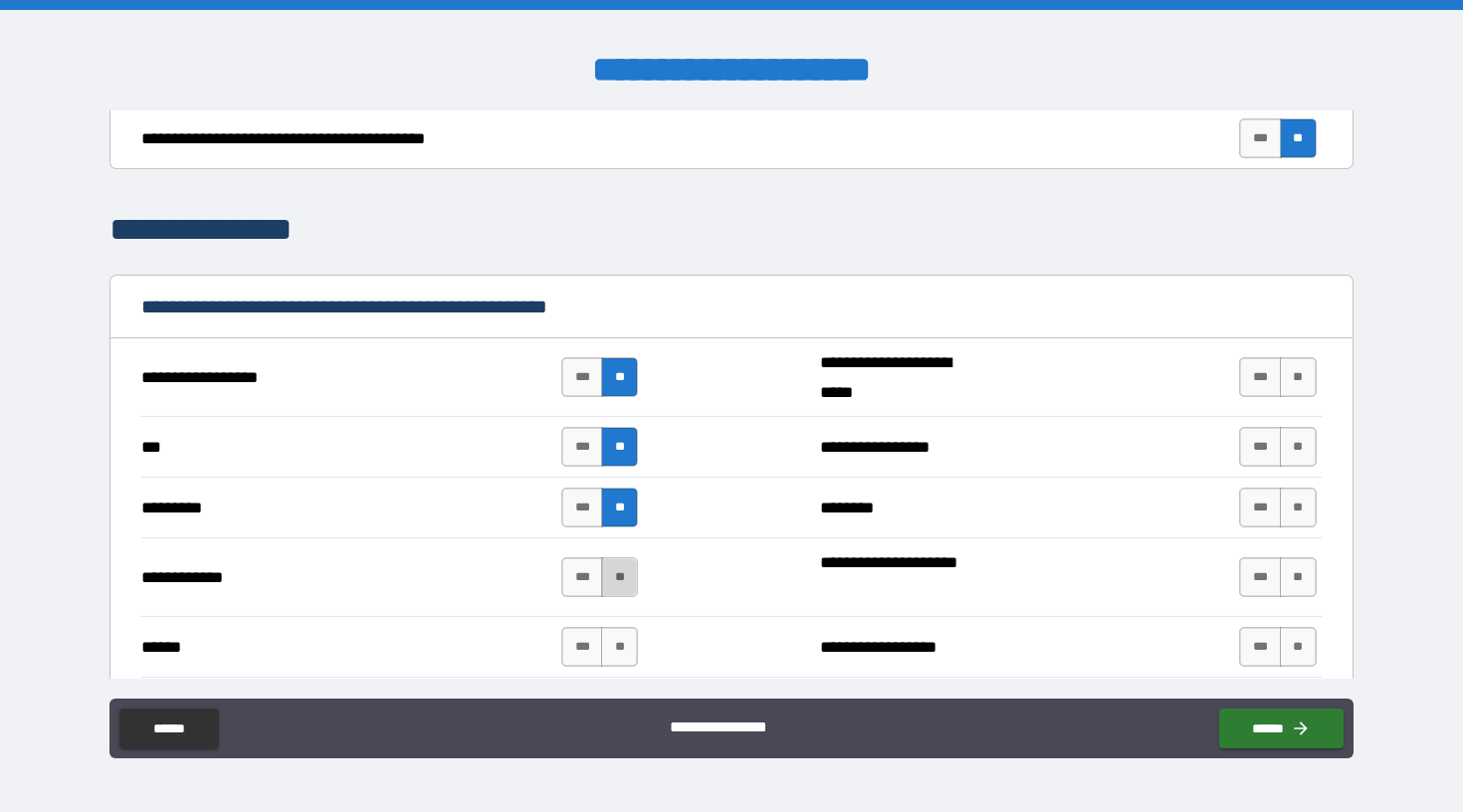 click on "**" at bounding box center [619, 577] 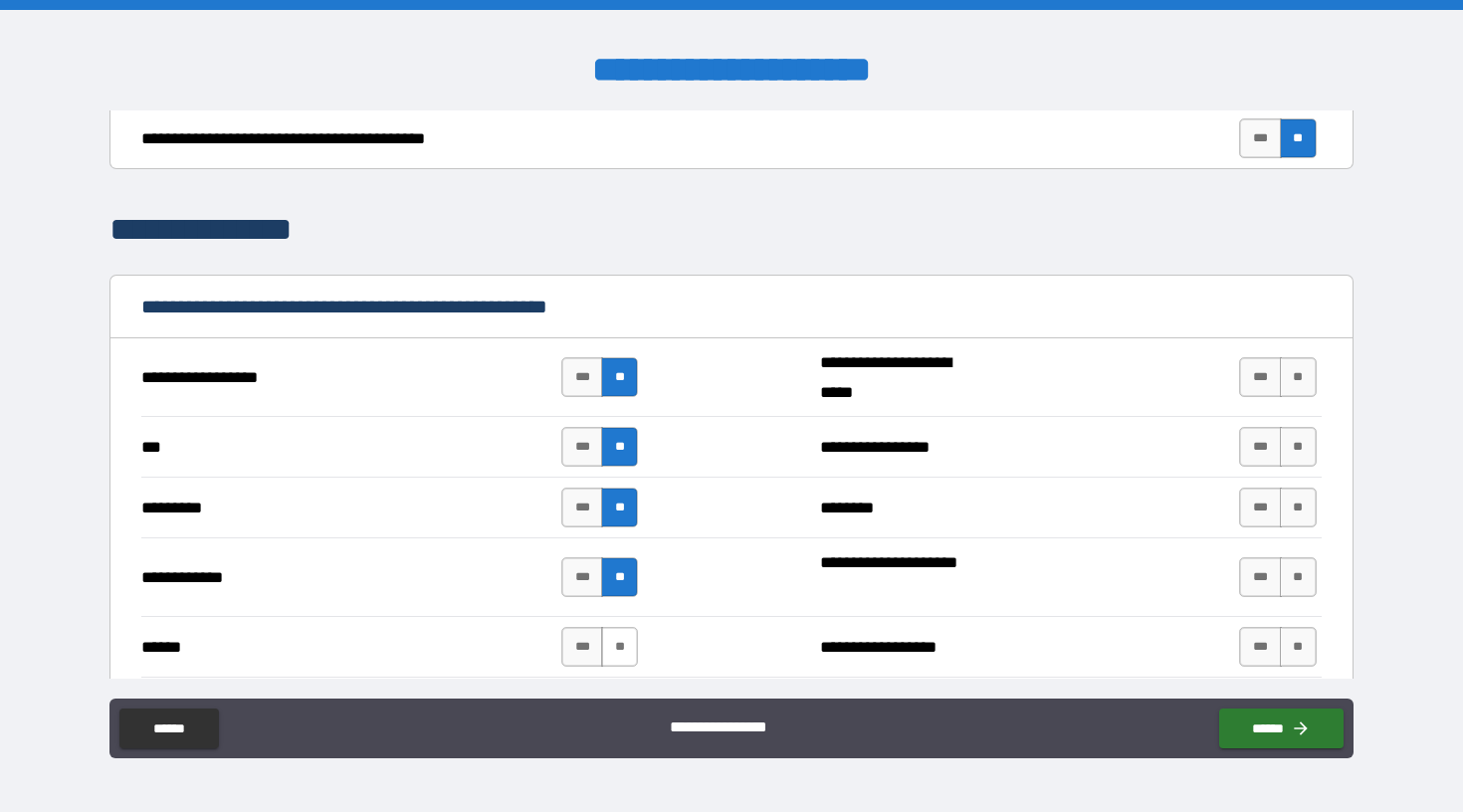 click on "**" at bounding box center (619, 647) 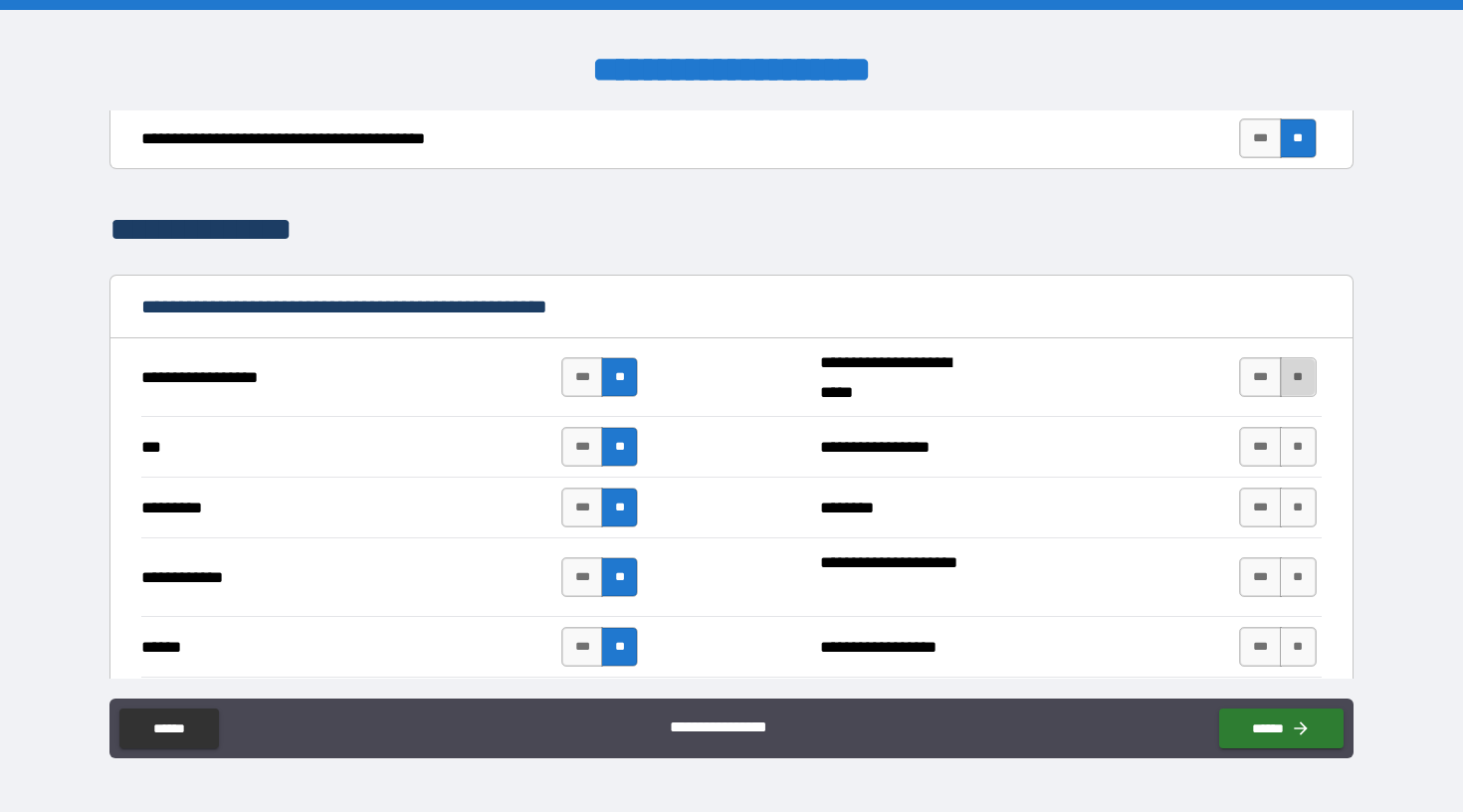 click on "**" at bounding box center [1298, 377] 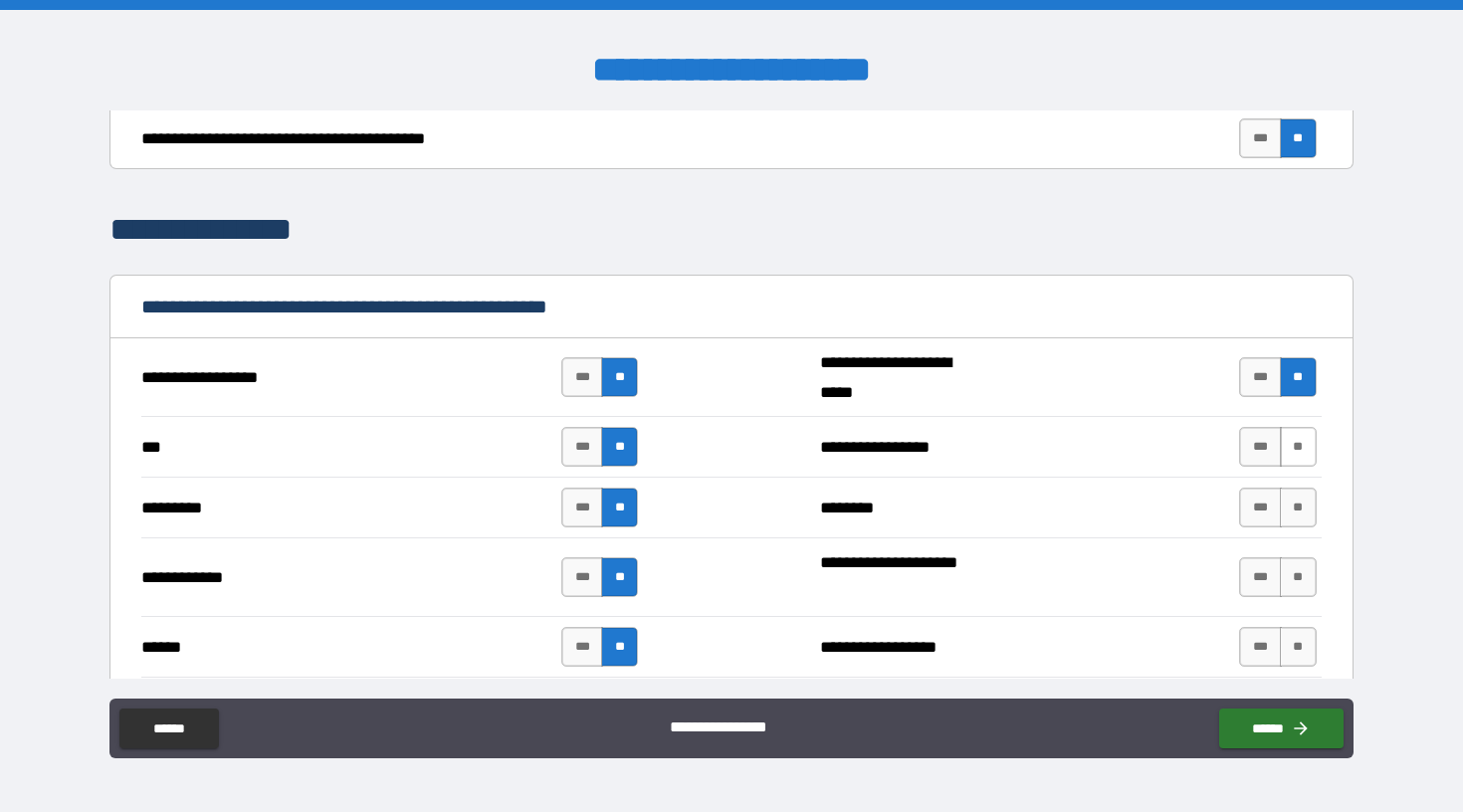 click on "**" at bounding box center [1298, 447] 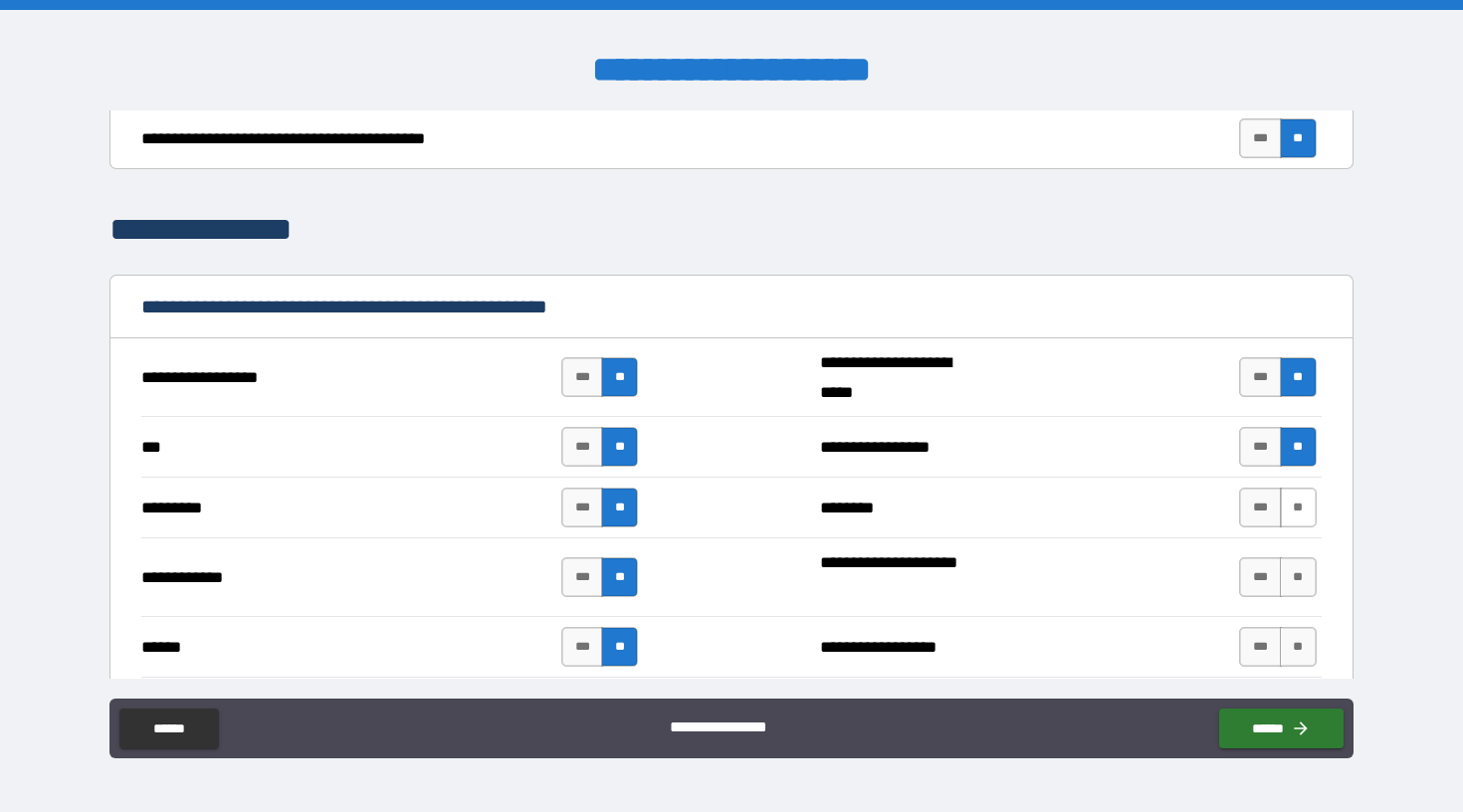 click on "**" at bounding box center [1298, 508] 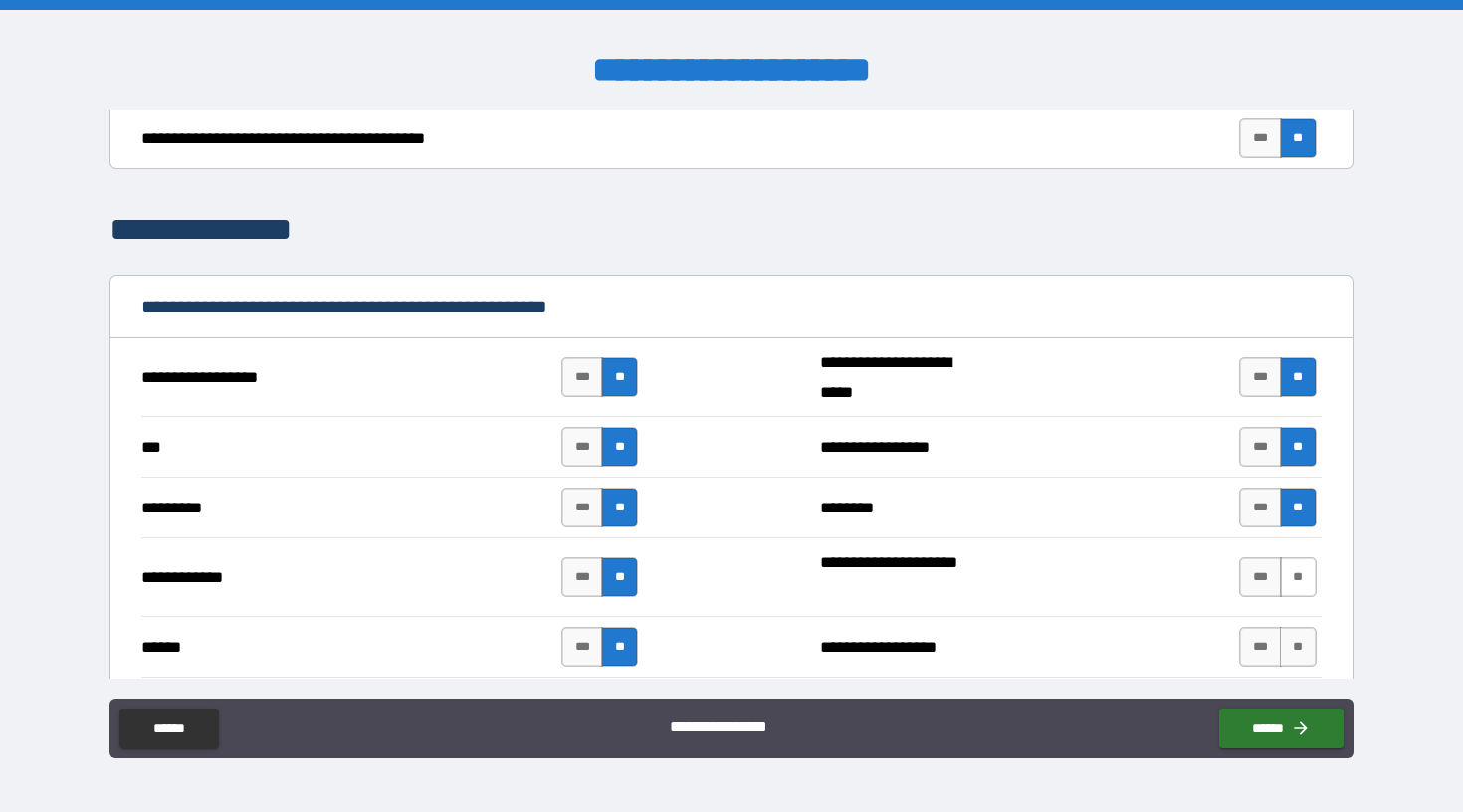 click on "**" at bounding box center (1298, 577) 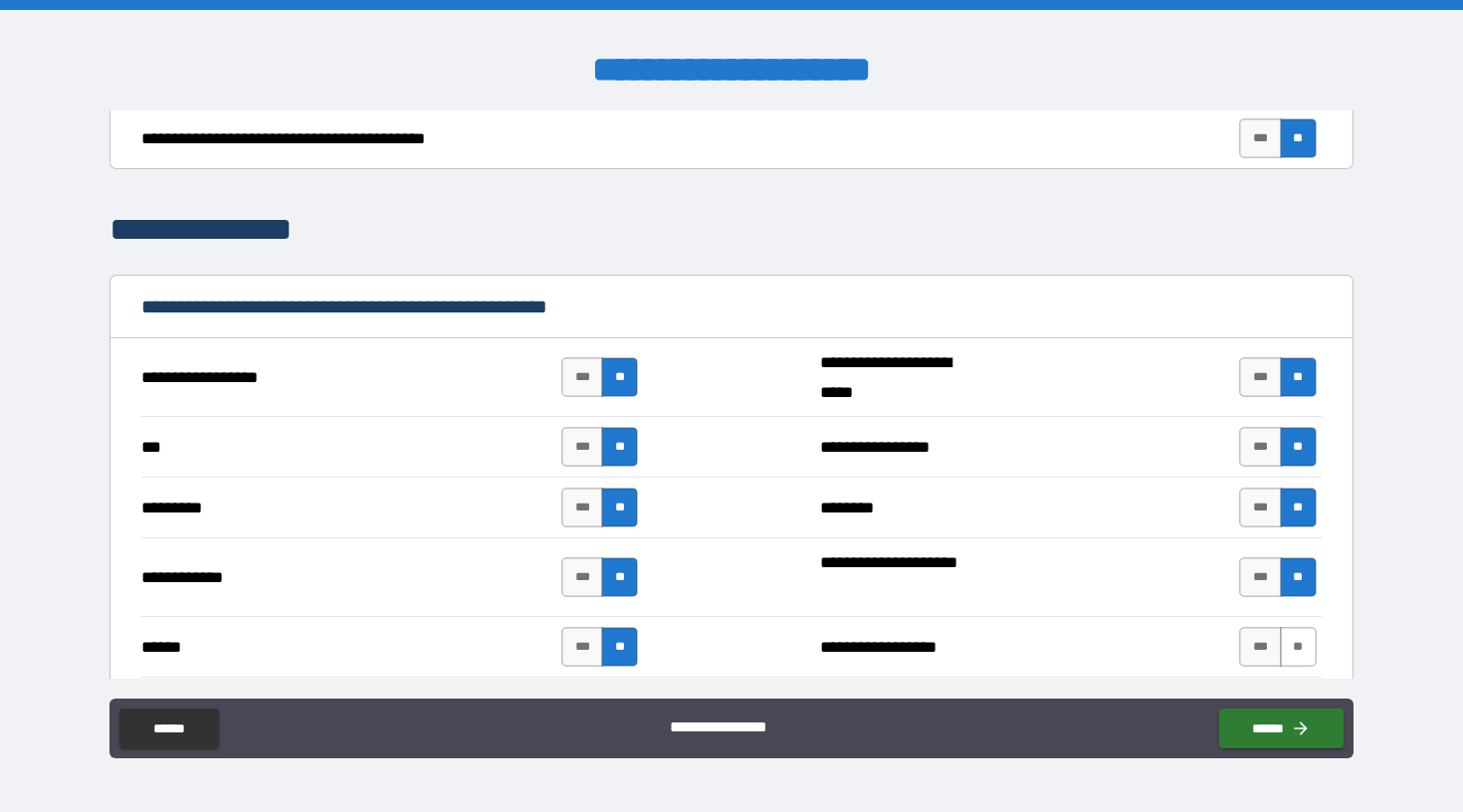 click on "**" at bounding box center (1298, 647) 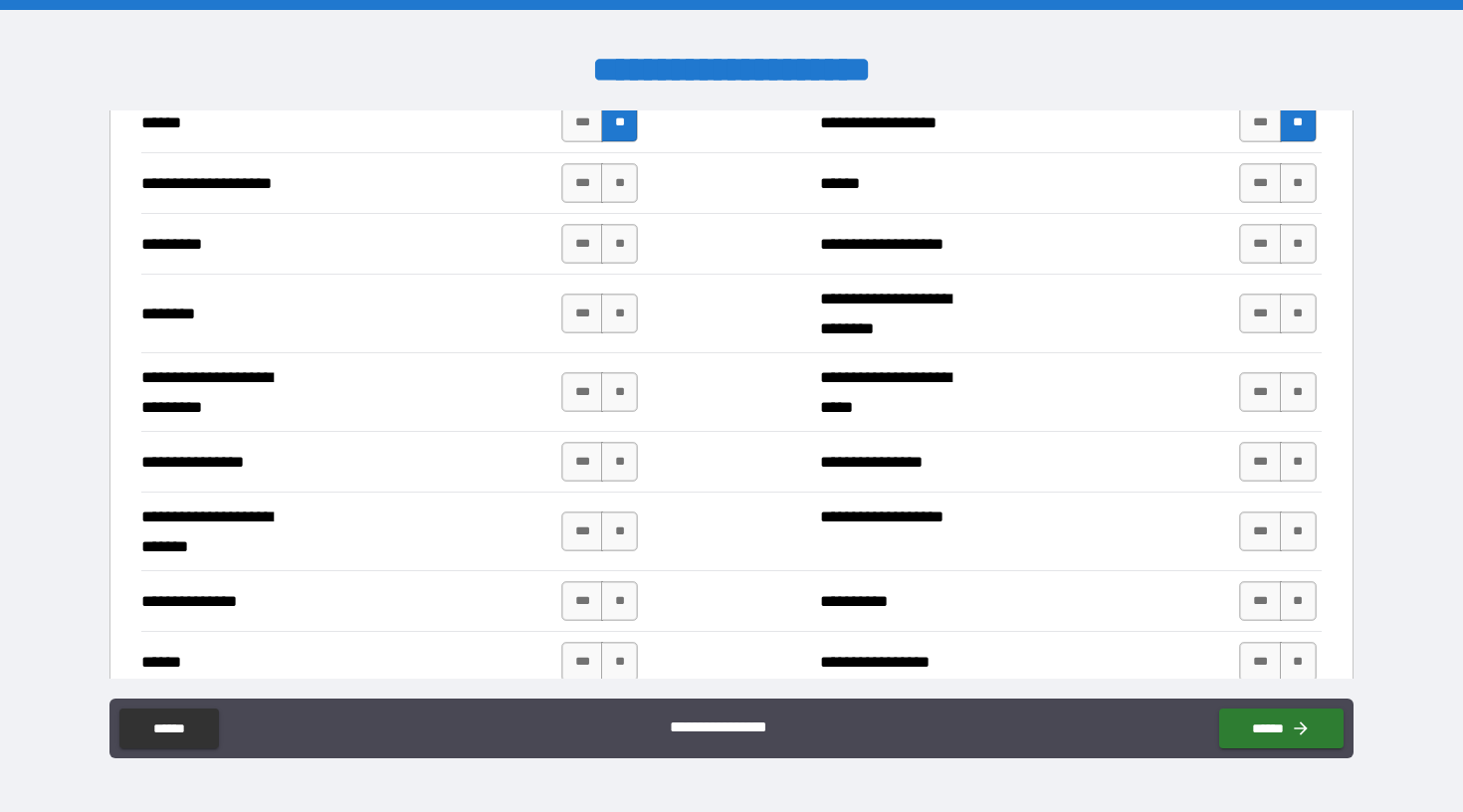 scroll, scrollTop: 2311, scrollLeft: 0, axis: vertical 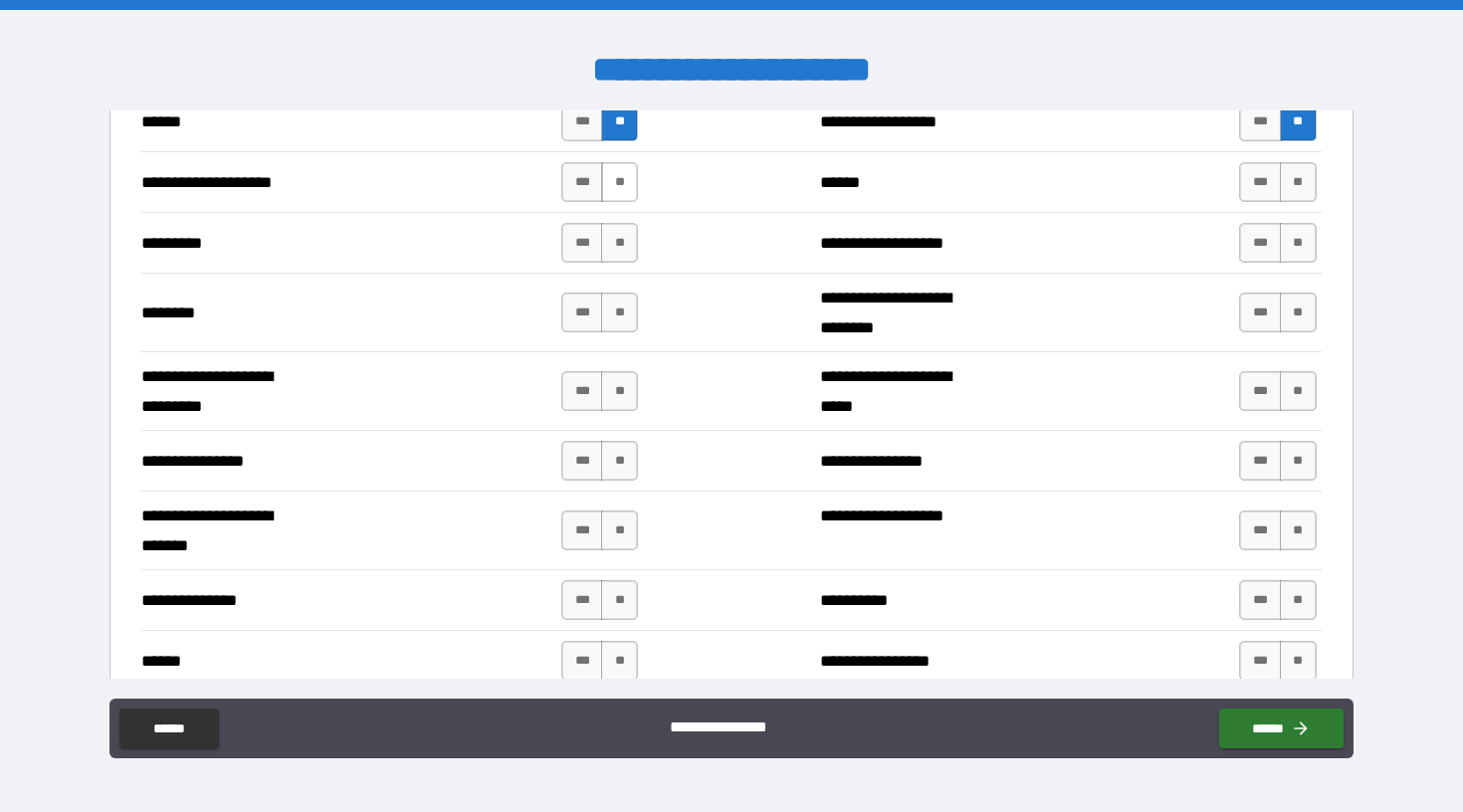 click on "**" at bounding box center [619, 182] 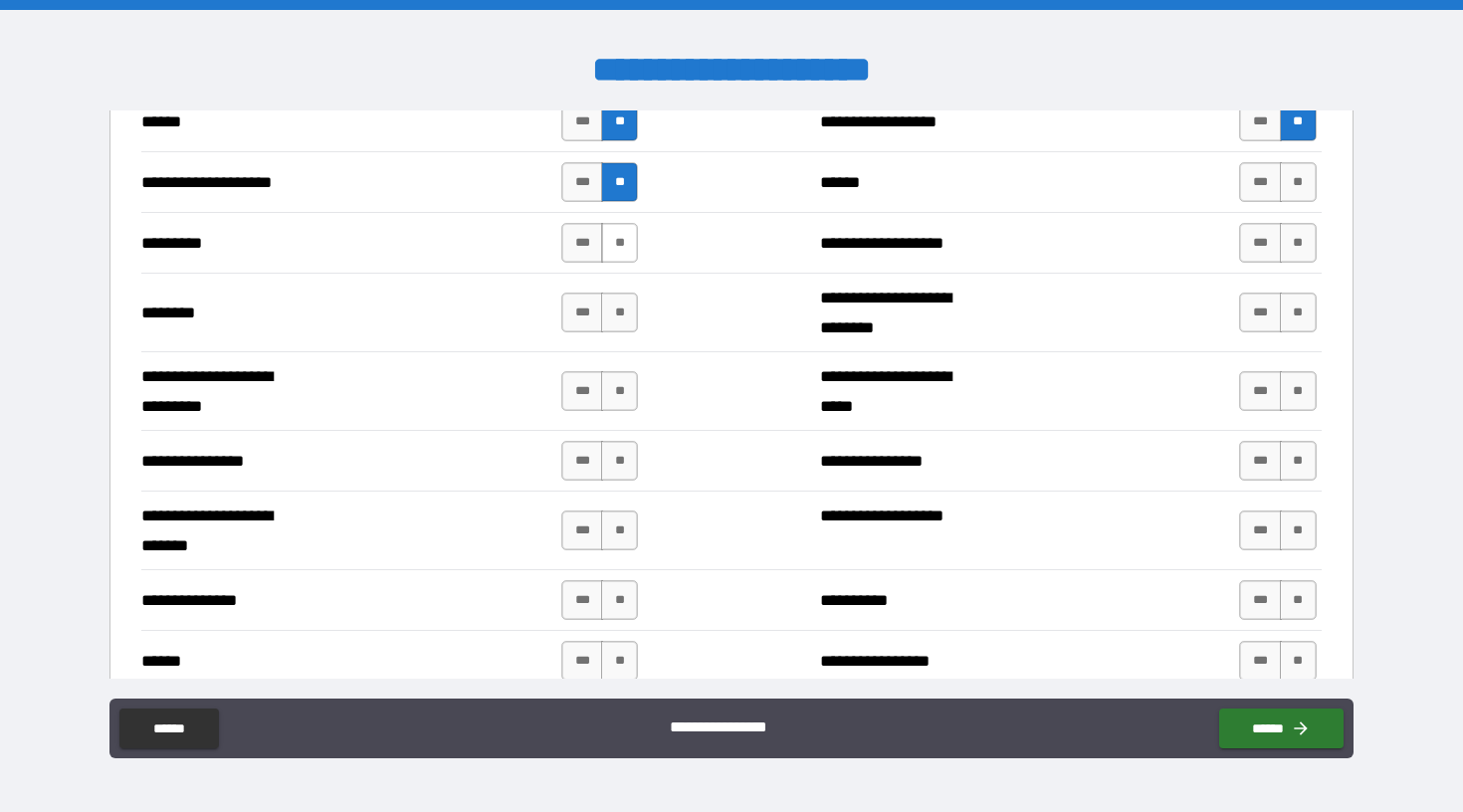 click on "**" at bounding box center [619, 243] 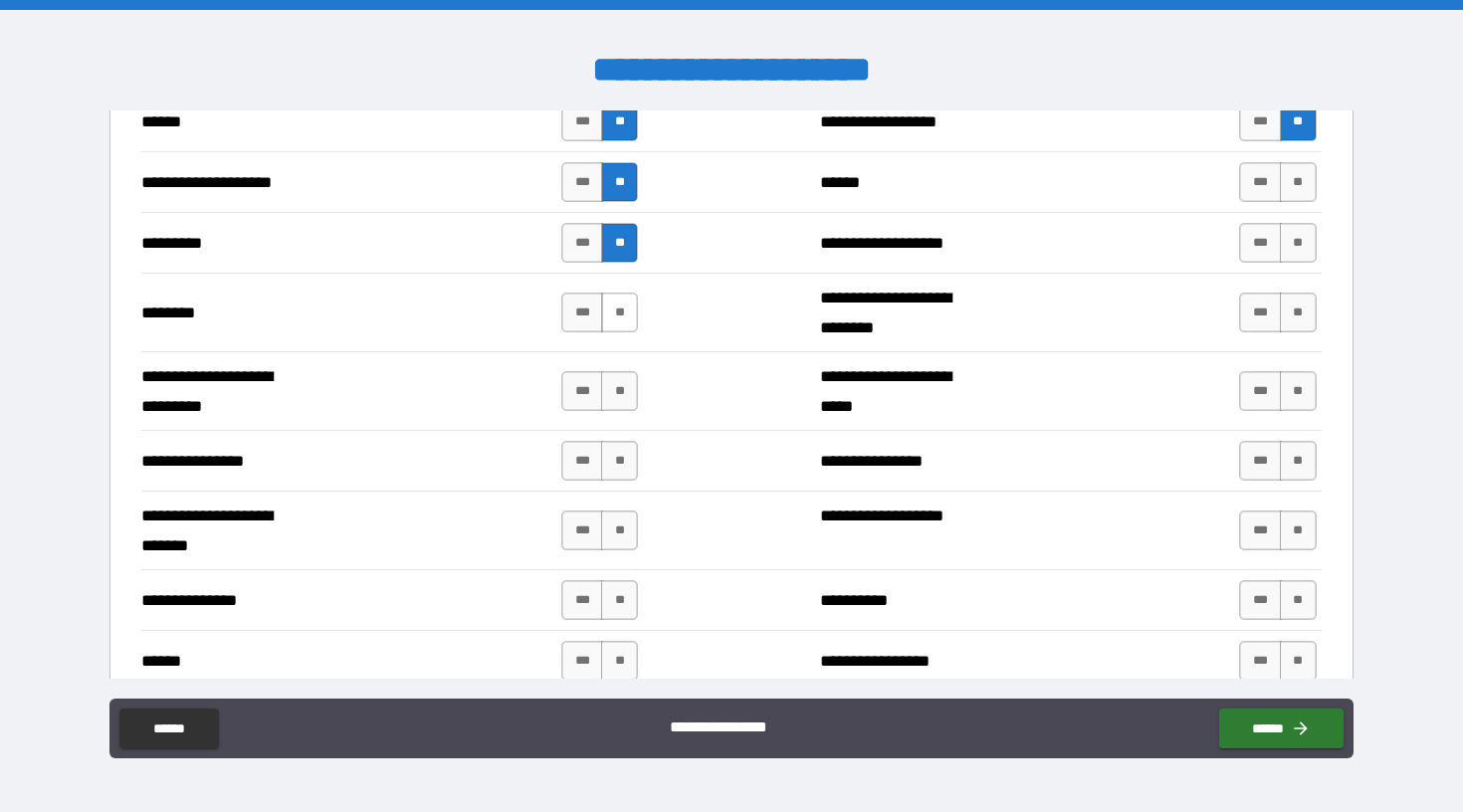 click on "**" at bounding box center (619, 312) 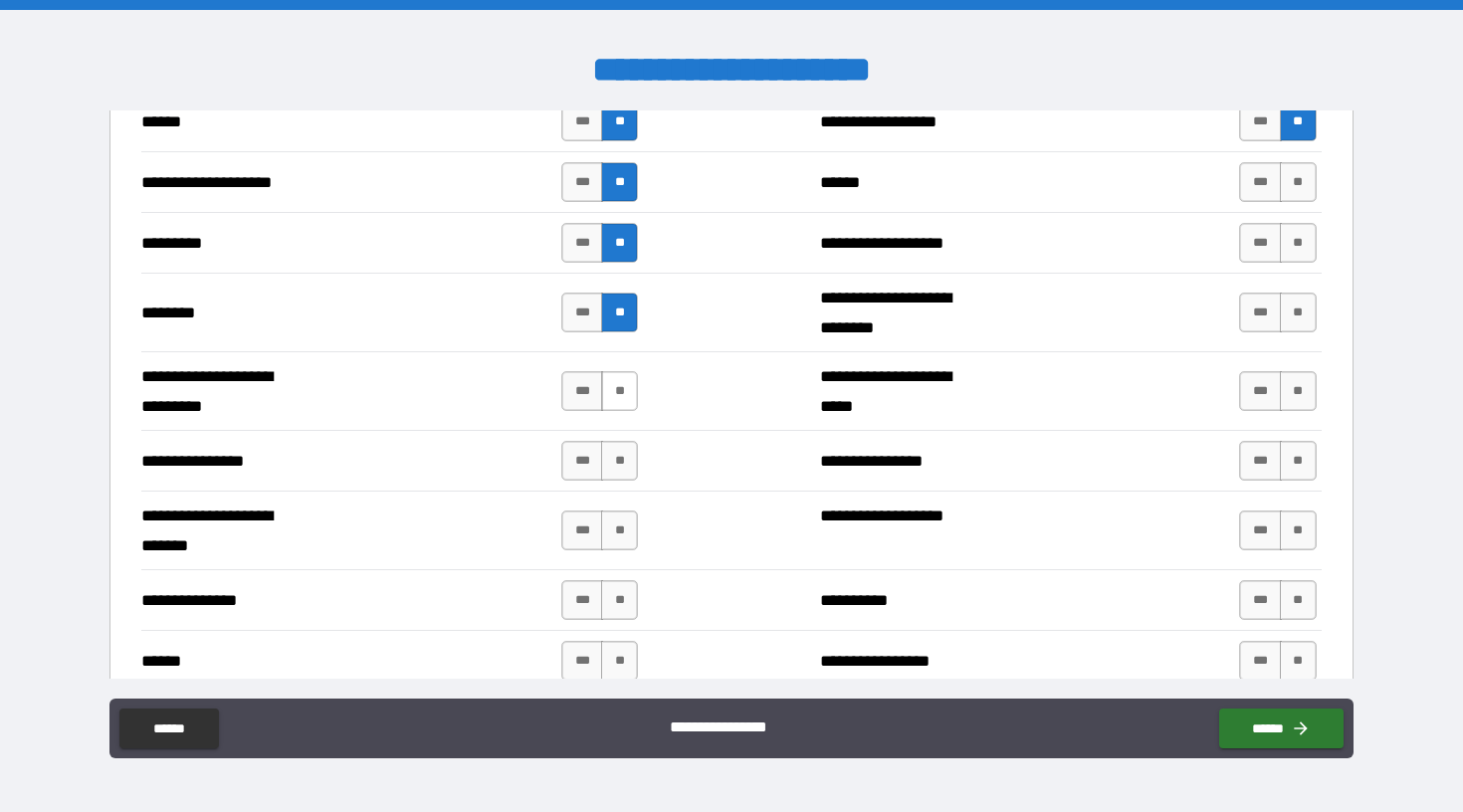 click on "**" at bounding box center (619, 391) 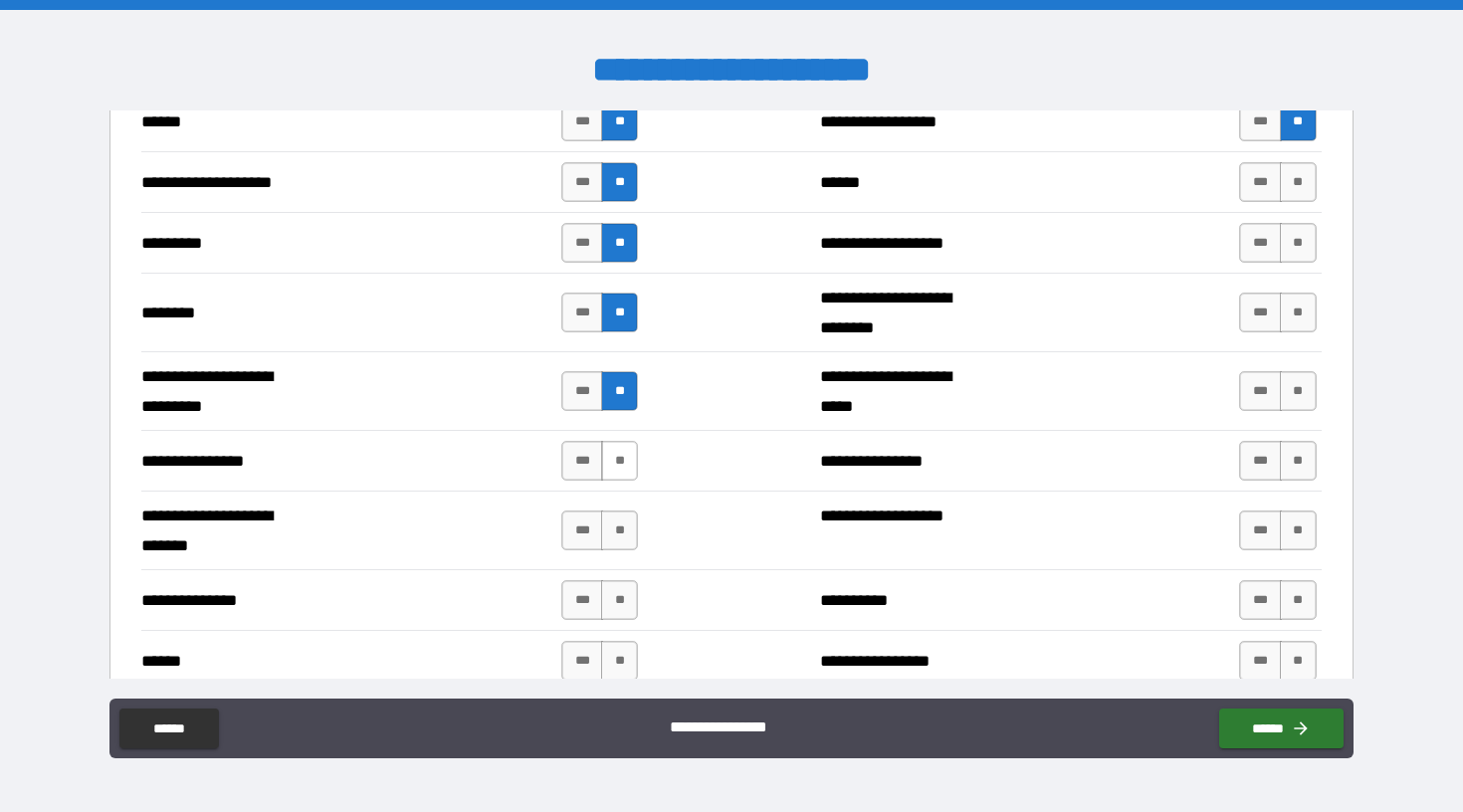 click on "**" at bounding box center (619, 461) 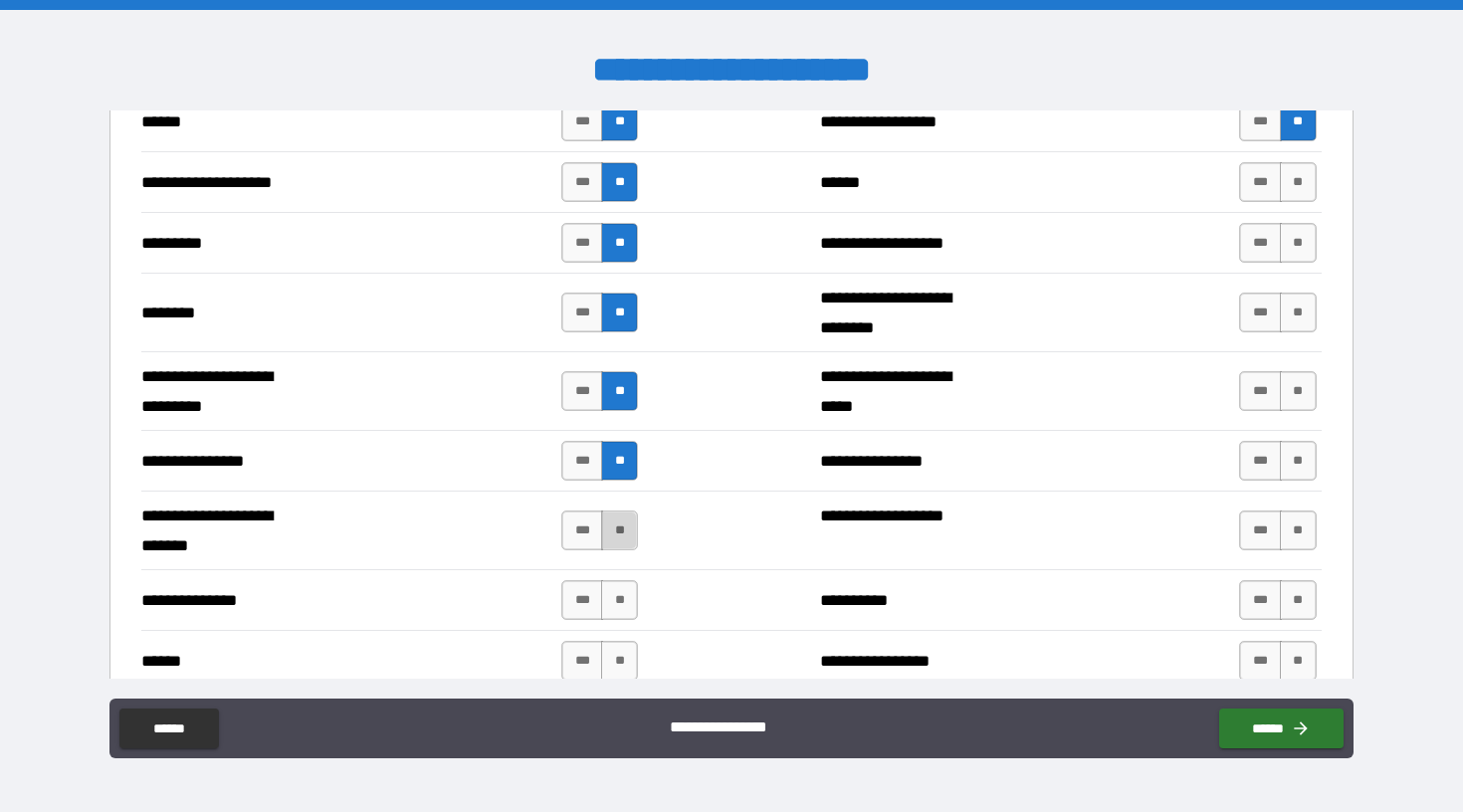 click on "**" at bounding box center (619, 530) 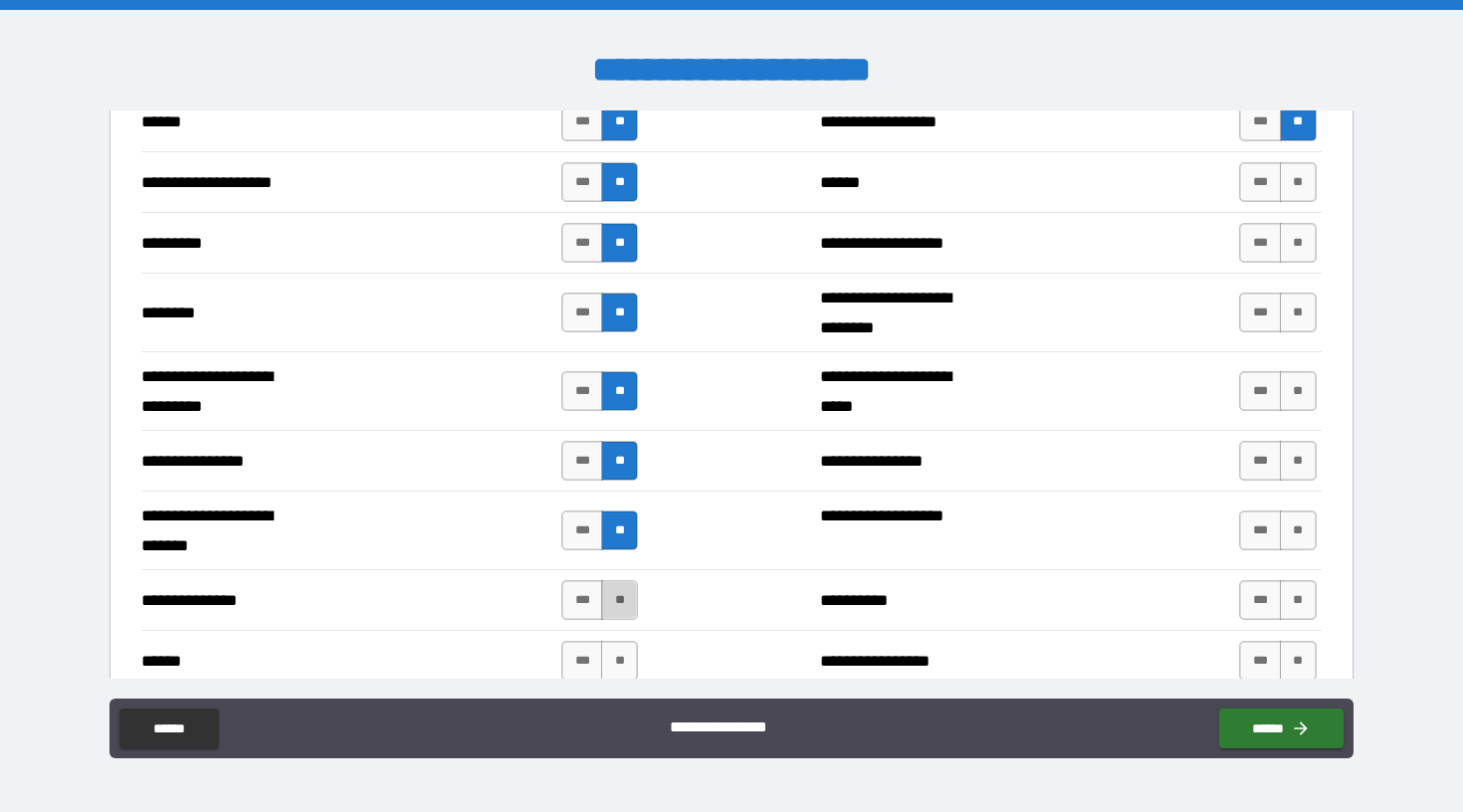 click on "**" at bounding box center [619, 600] 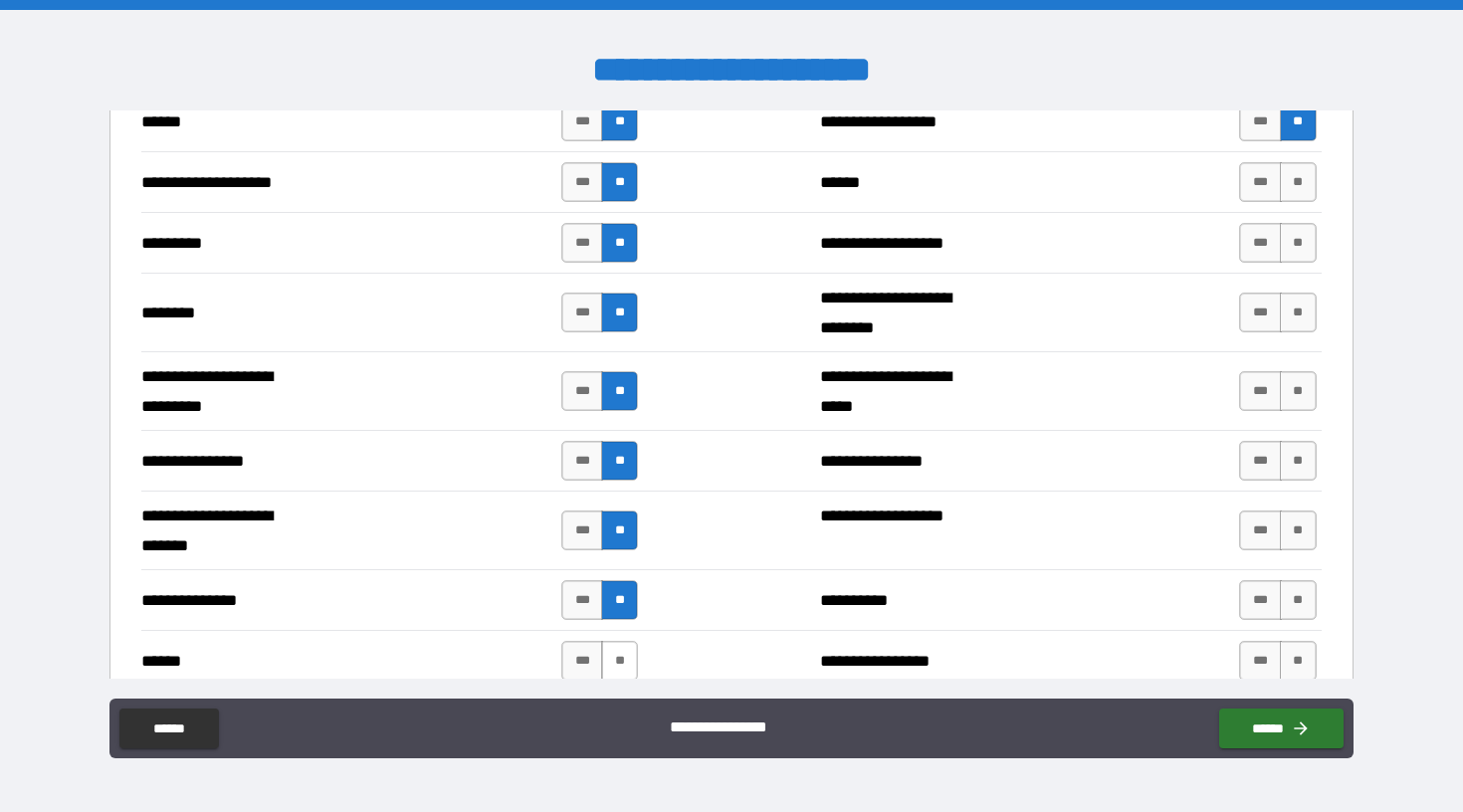 click on "**" at bounding box center [619, 661] 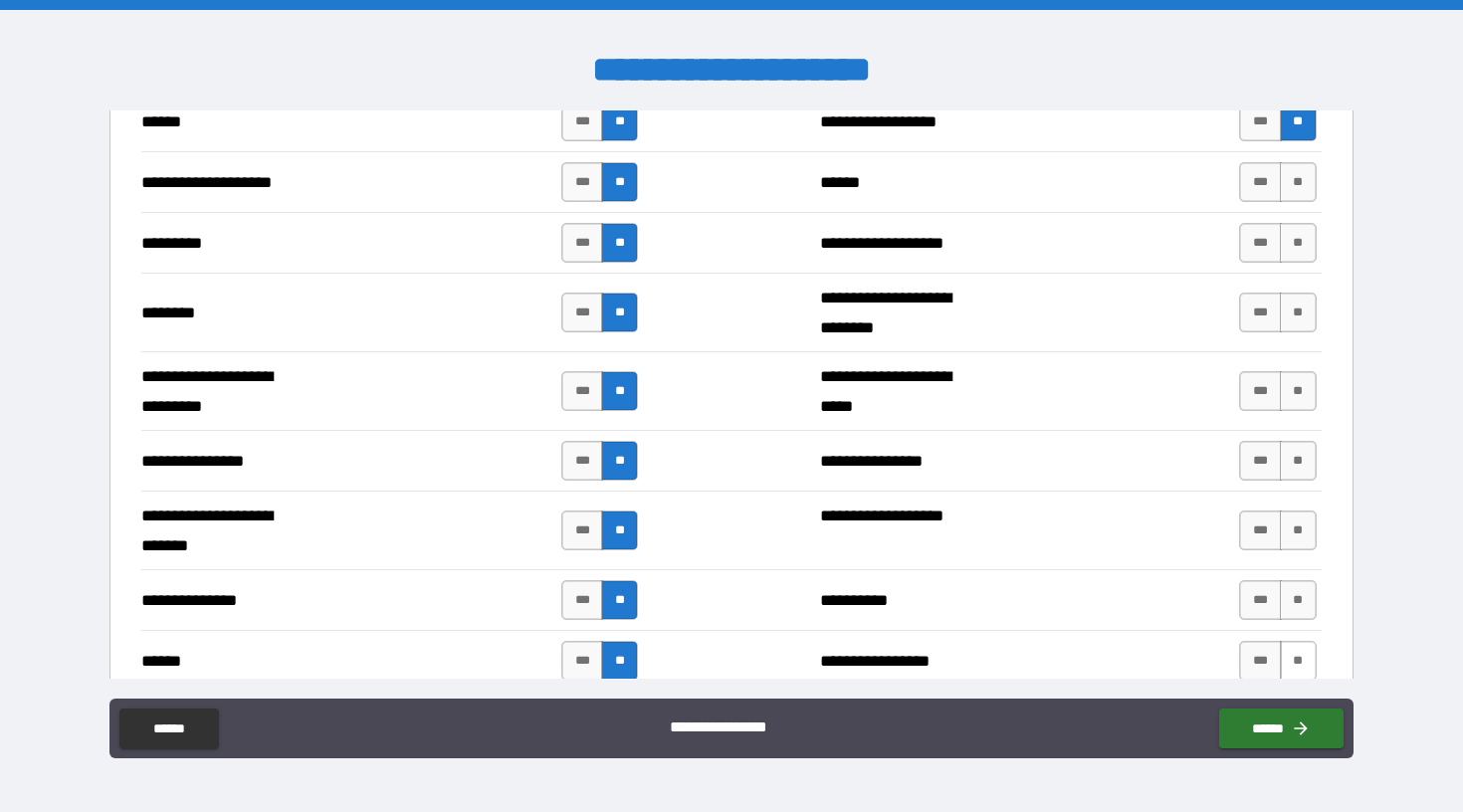 click on "**" at bounding box center (1298, 661) 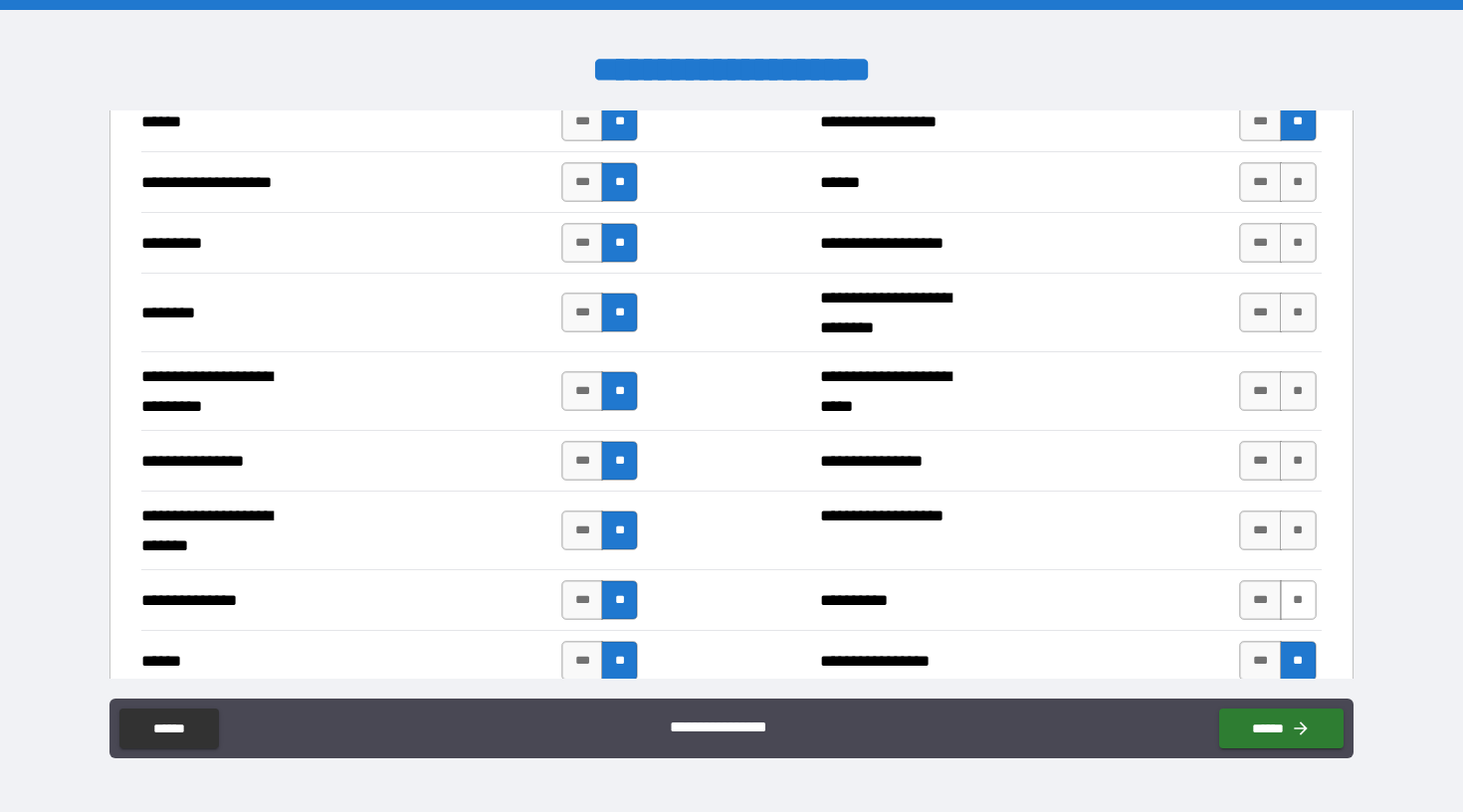 click on "**" at bounding box center (1298, 600) 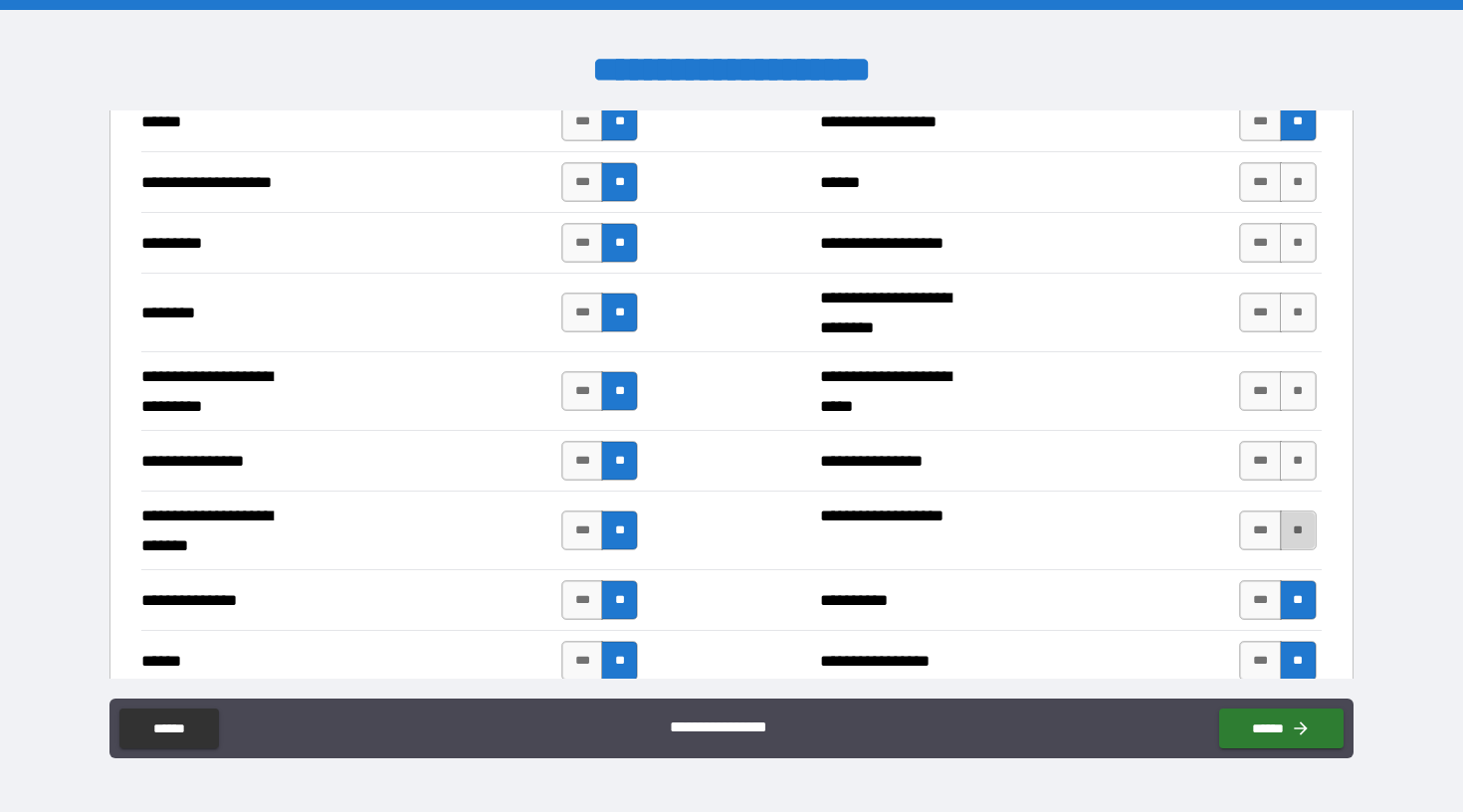 click on "**" at bounding box center (1298, 530) 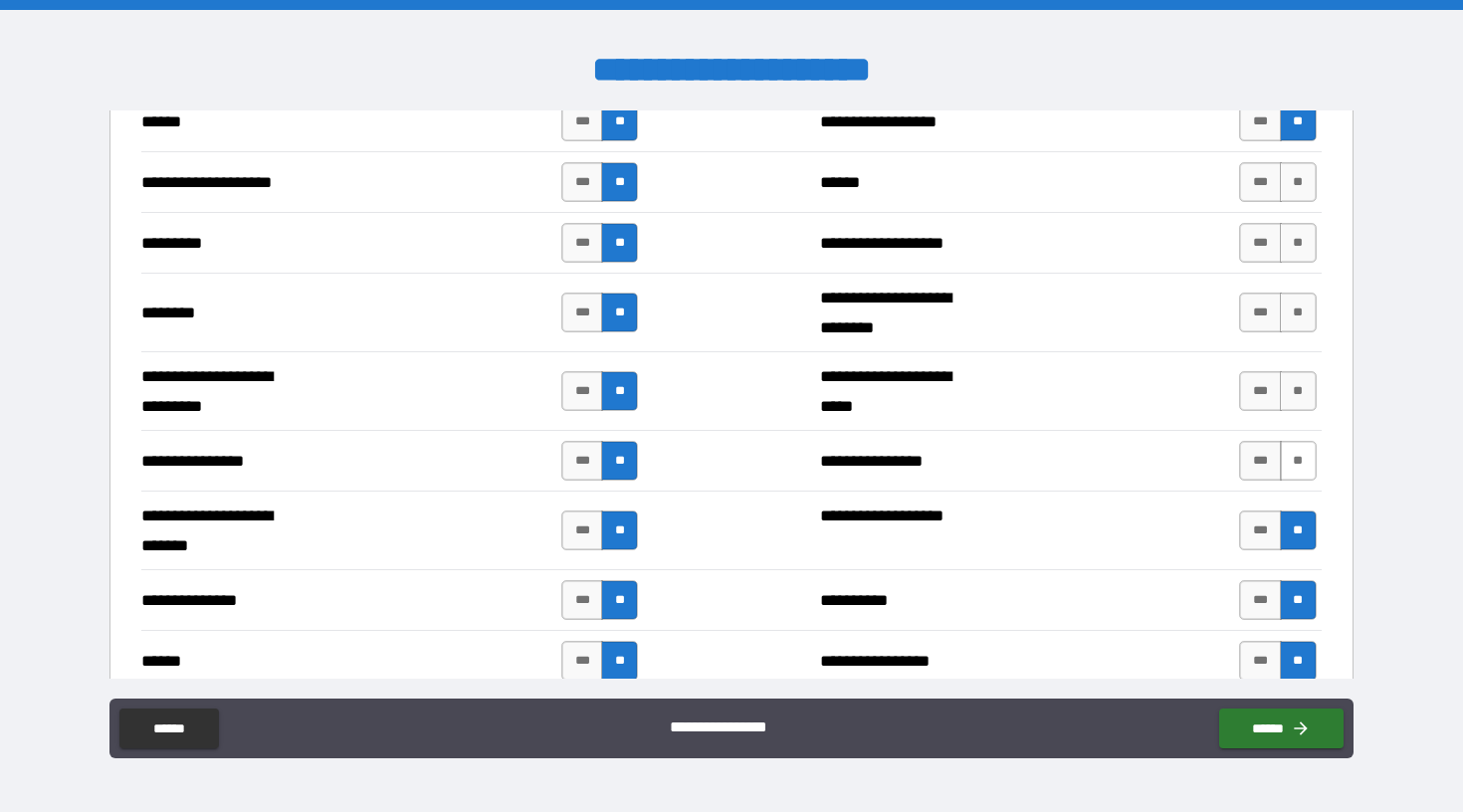 click on "**" at bounding box center (1298, 461) 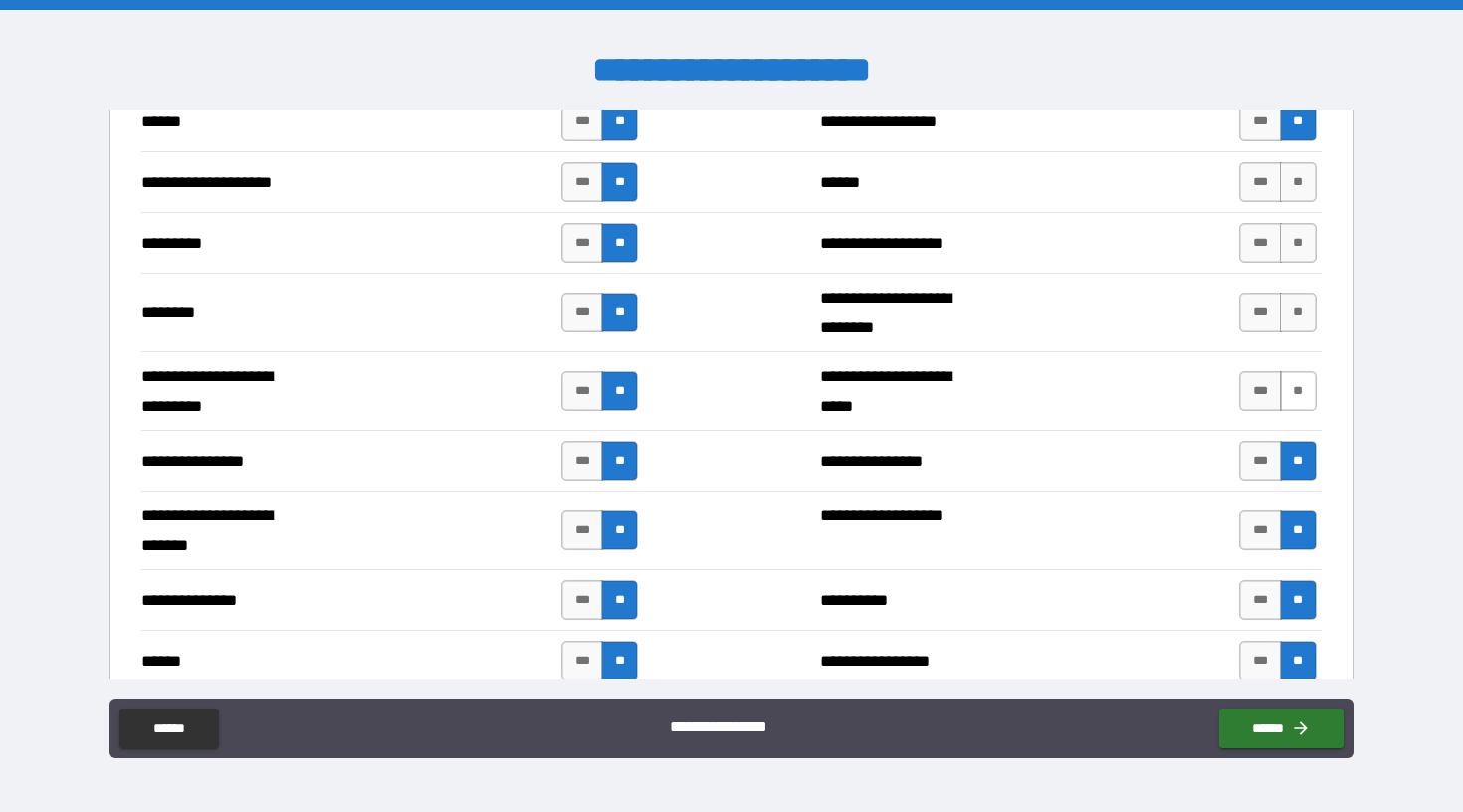 click on "**" at bounding box center [1298, 391] 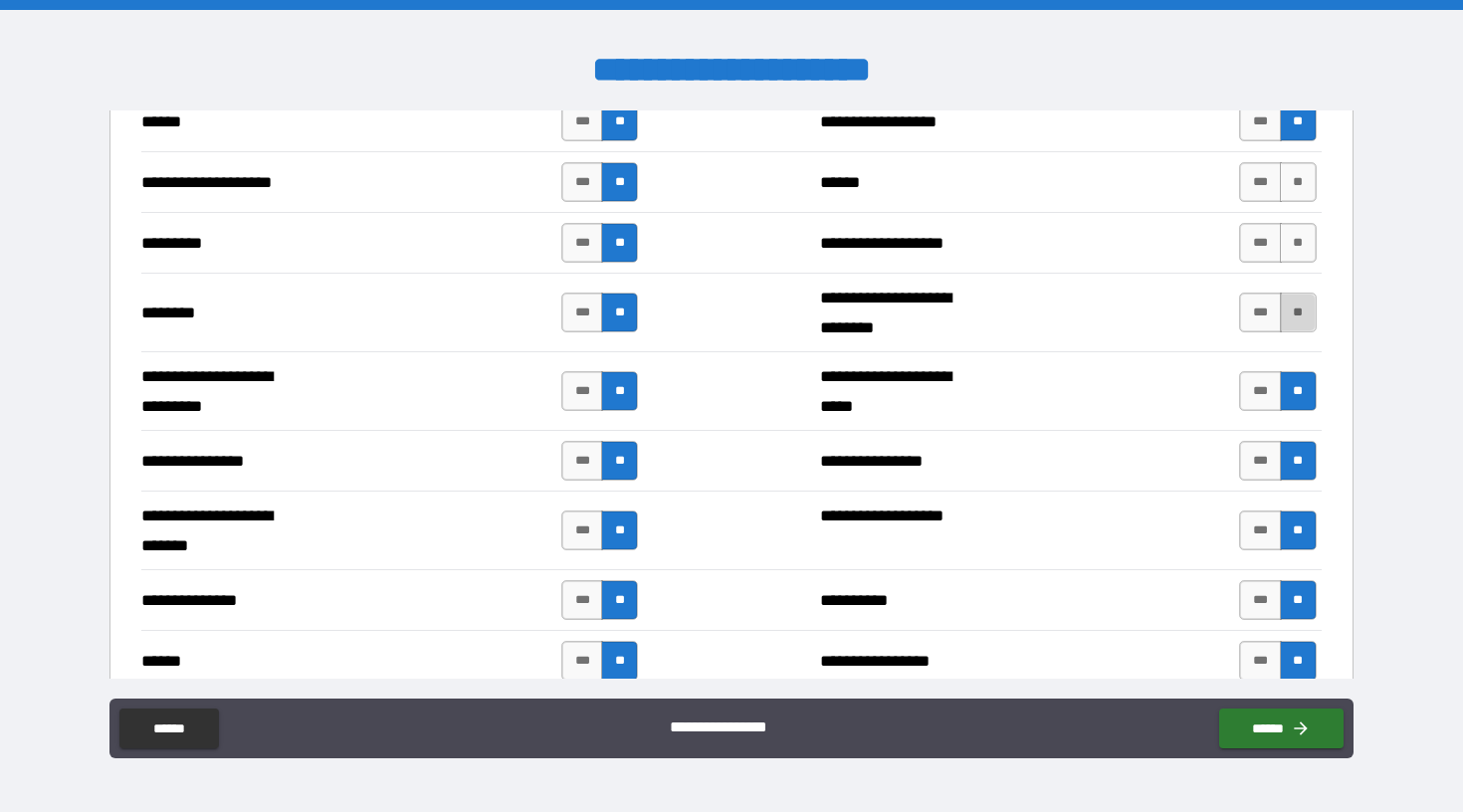 click on "**" at bounding box center [1298, 312] 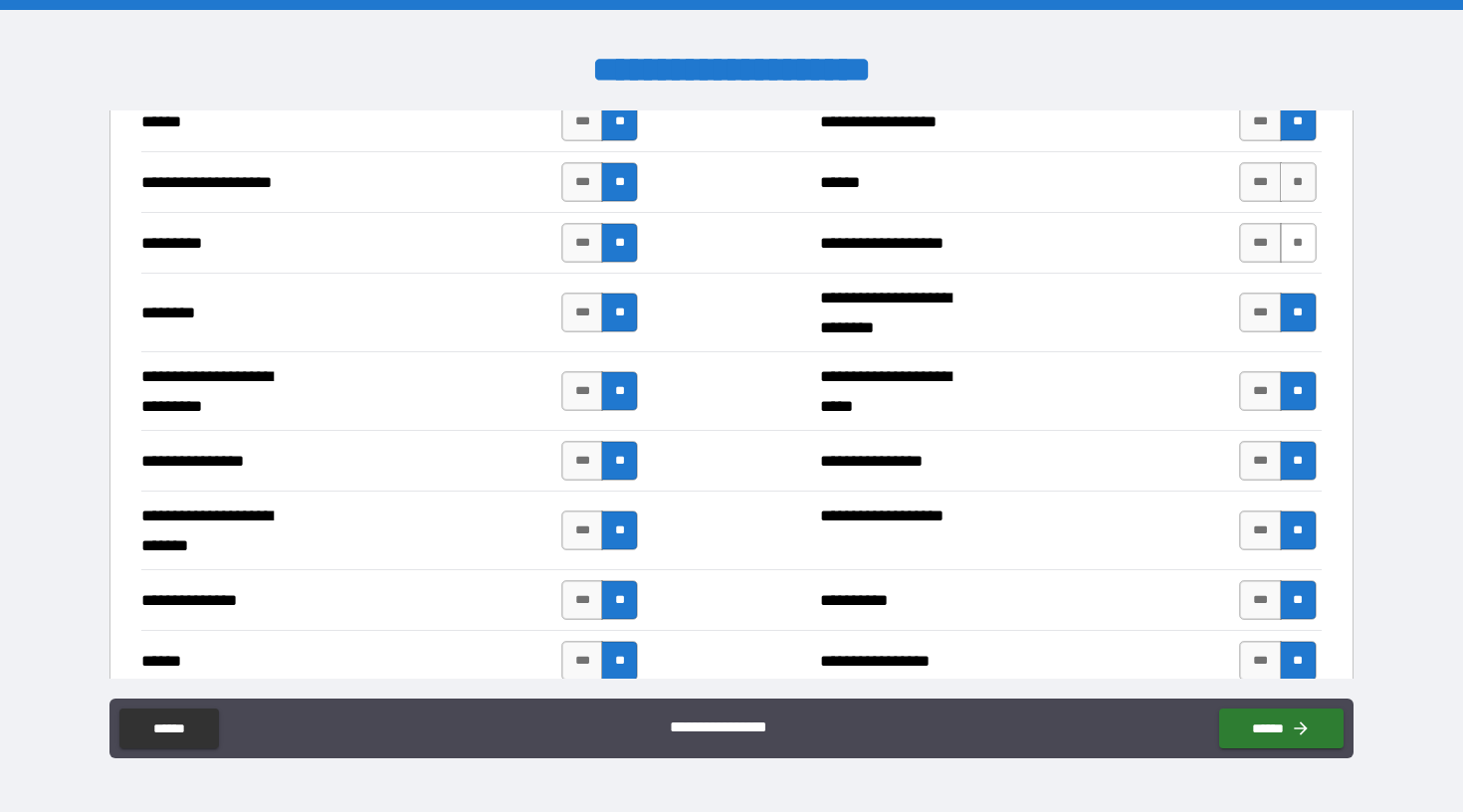 click on "**" at bounding box center [1298, 243] 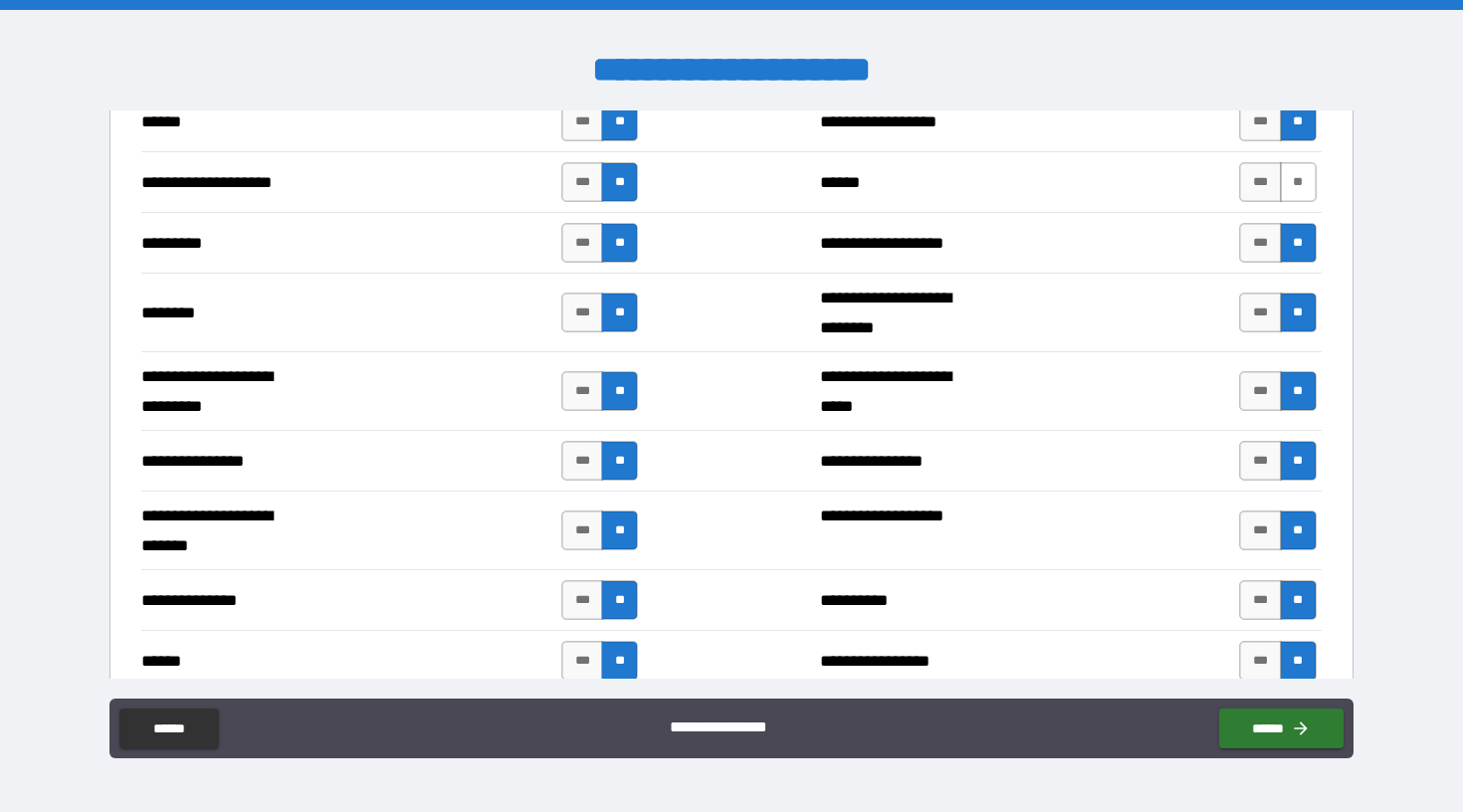click on "**" at bounding box center [1298, 182] 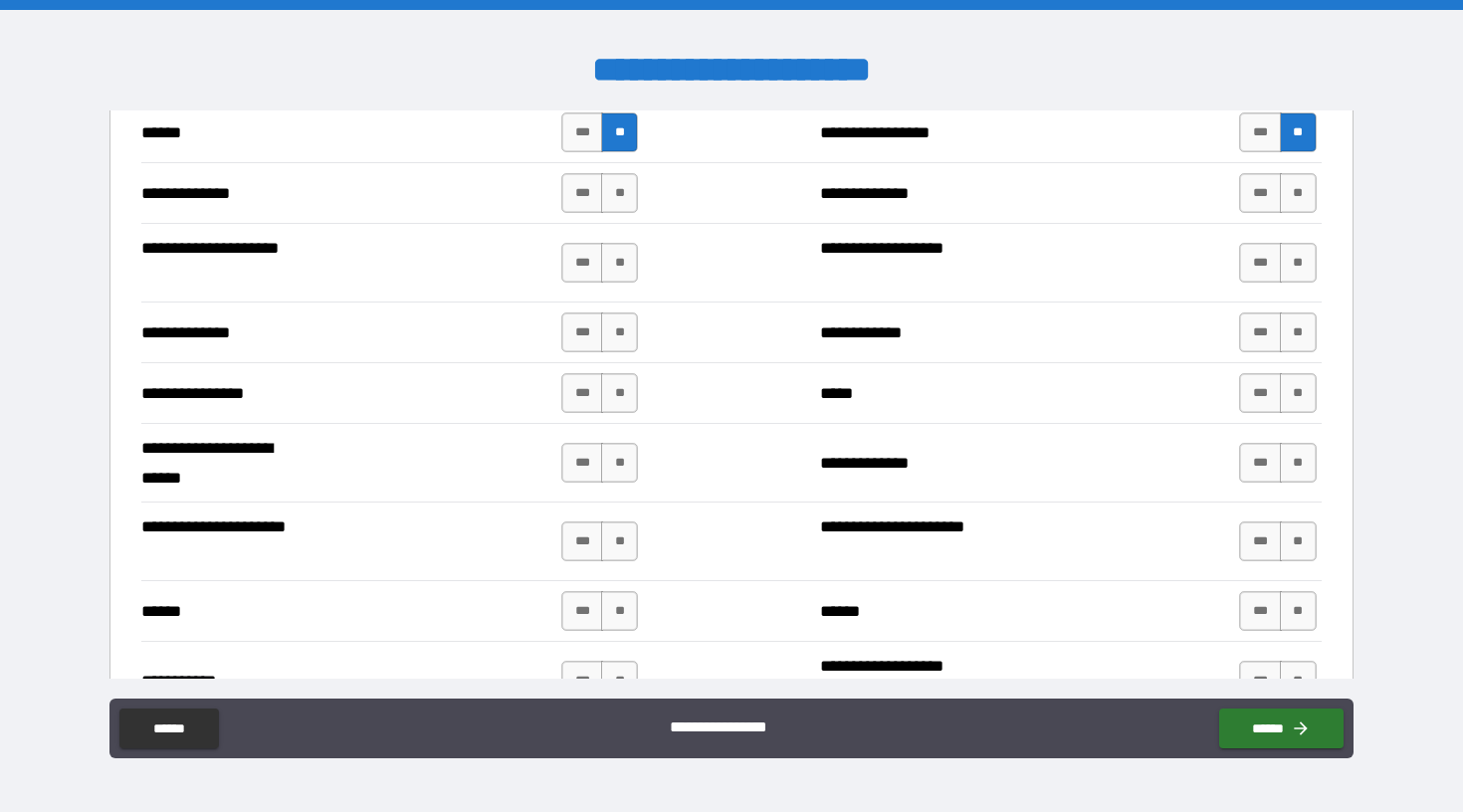 scroll, scrollTop: 2845, scrollLeft: 0, axis: vertical 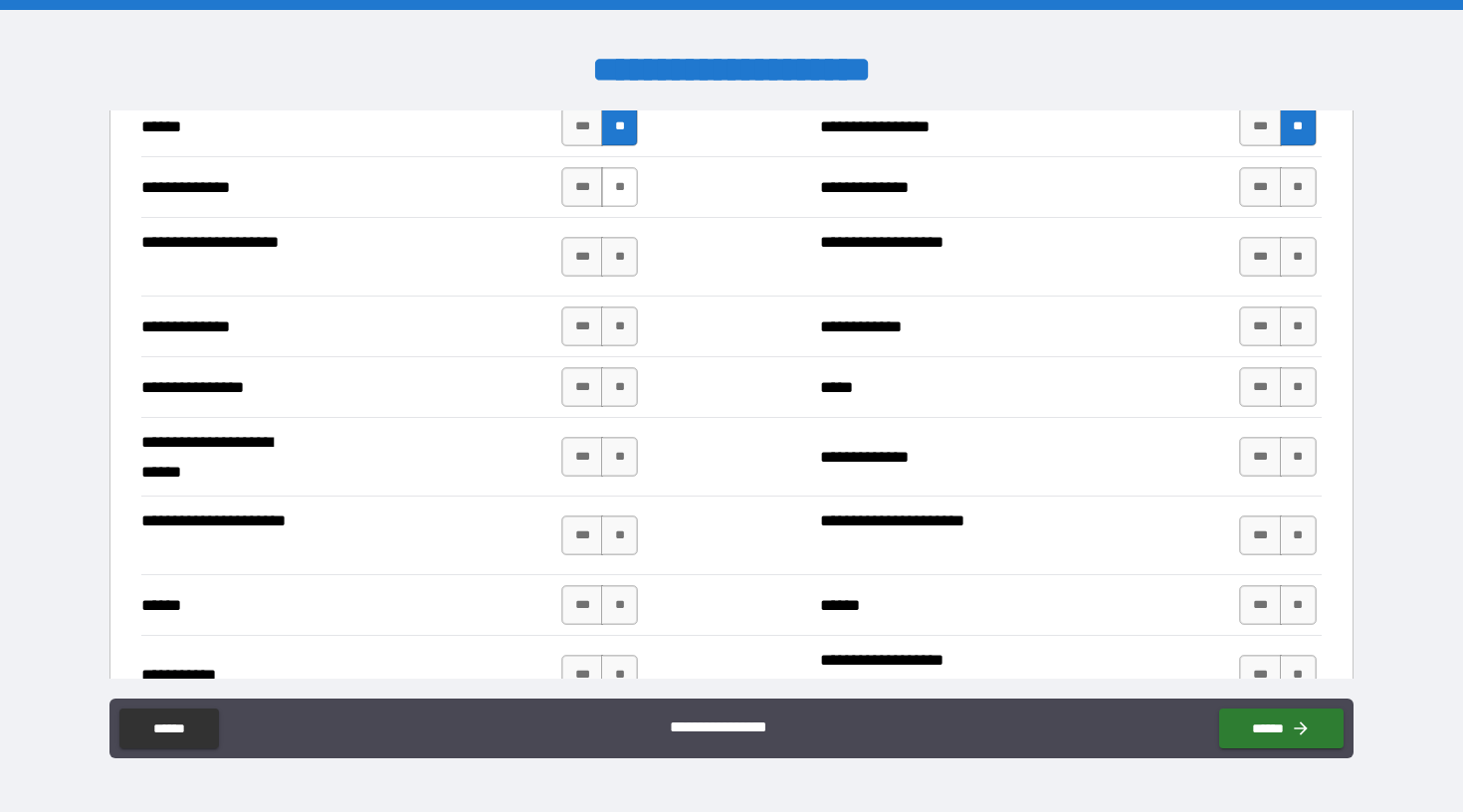 click on "**" at bounding box center [619, 187] 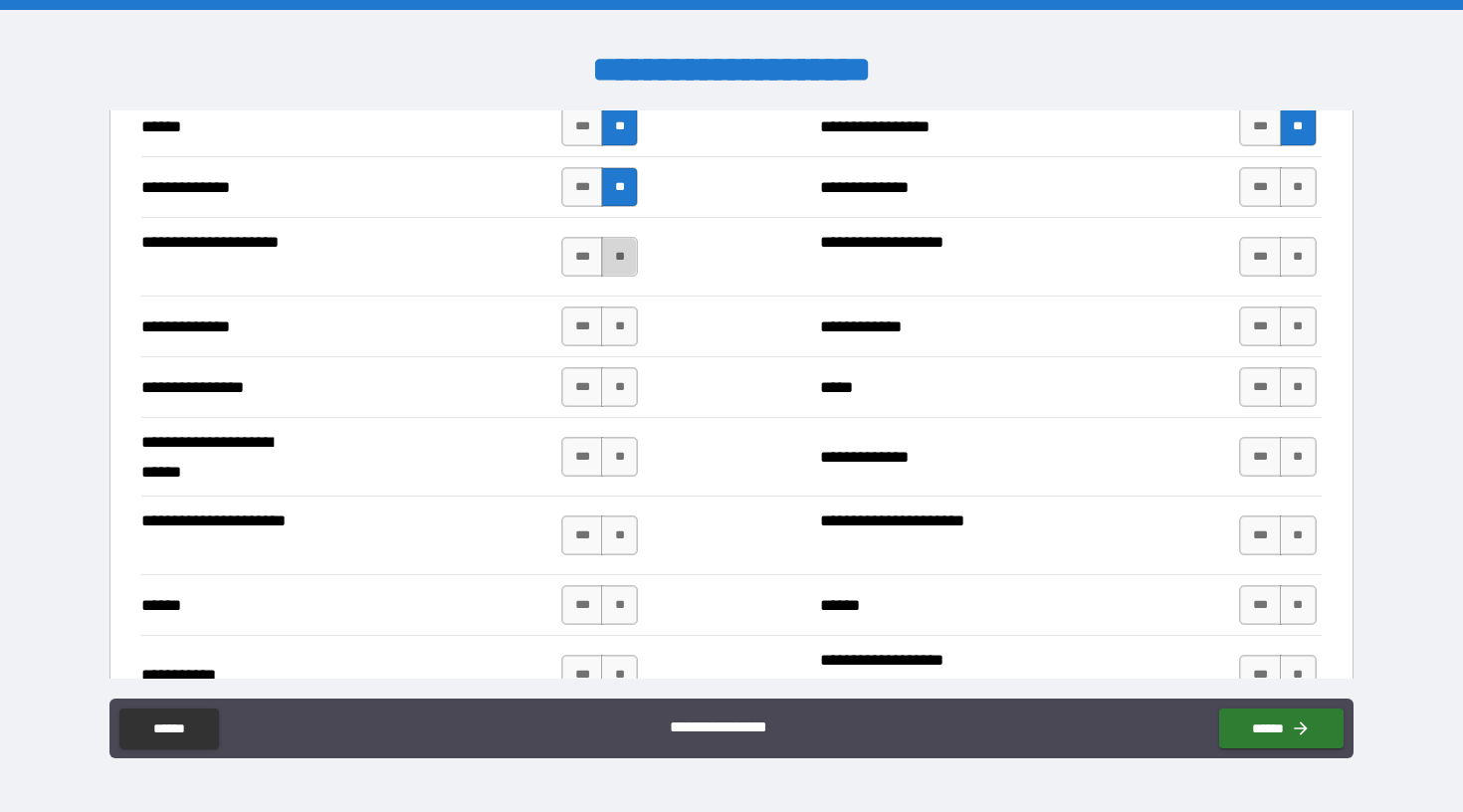 click on "**" at bounding box center [619, 257] 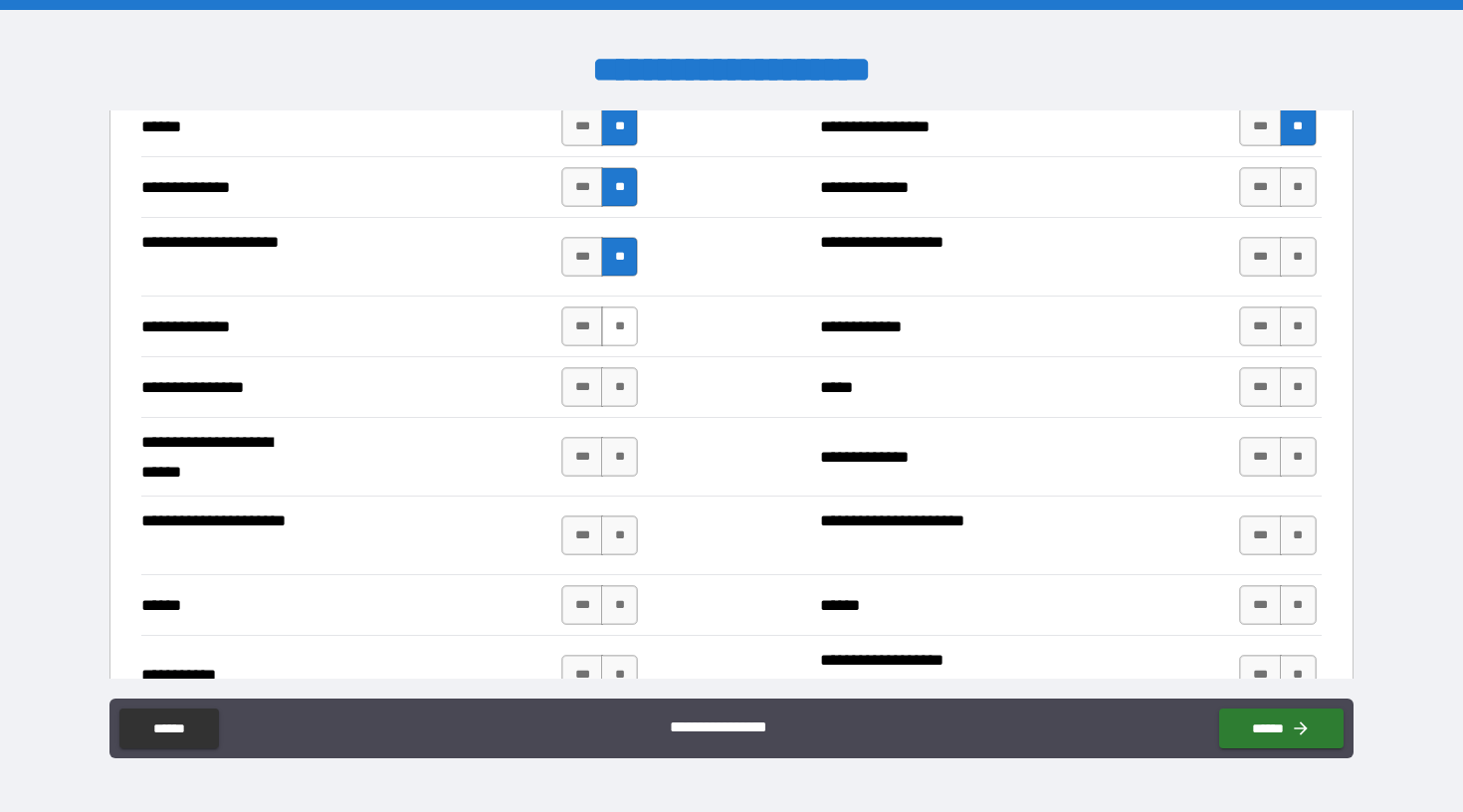 click on "**" at bounding box center [619, 326] 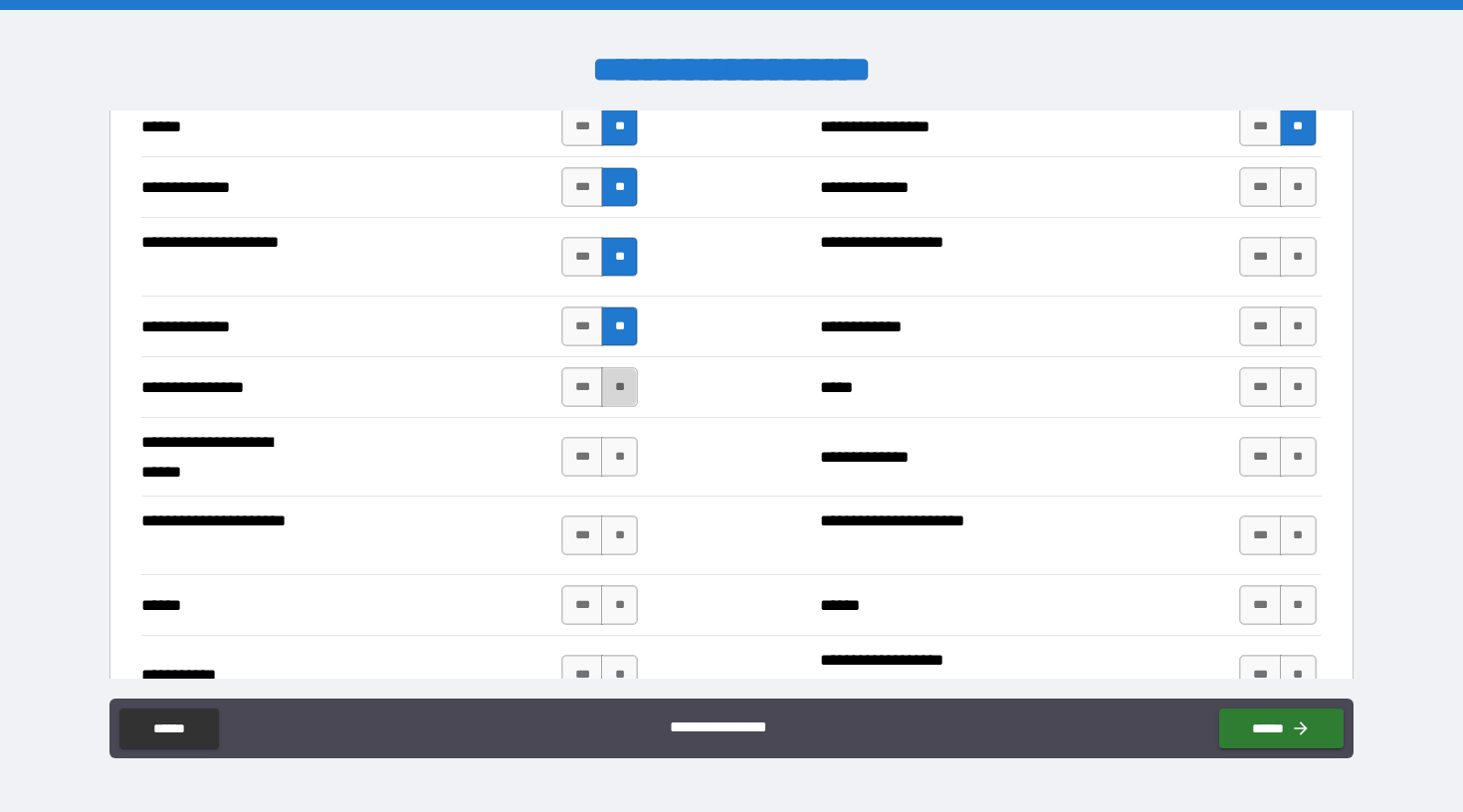 click on "**" at bounding box center [619, 387] 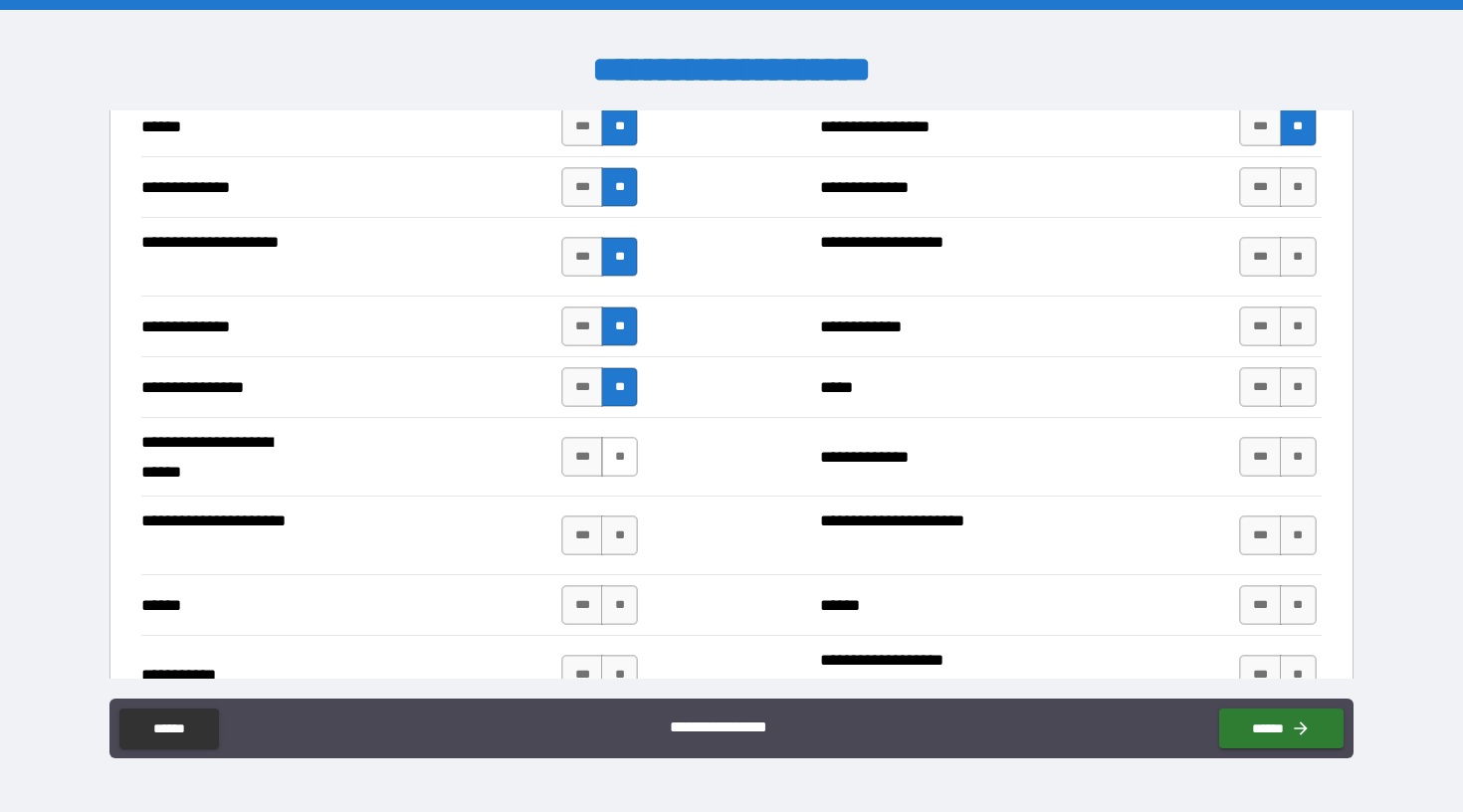 click on "**" at bounding box center (619, 457) 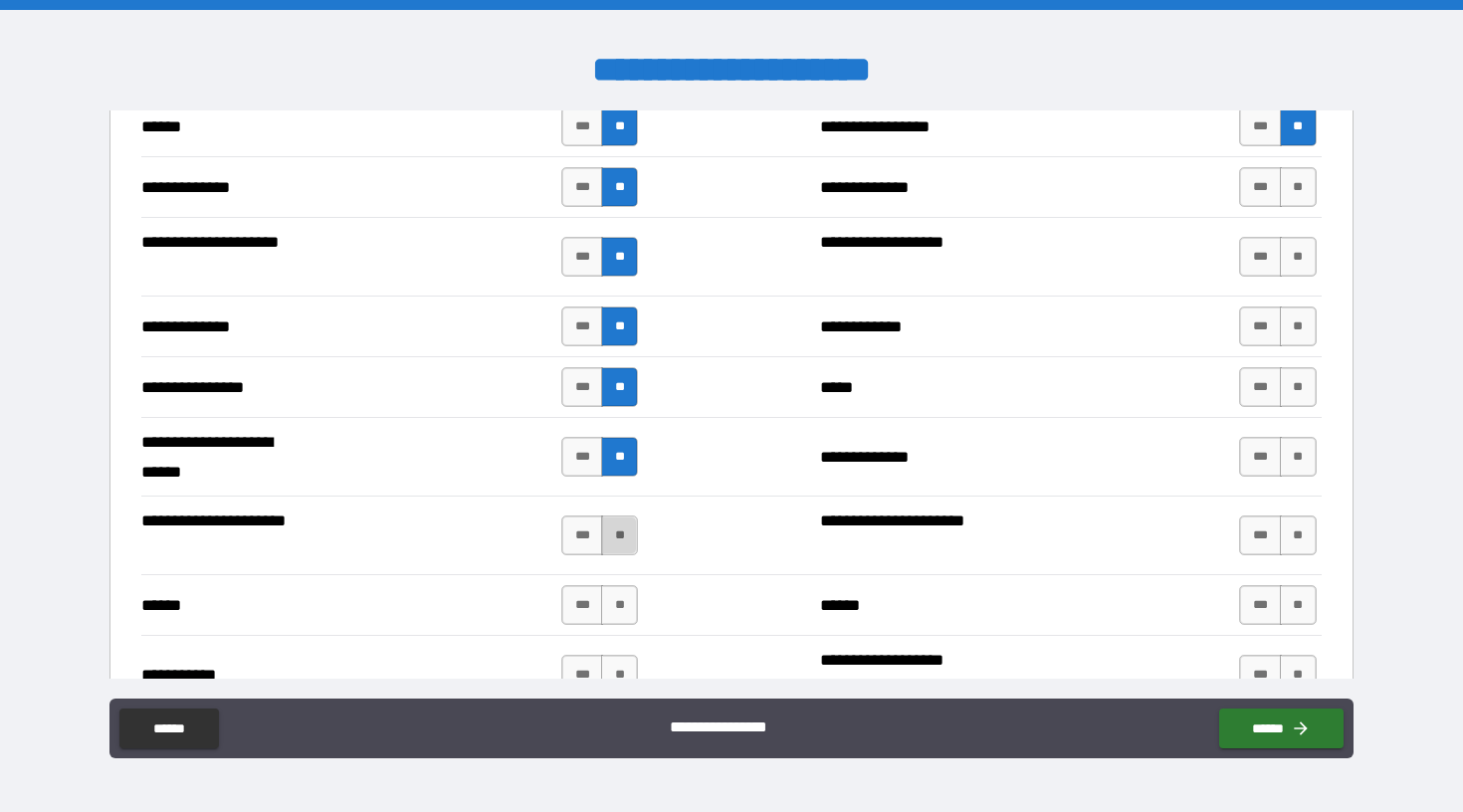 click on "**" at bounding box center (619, 535) 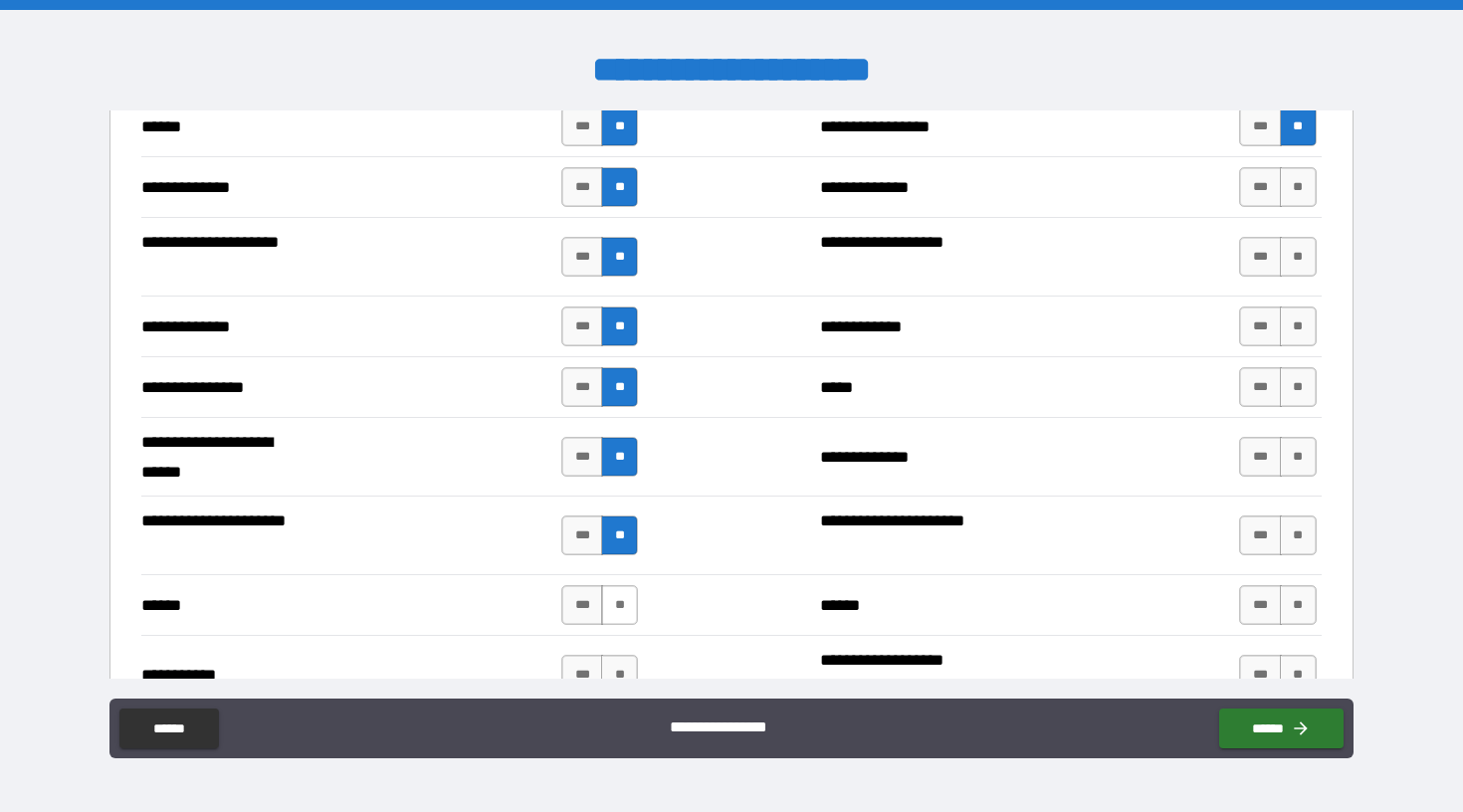click on "**" at bounding box center (619, 605) 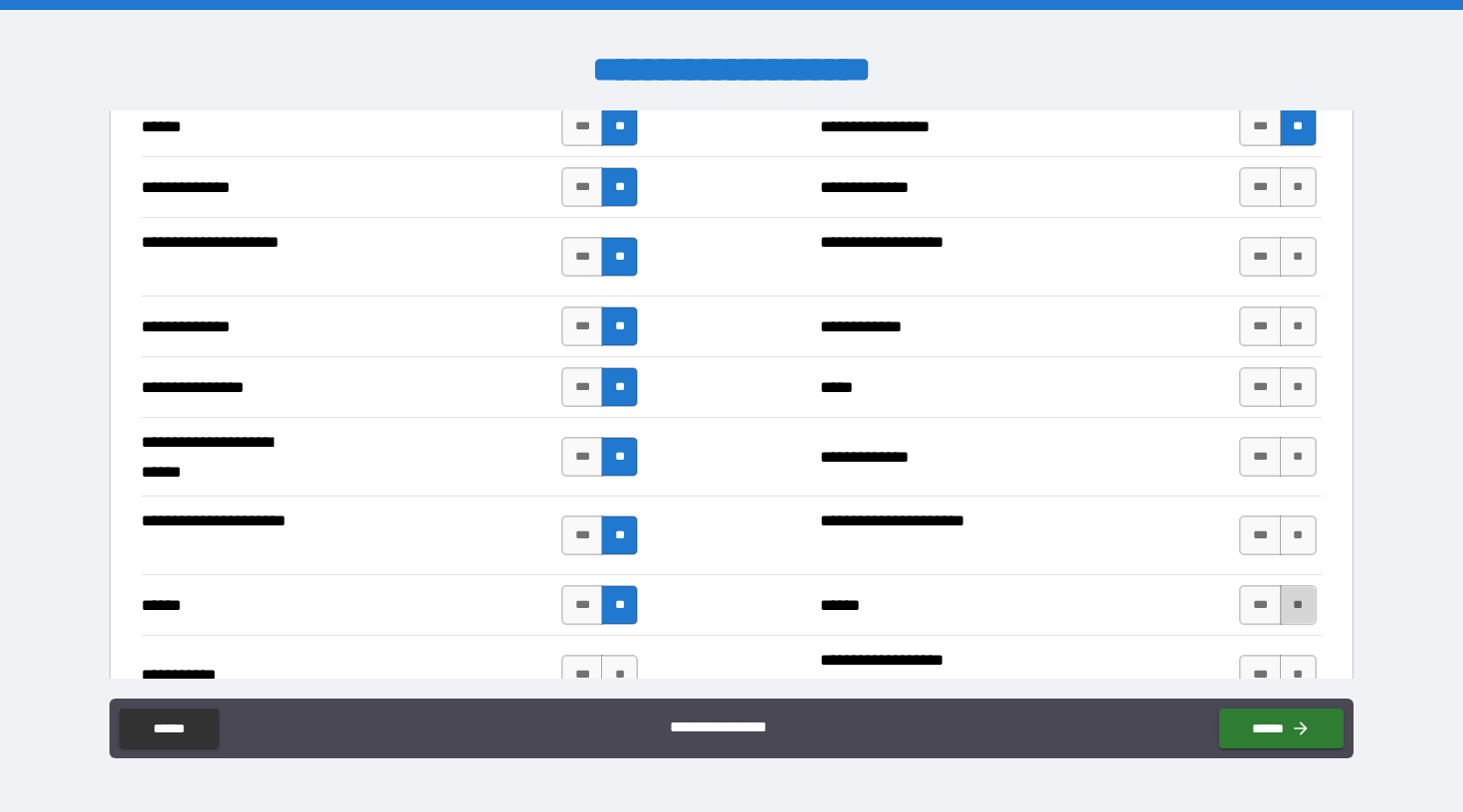 click on "**" at bounding box center [1298, 605] 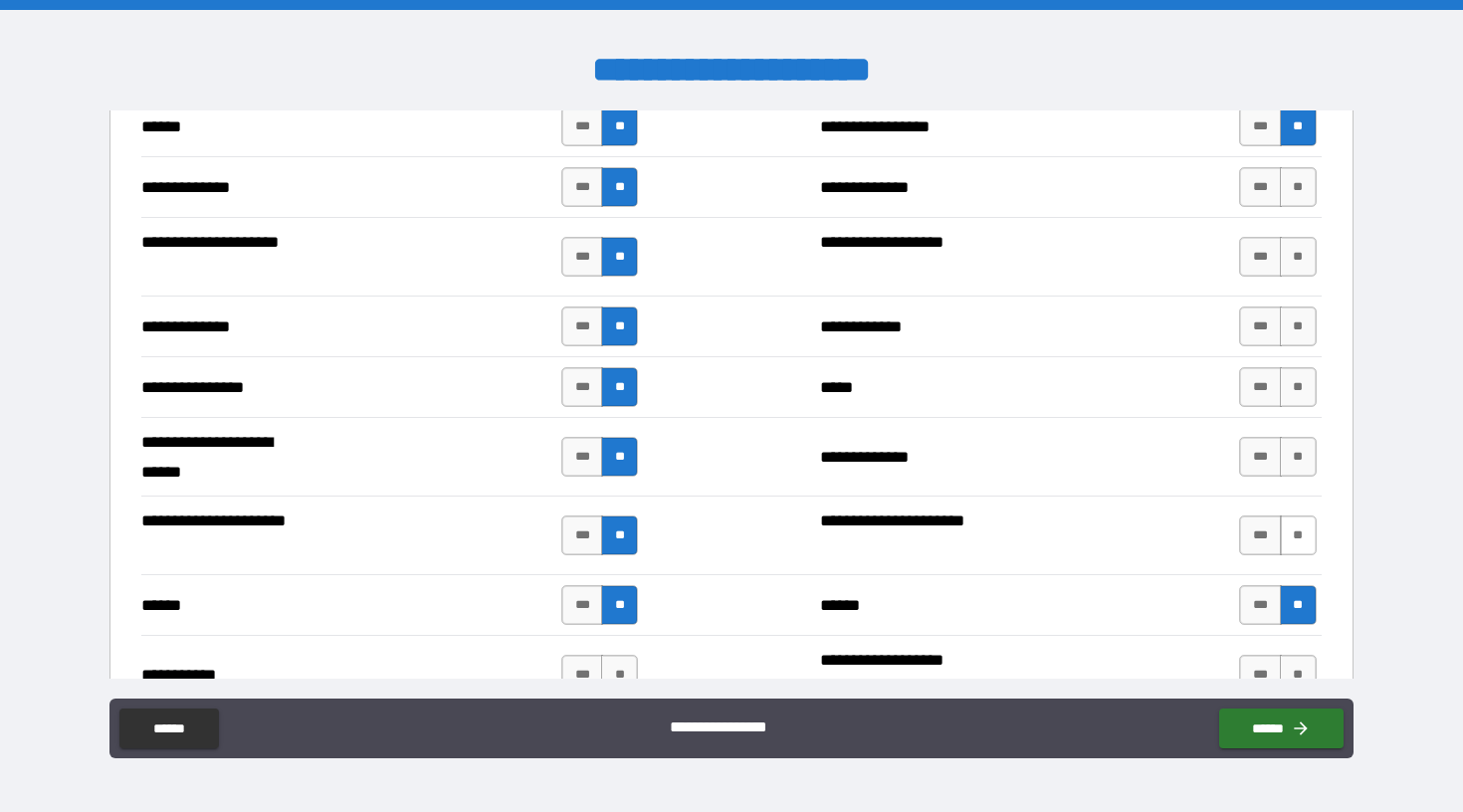 click on "**" at bounding box center (1298, 535) 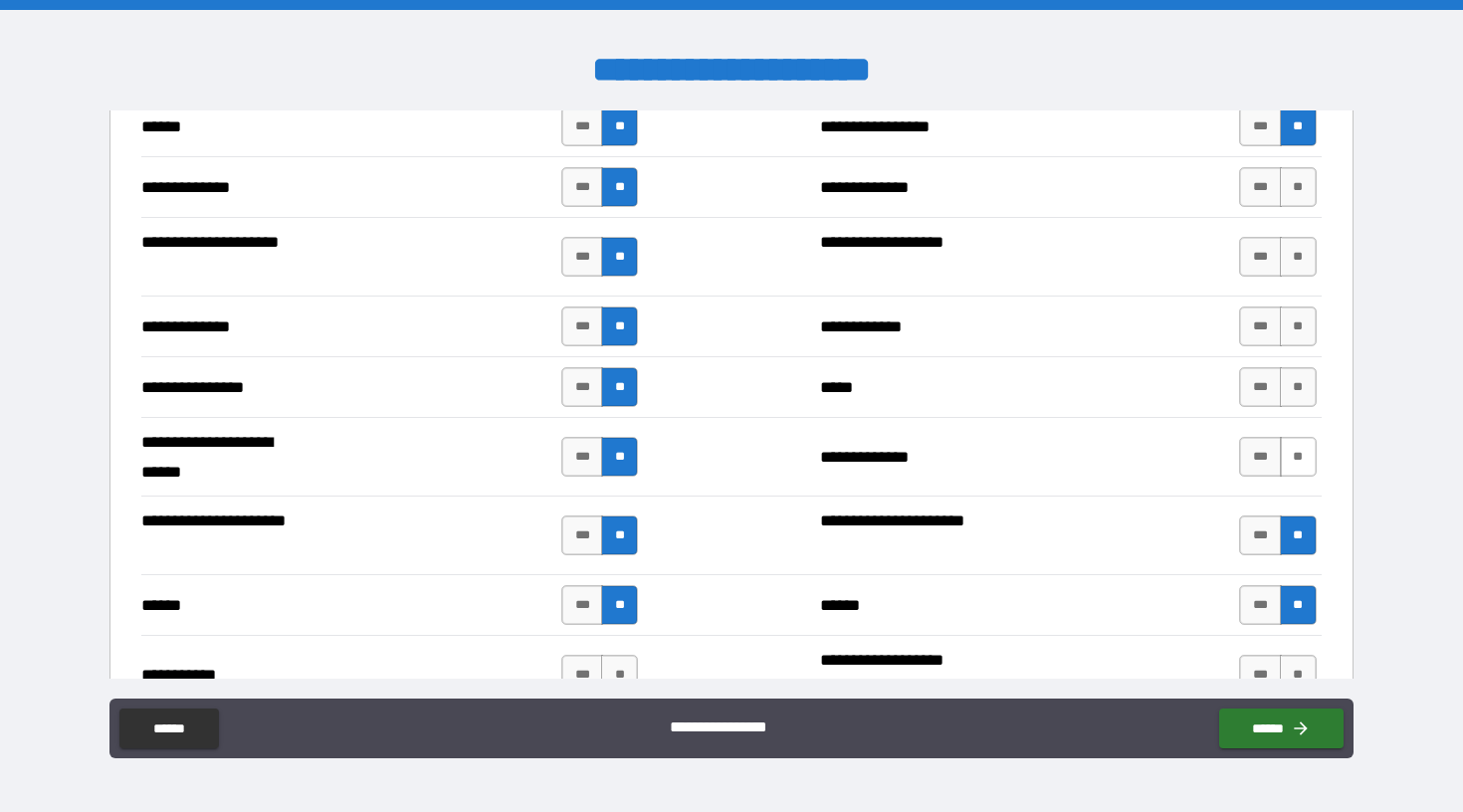 click on "**" at bounding box center (1298, 457) 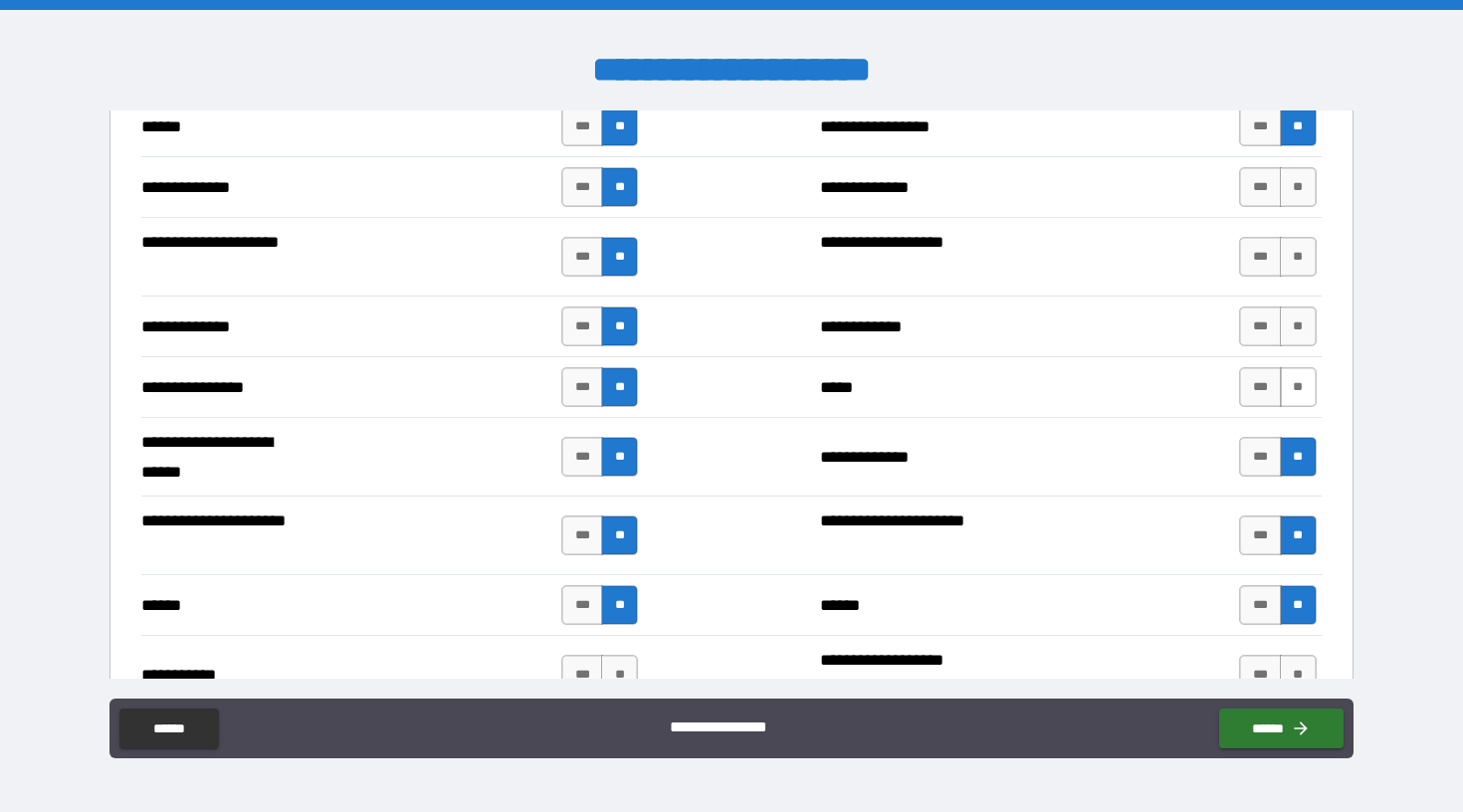 click on "**" at bounding box center (1298, 387) 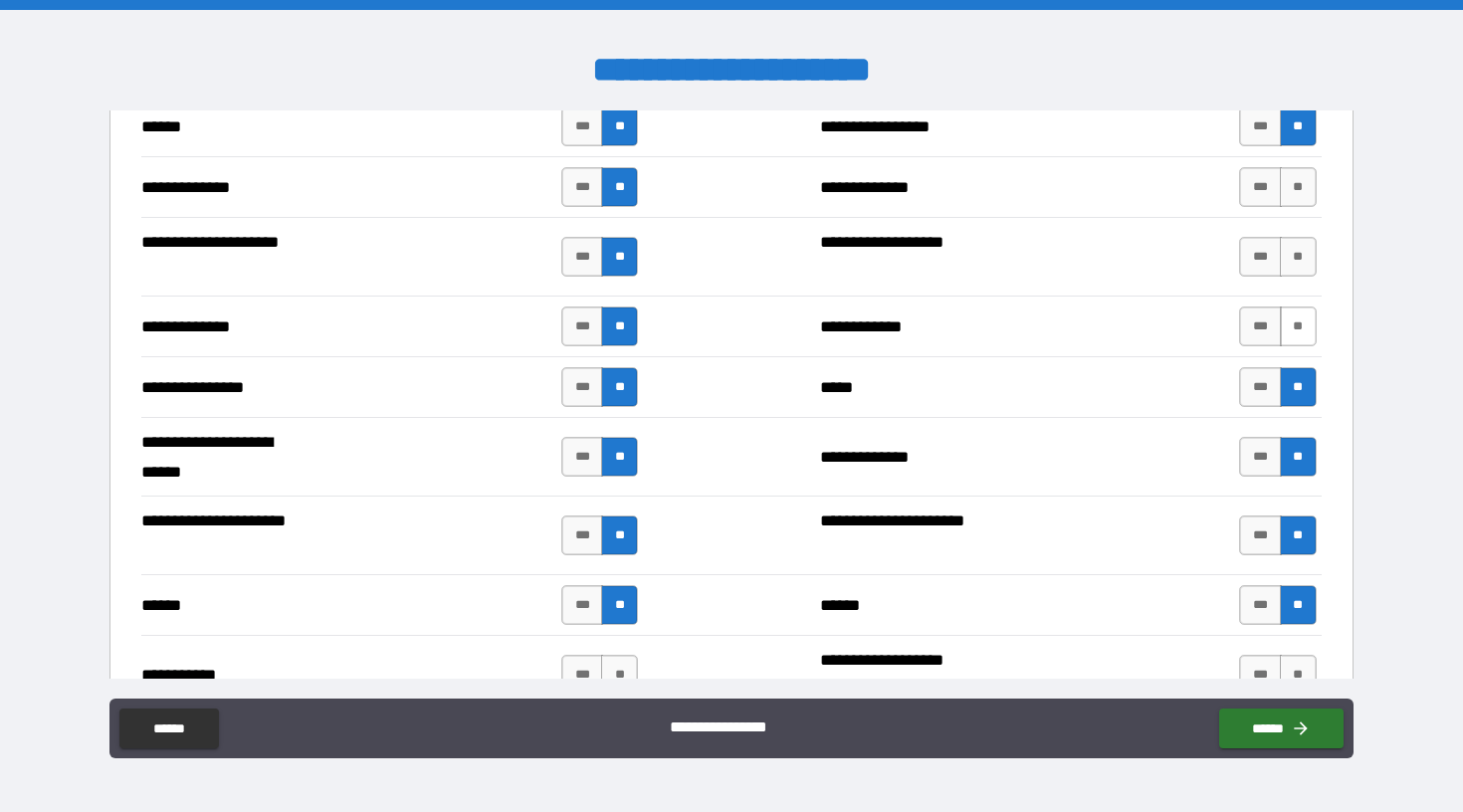 click on "**" at bounding box center (1298, 326) 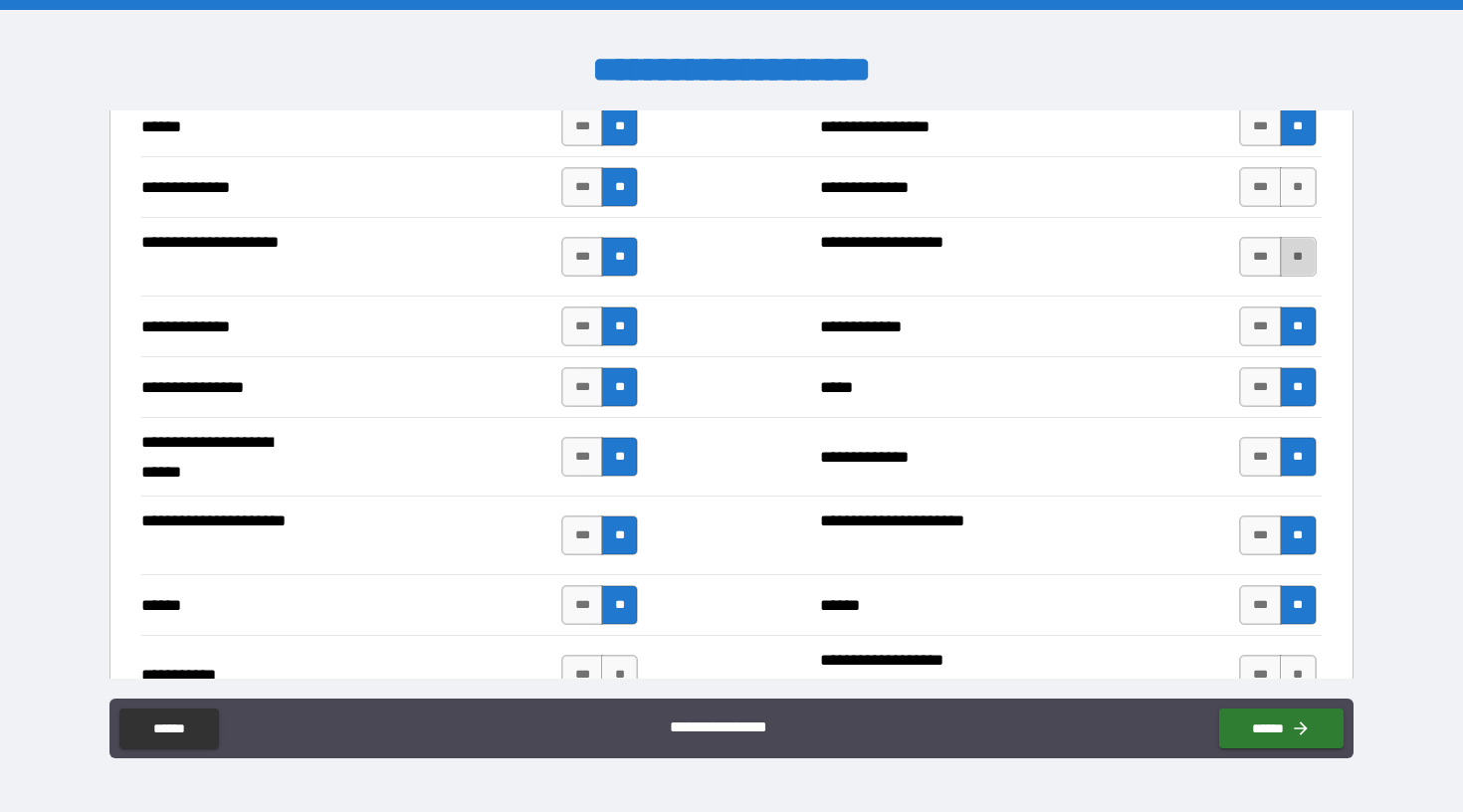 click on "**" at bounding box center (1298, 257) 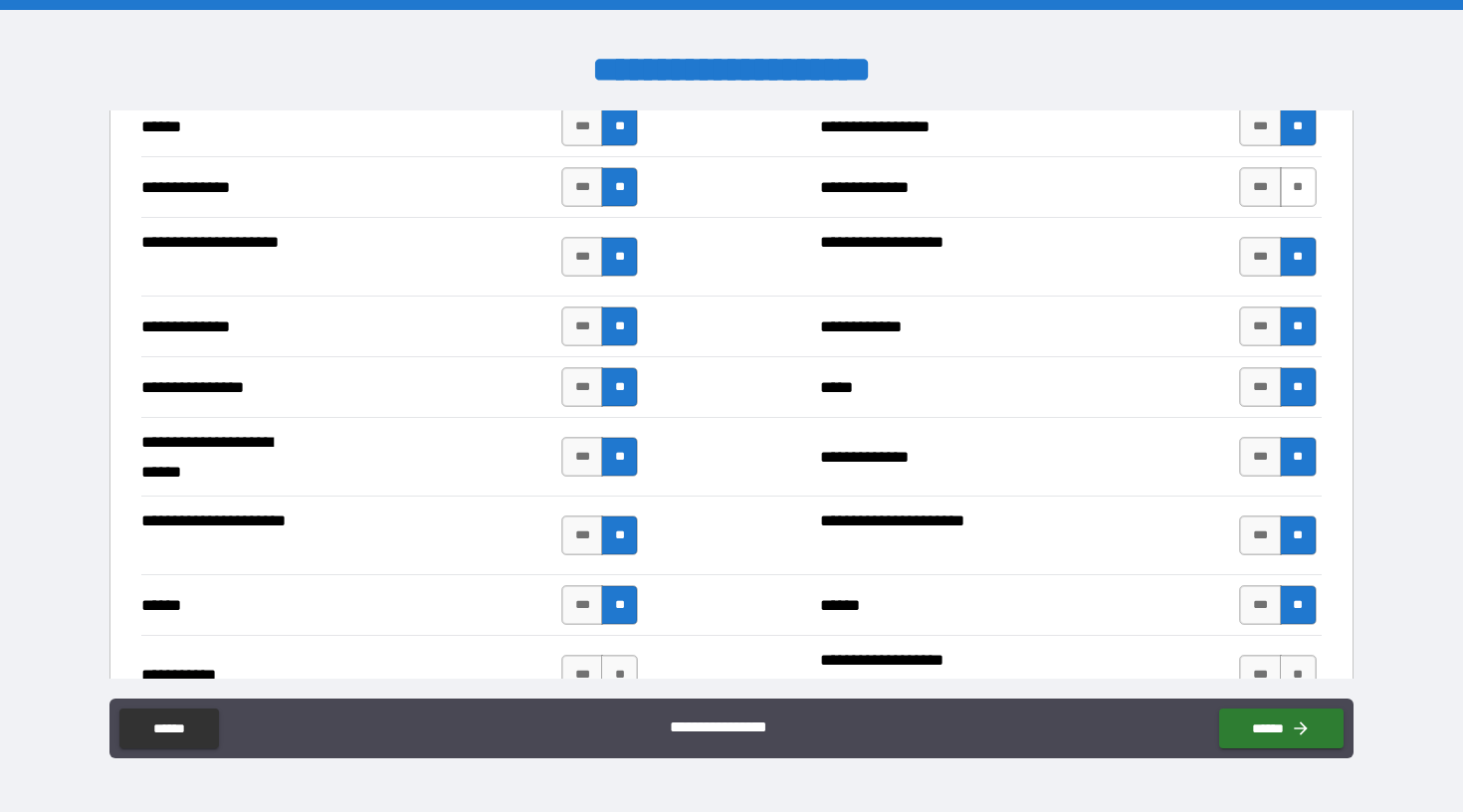 click on "**" at bounding box center [1298, 187] 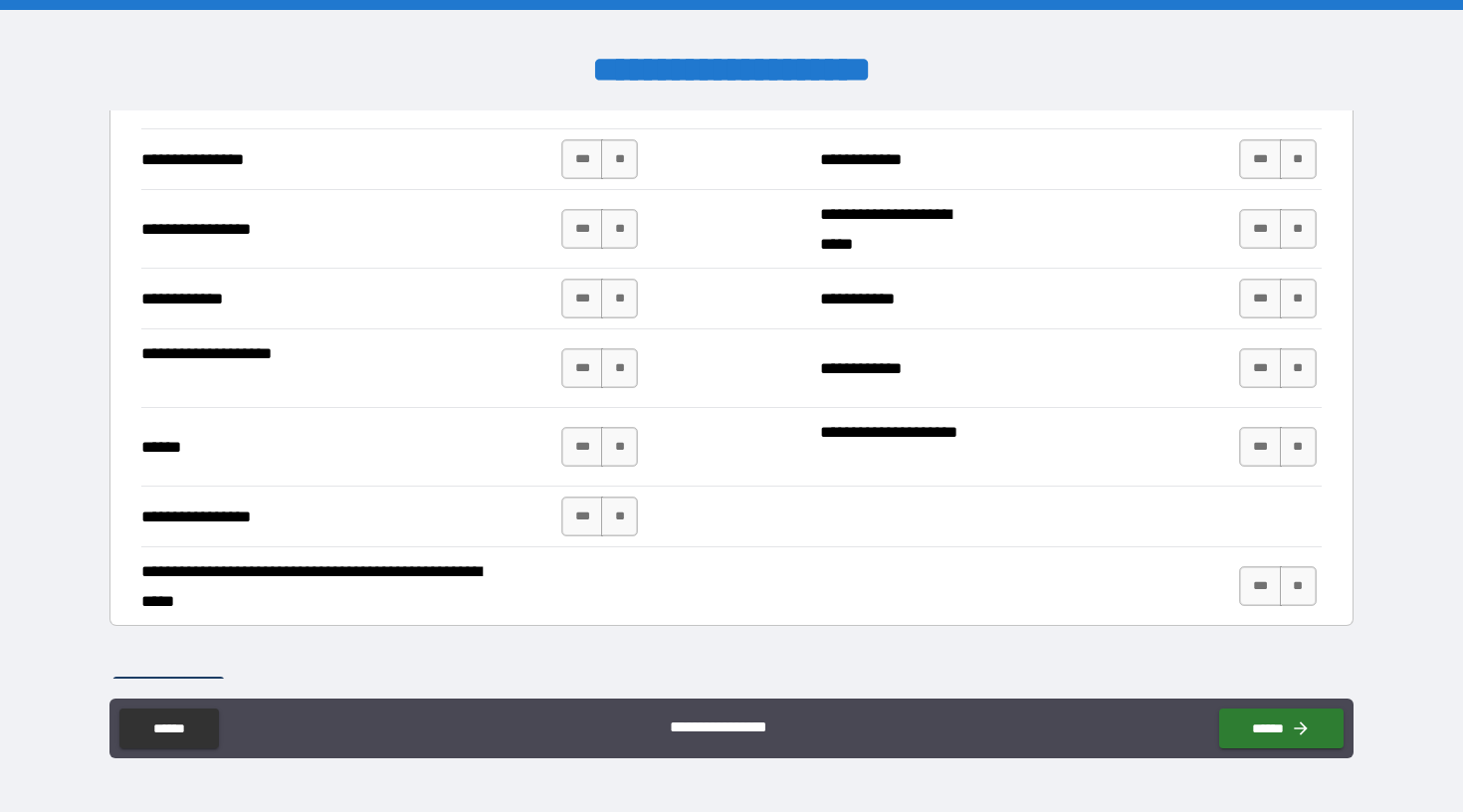 scroll, scrollTop: 3431, scrollLeft: 0, axis: vertical 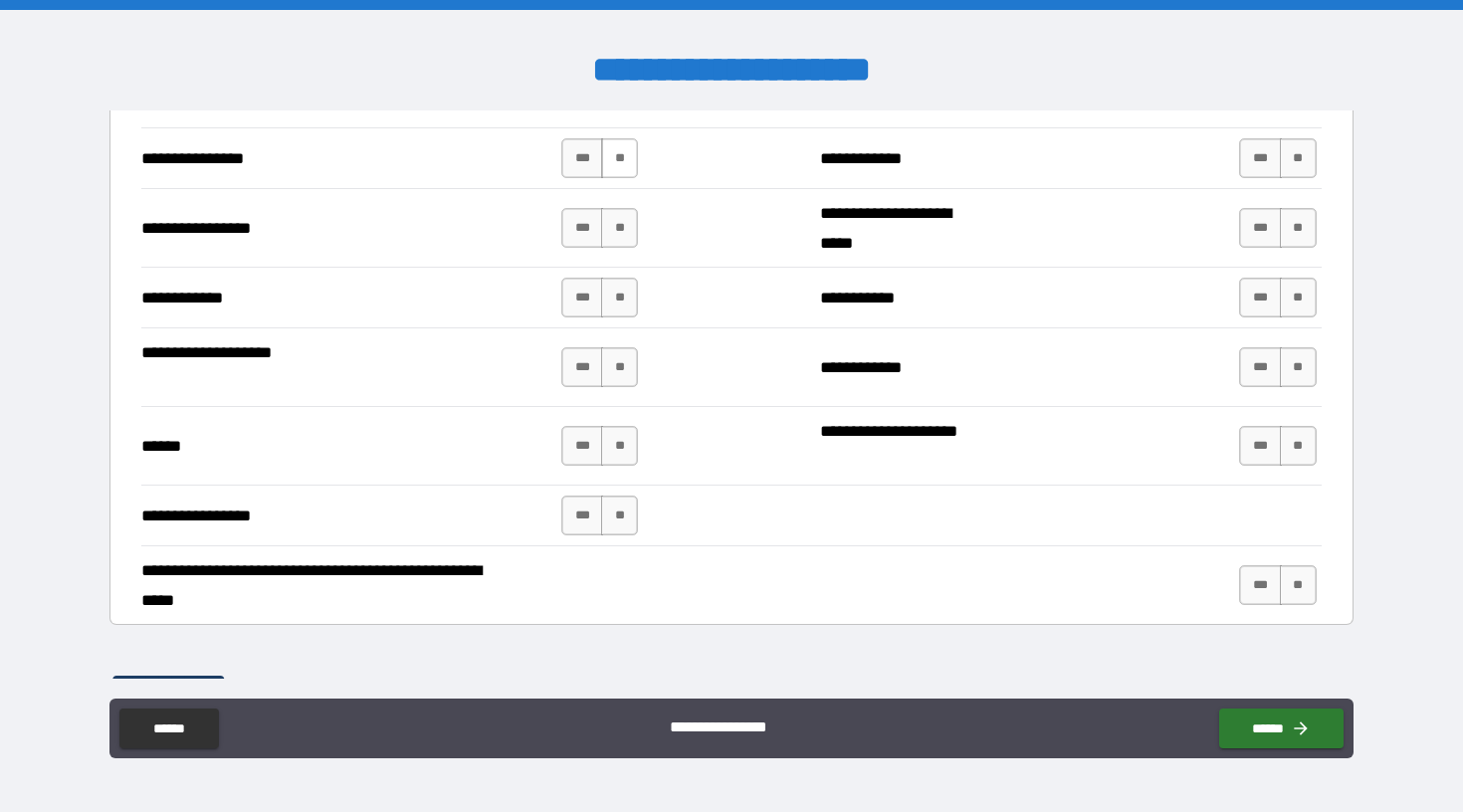 click on "**" at bounding box center [619, 158] 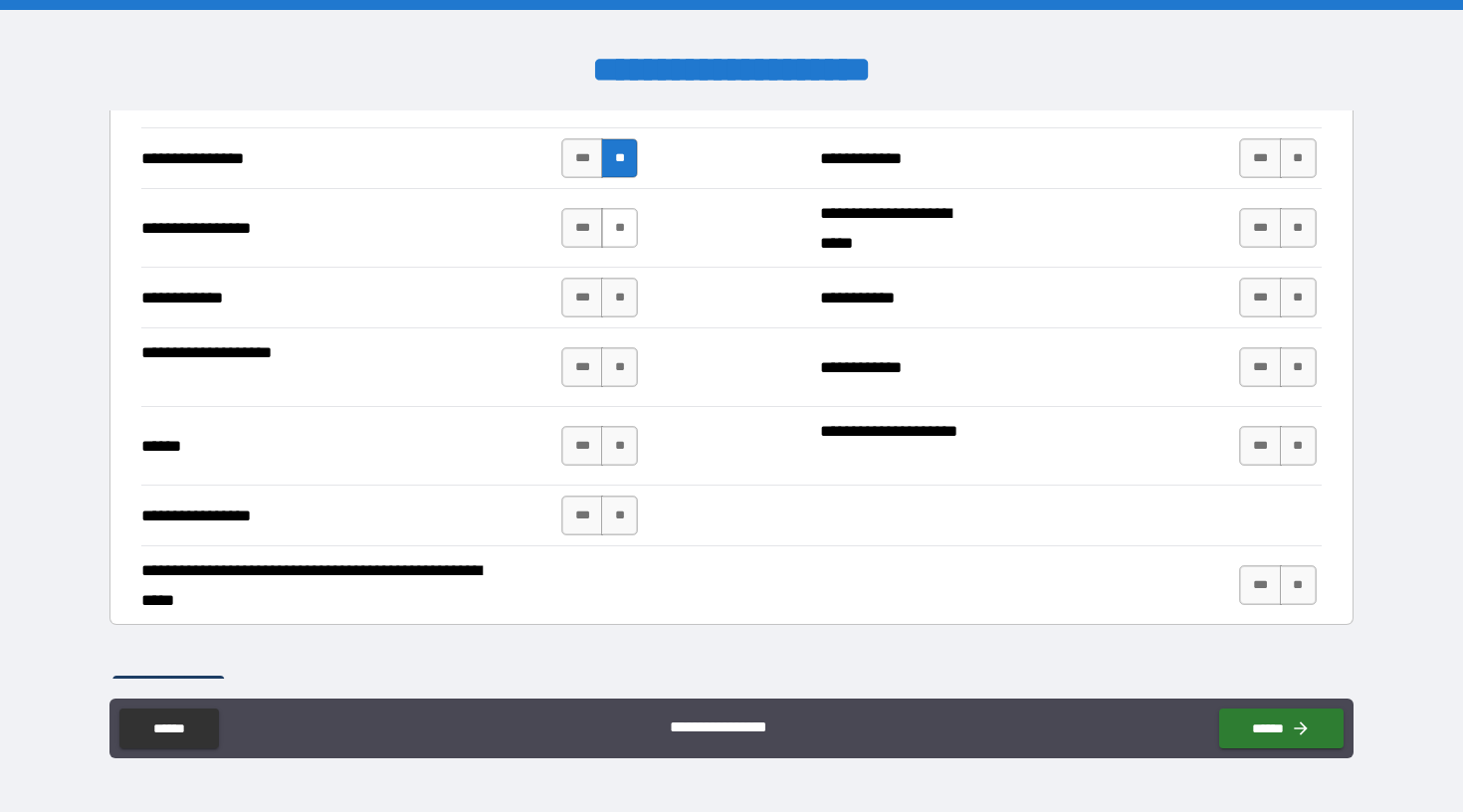 click on "**" at bounding box center [619, 228] 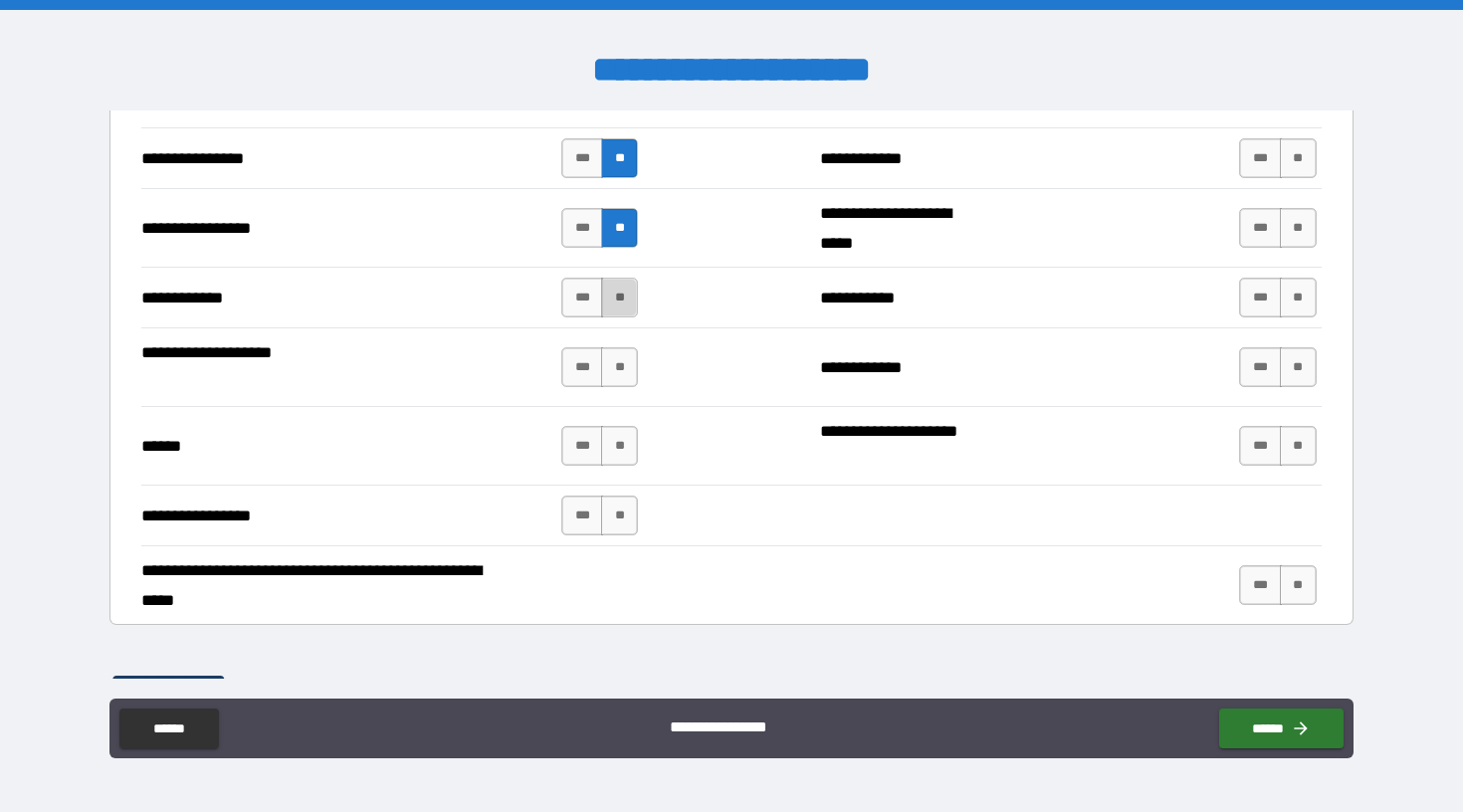 click on "**" at bounding box center (619, 298) 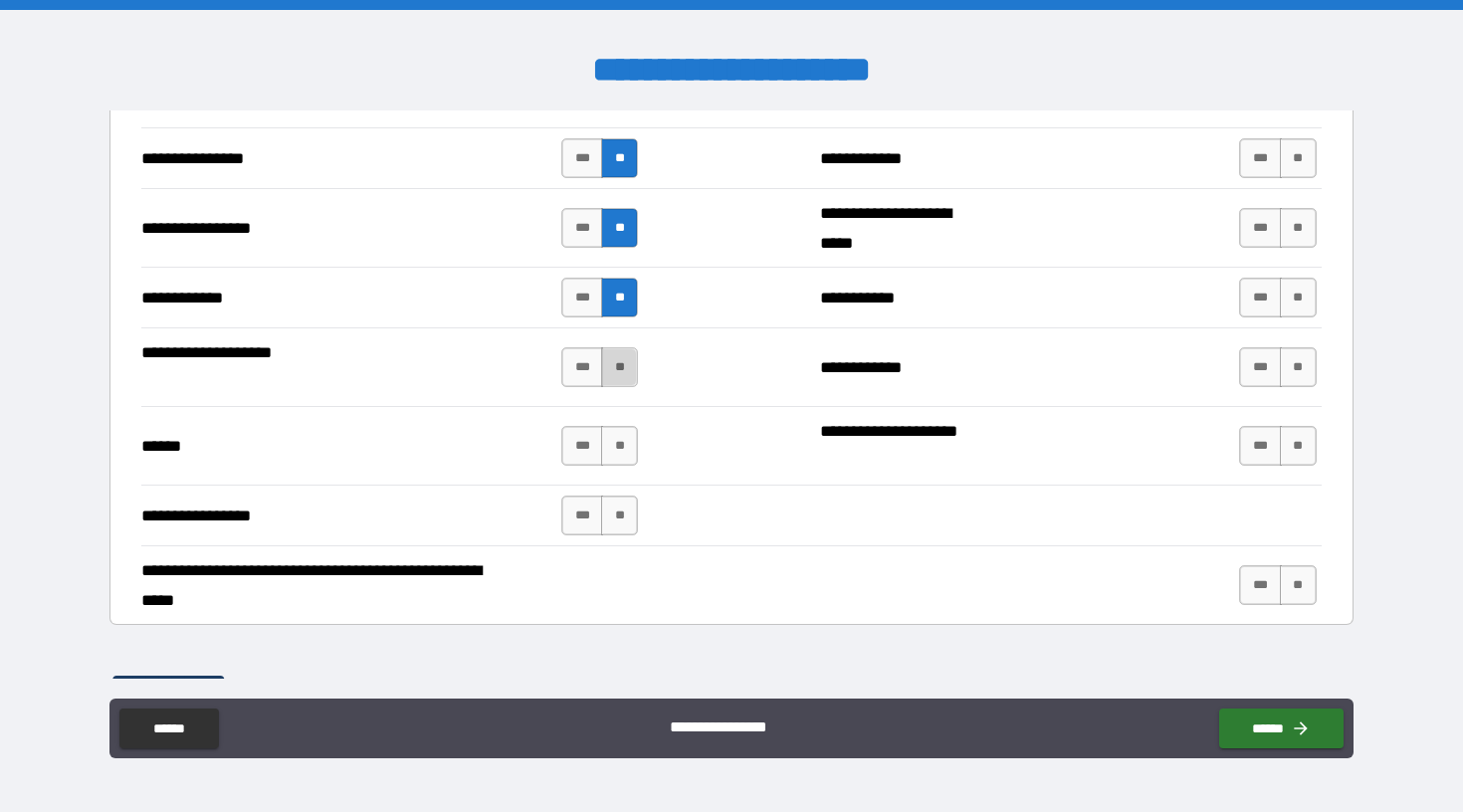 click on "**" at bounding box center [619, 367] 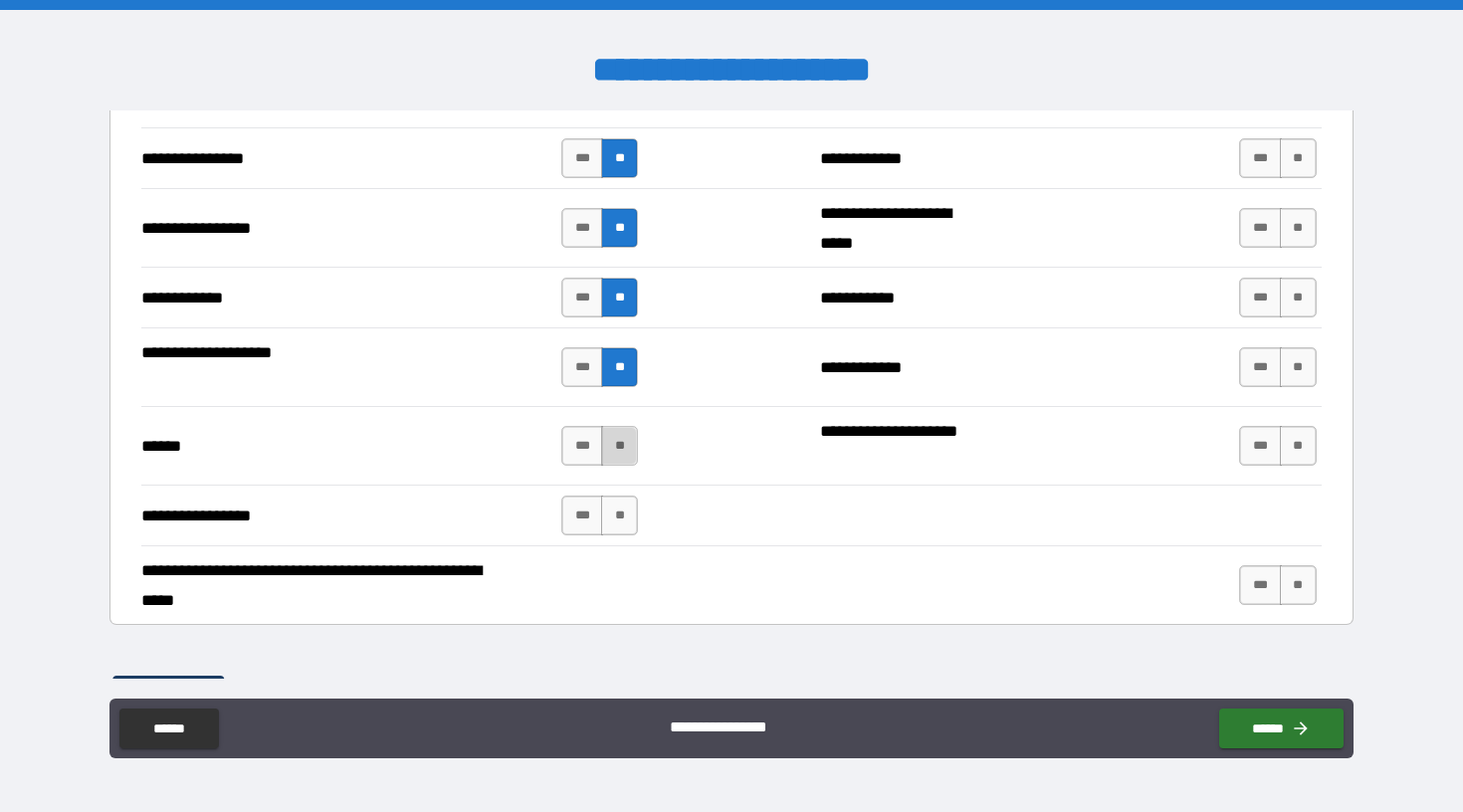 click on "**" at bounding box center [619, 446] 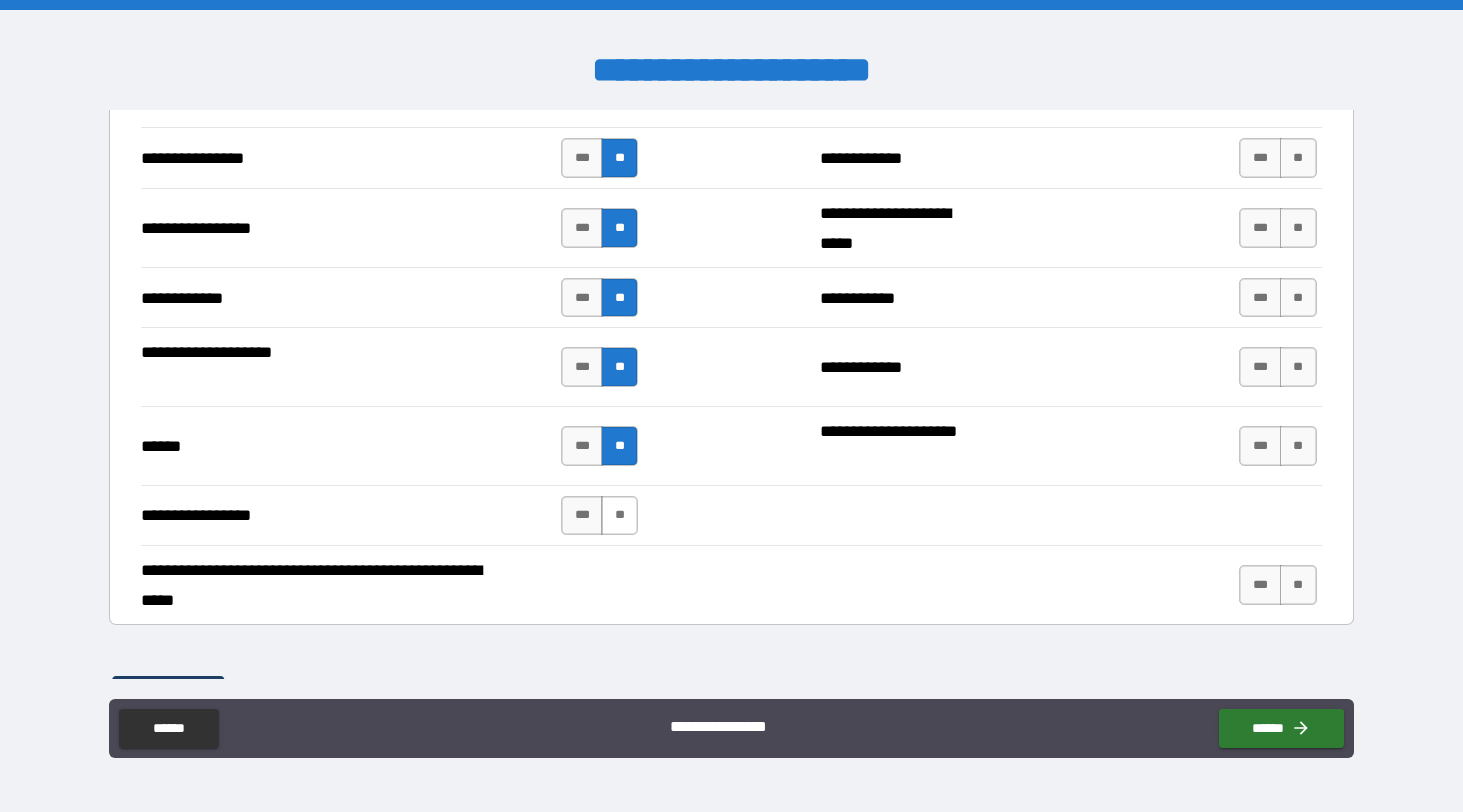 click on "**" at bounding box center [619, 515] 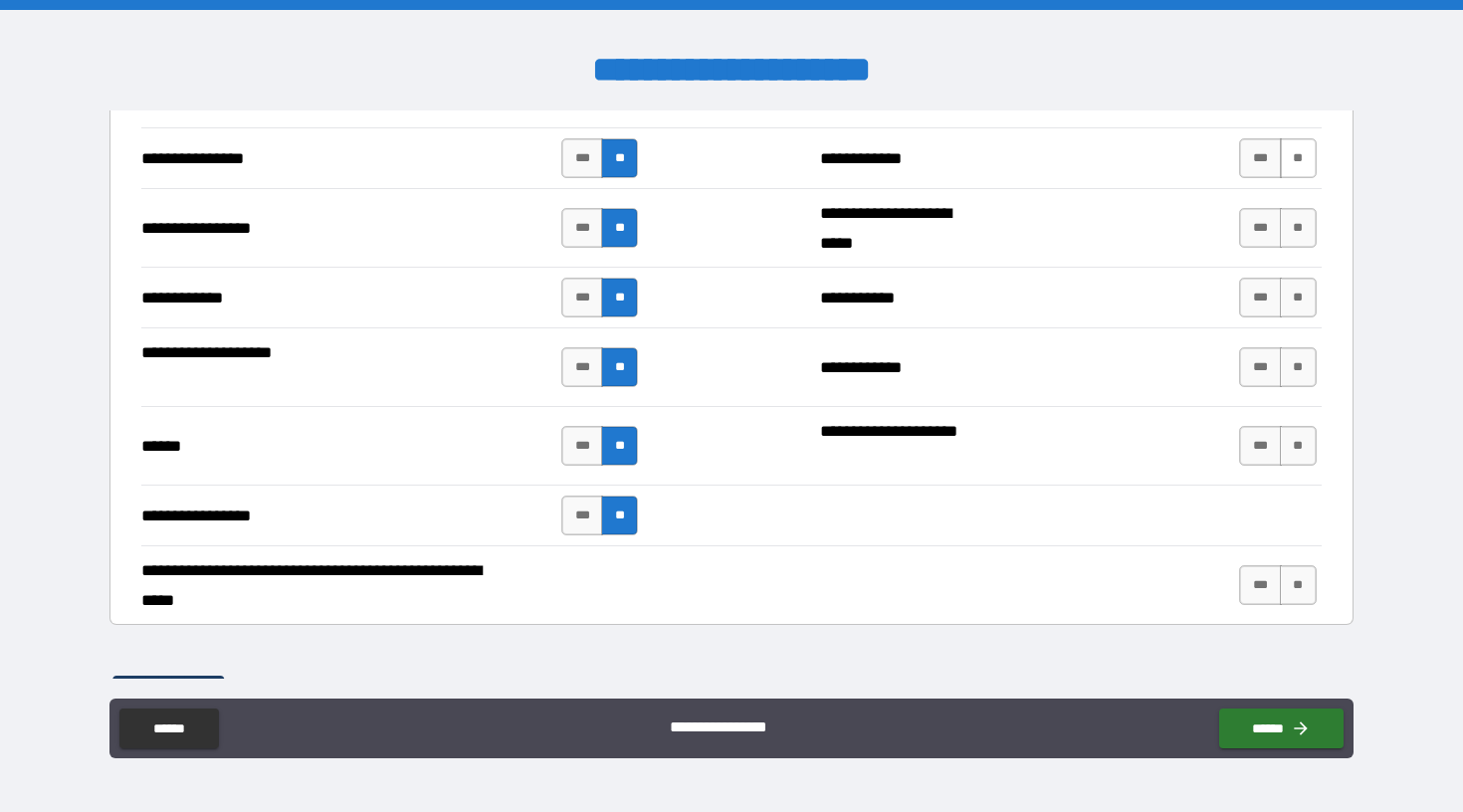 click on "**" at bounding box center (1298, 158) 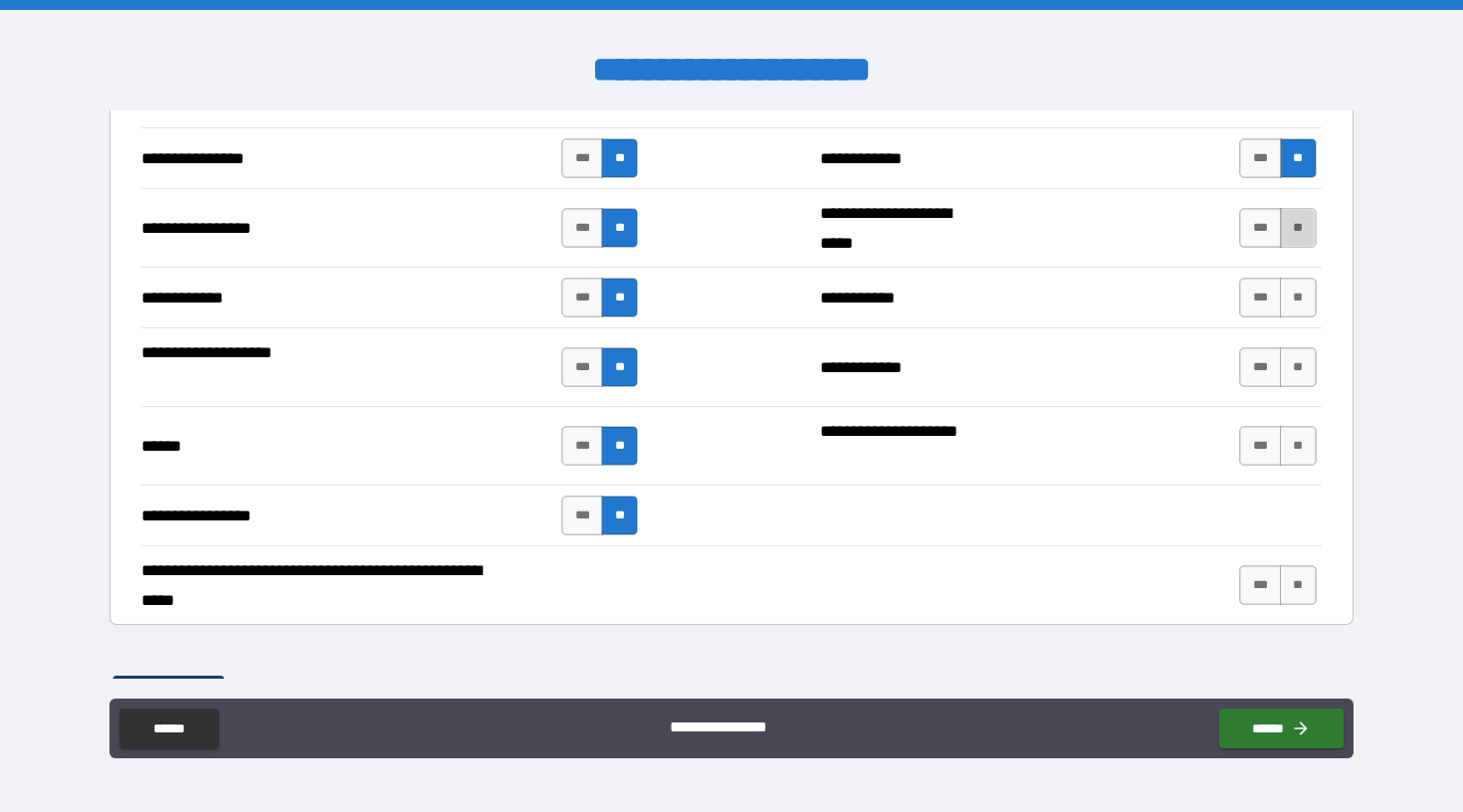 click on "**" at bounding box center (1298, 228) 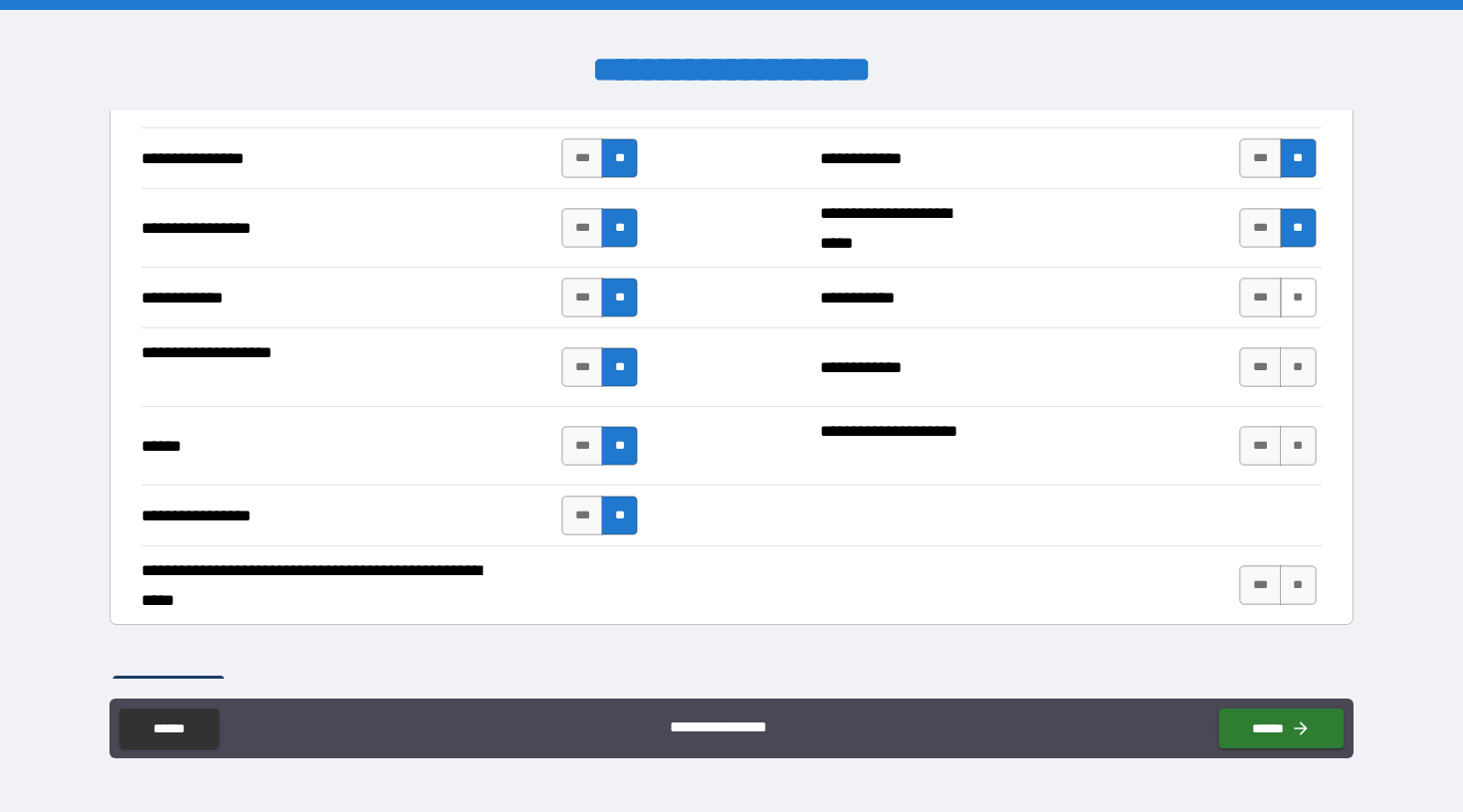 click on "**" at bounding box center (1298, 298) 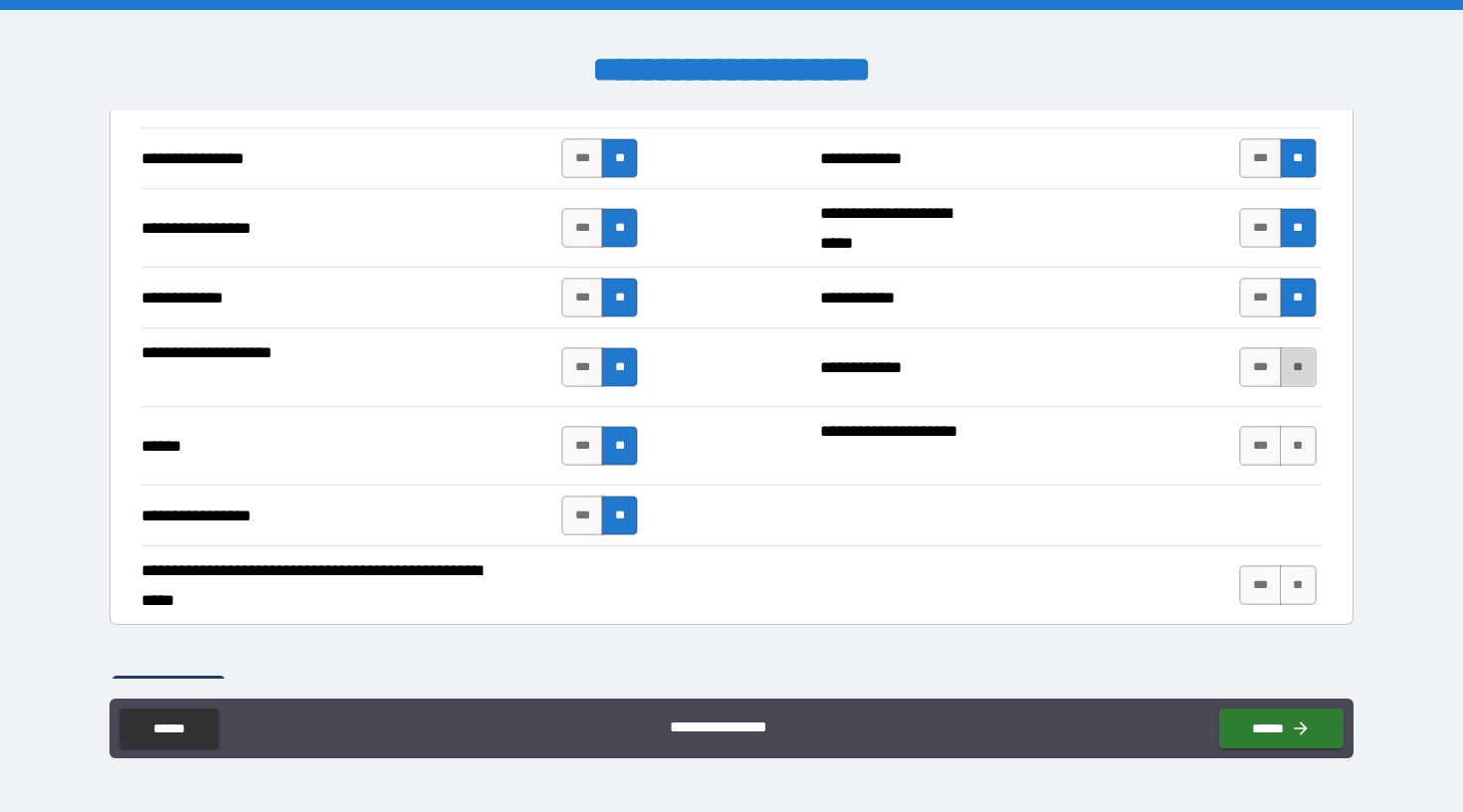 click on "**" at bounding box center (1298, 367) 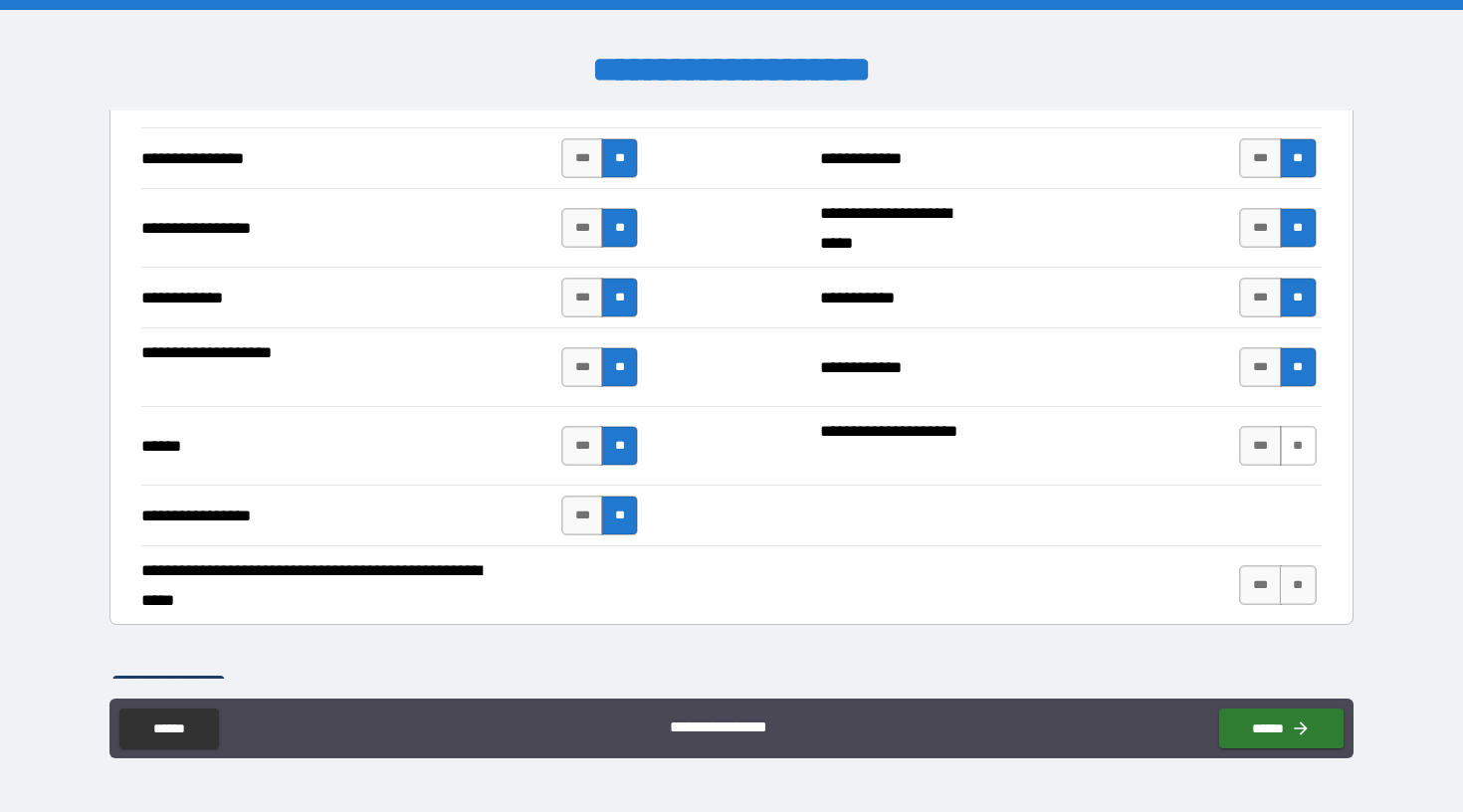 click on "**" at bounding box center [1298, 446] 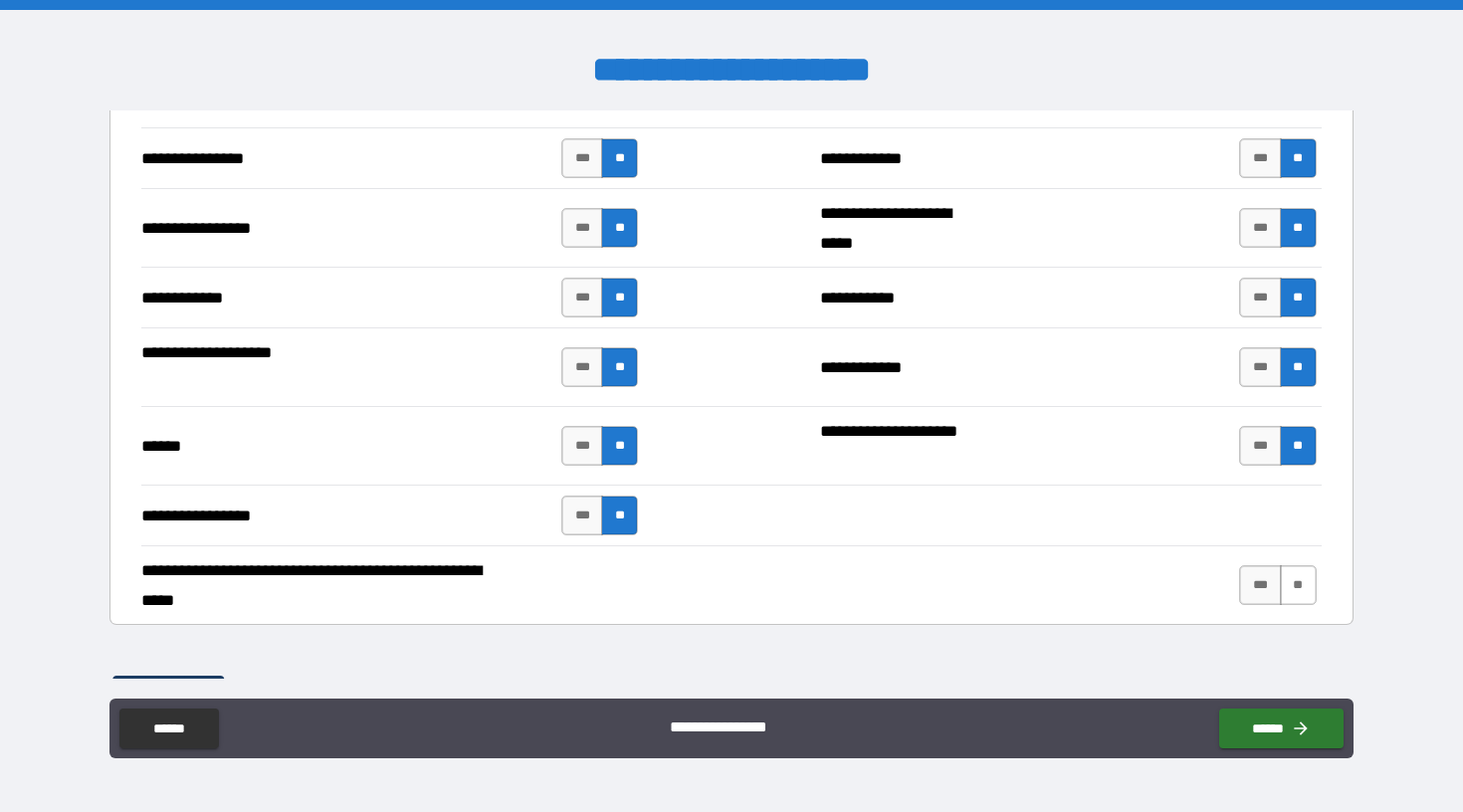click on "**" at bounding box center [1298, 585] 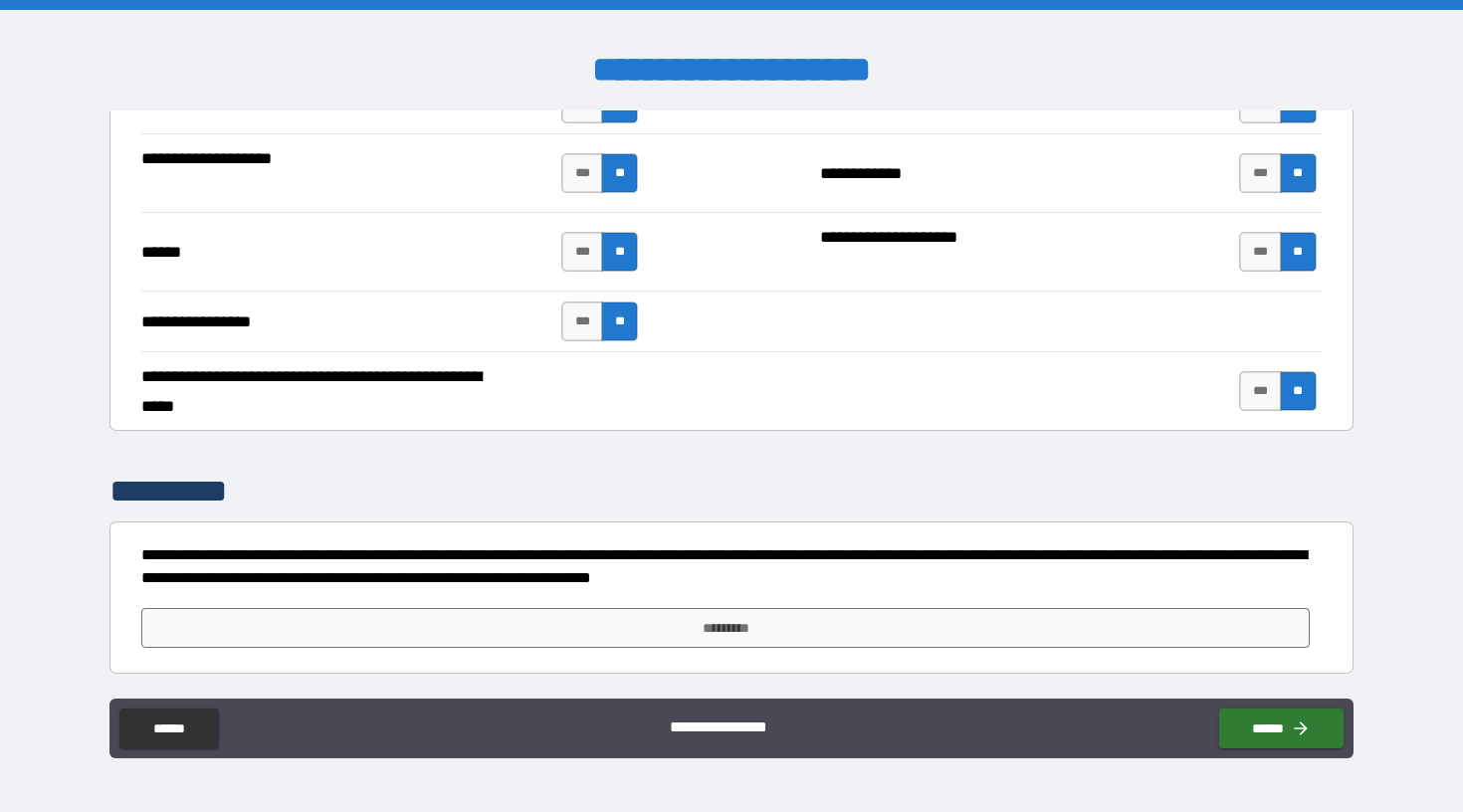 scroll, scrollTop: 3625, scrollLeft: 0, axis: vertical 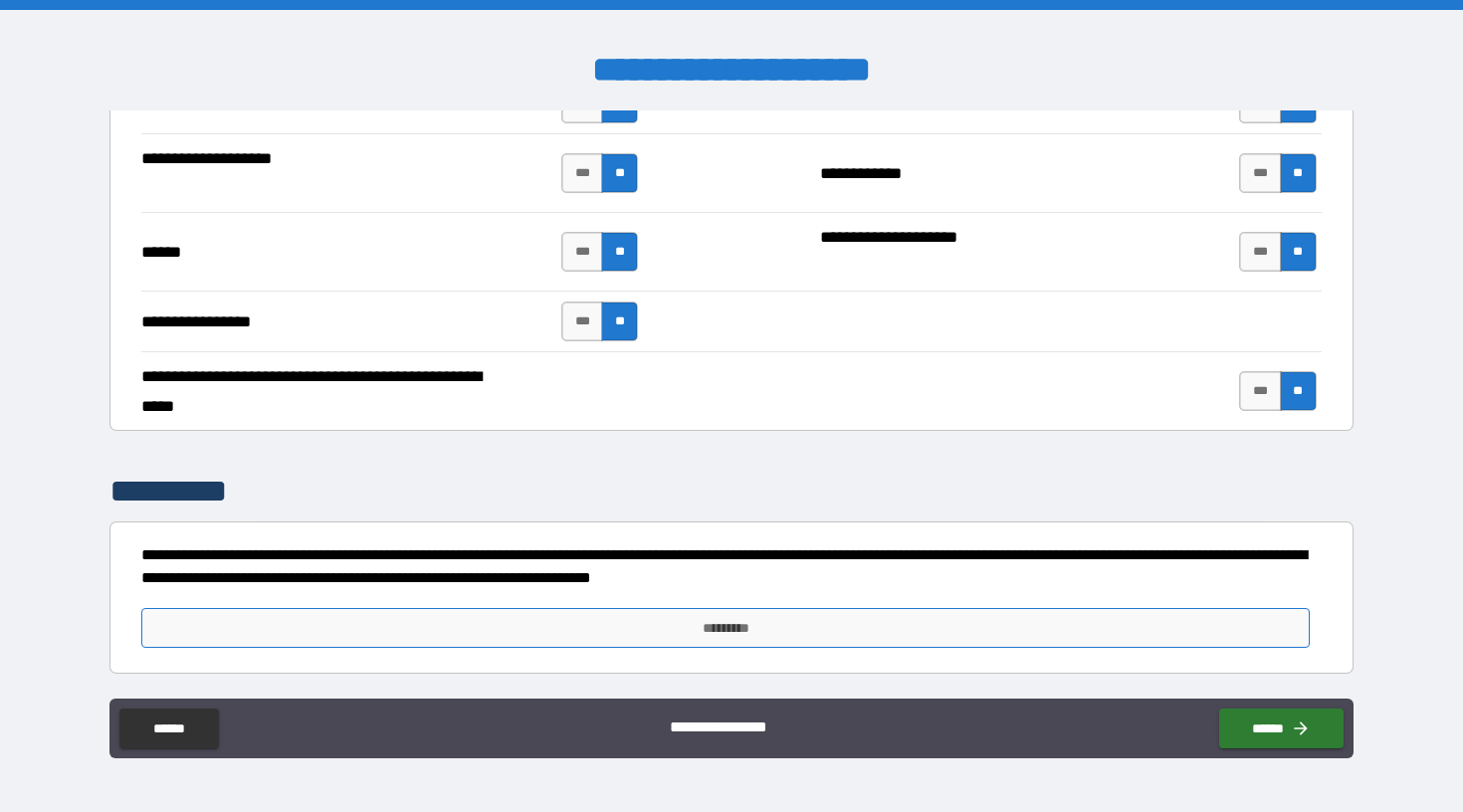 click on "*********" at bounding box center (726, 628) 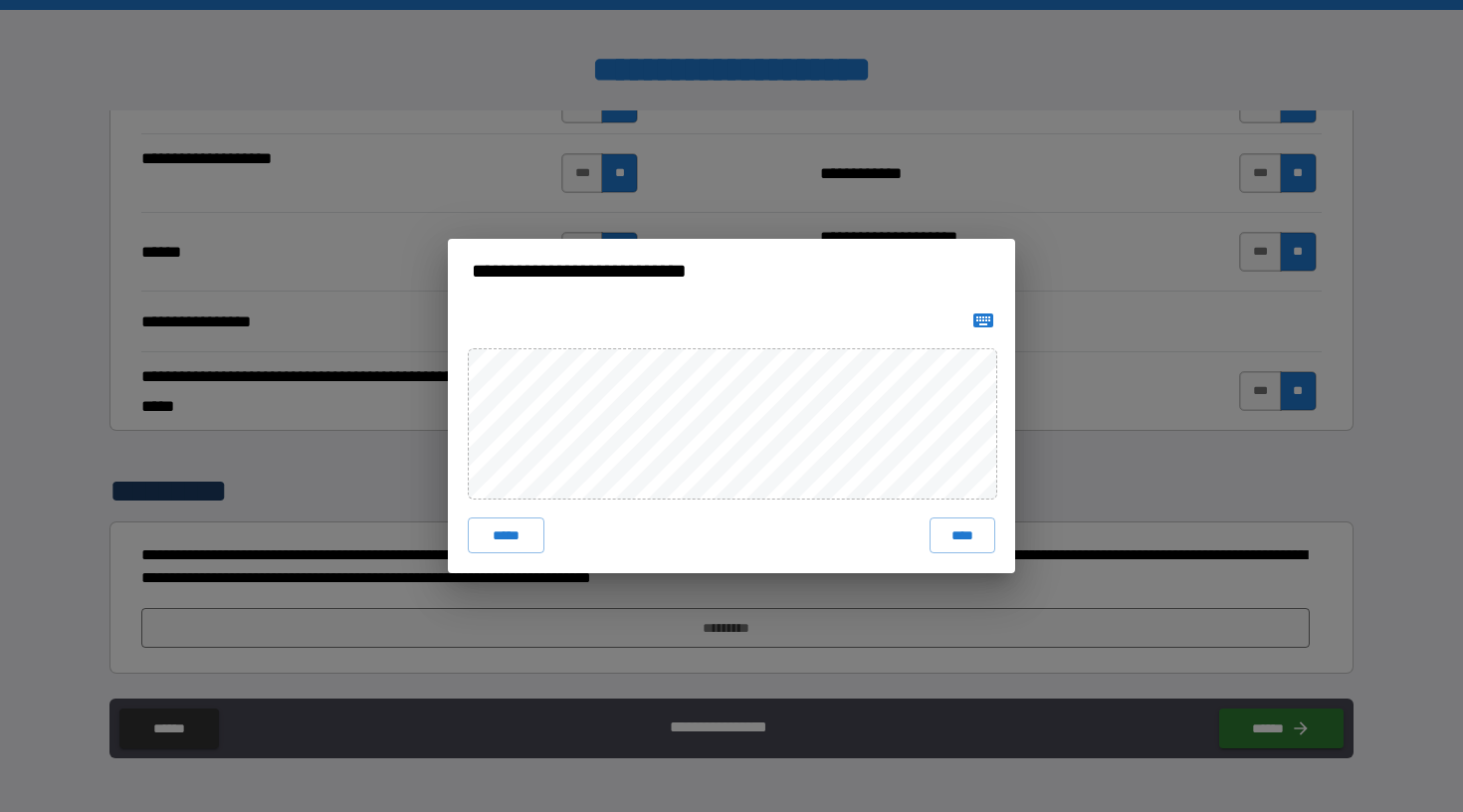 click 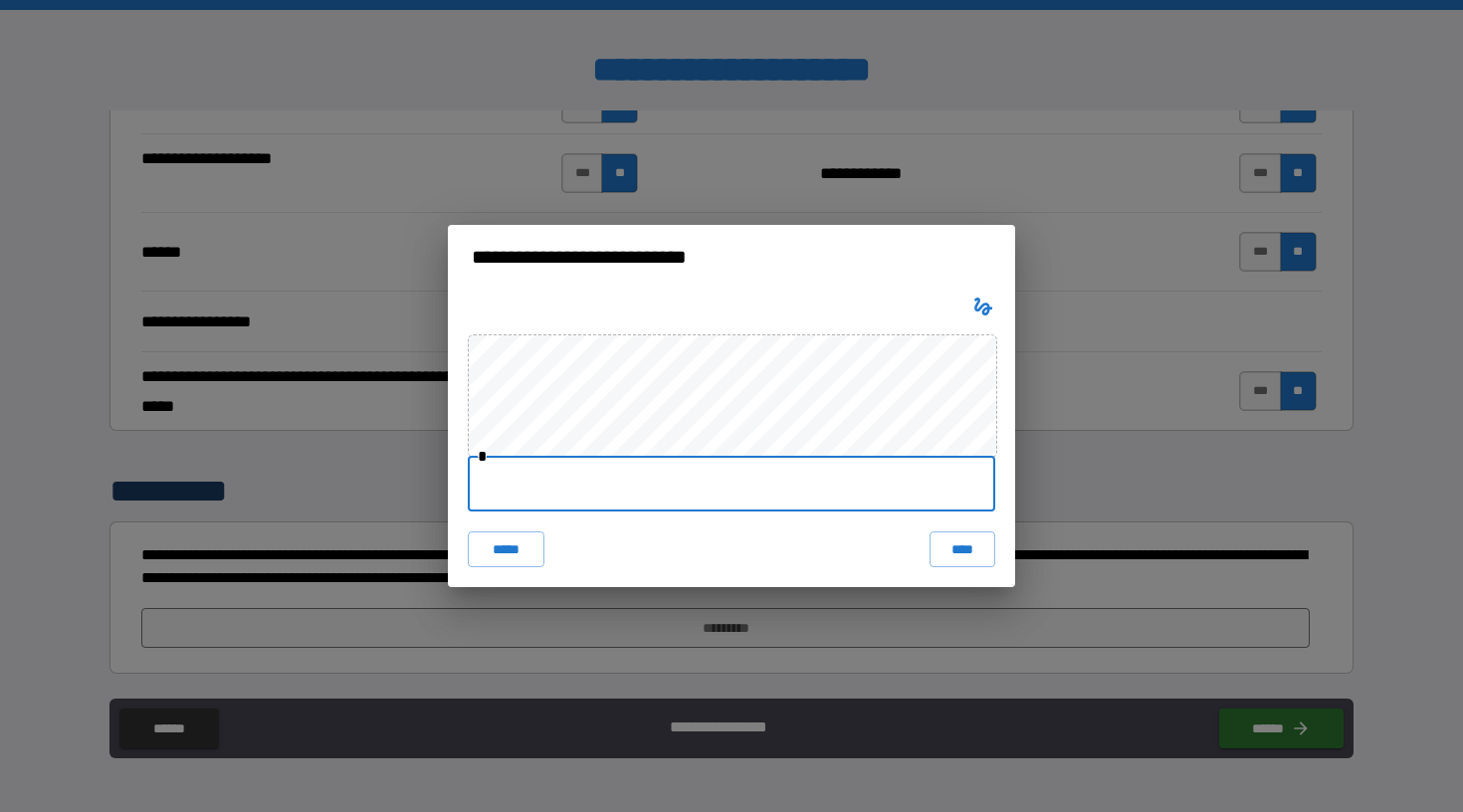 click at bounding box center [732, 484] 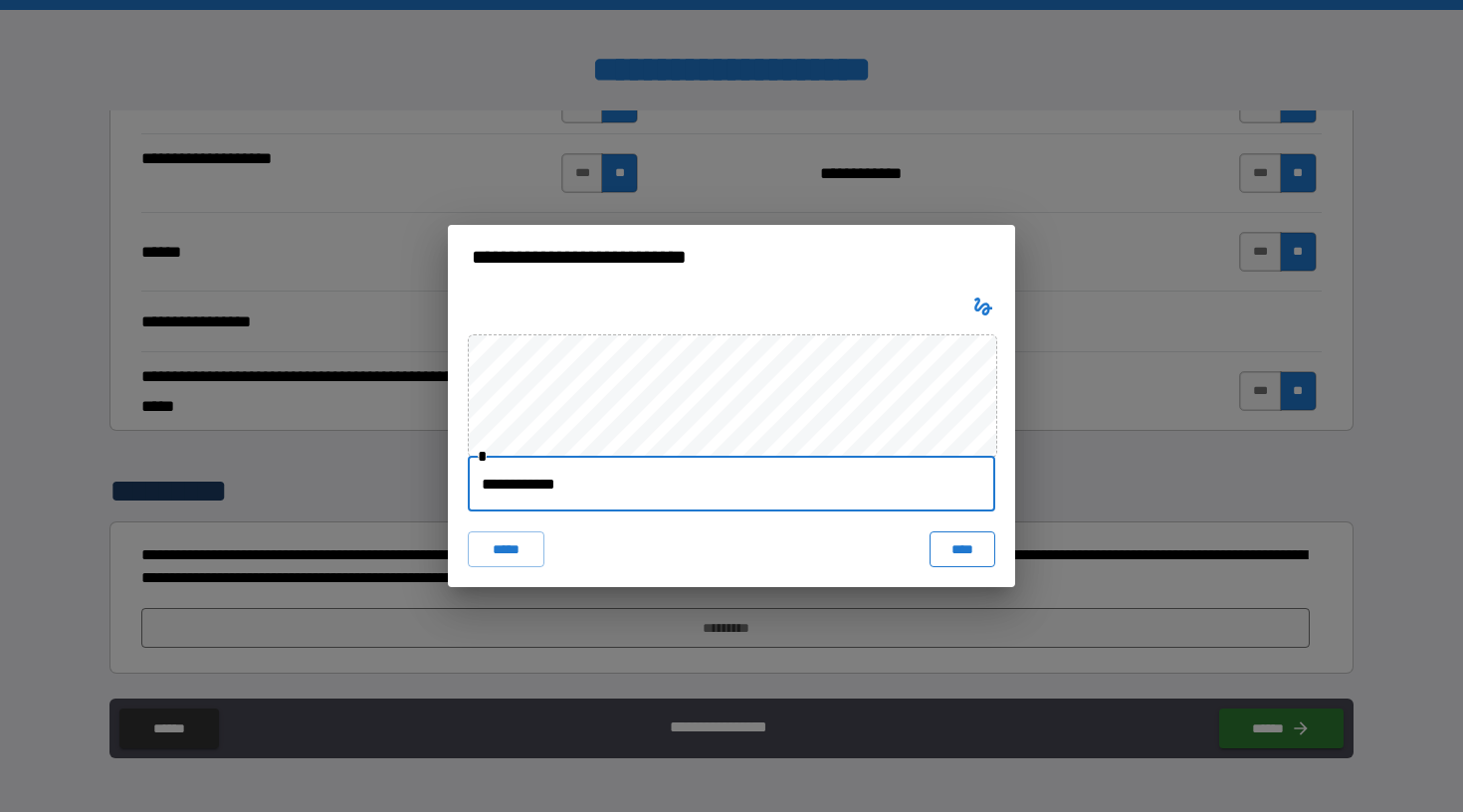 type on "**********" 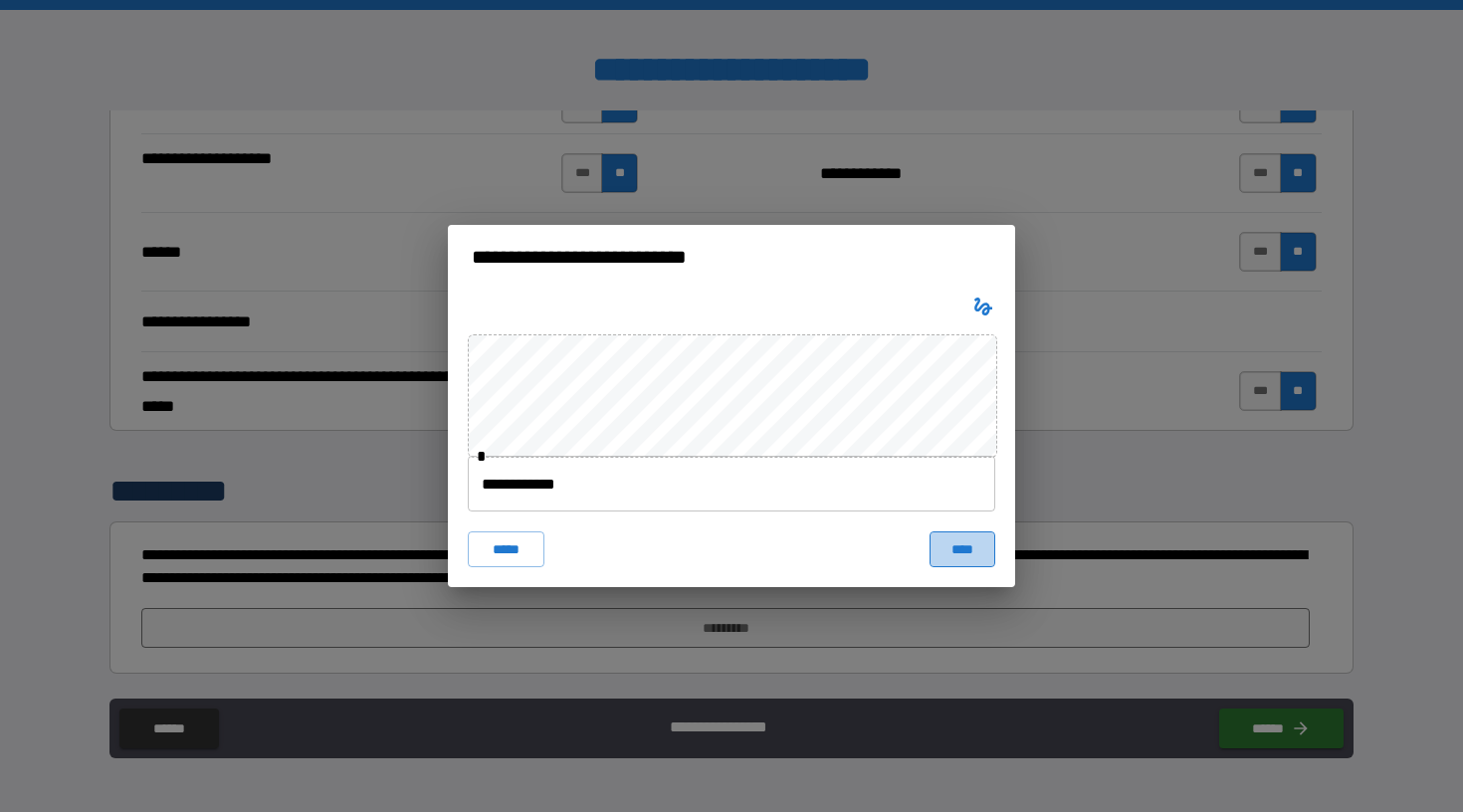 click on "****" at bounding box center (962, 549) 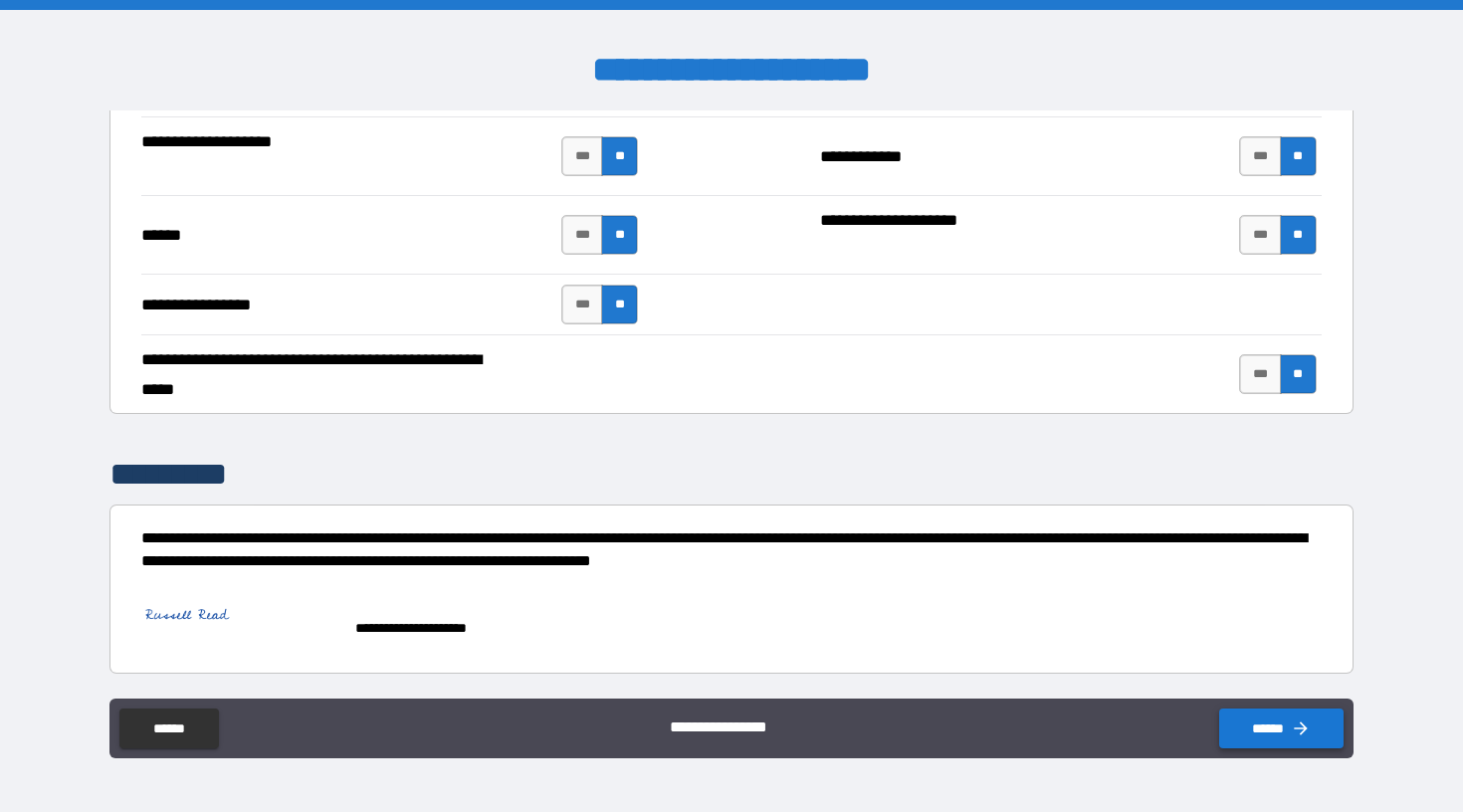 scroll, scrollTop: 3642, scrollLeft: 0, axis: vertical 